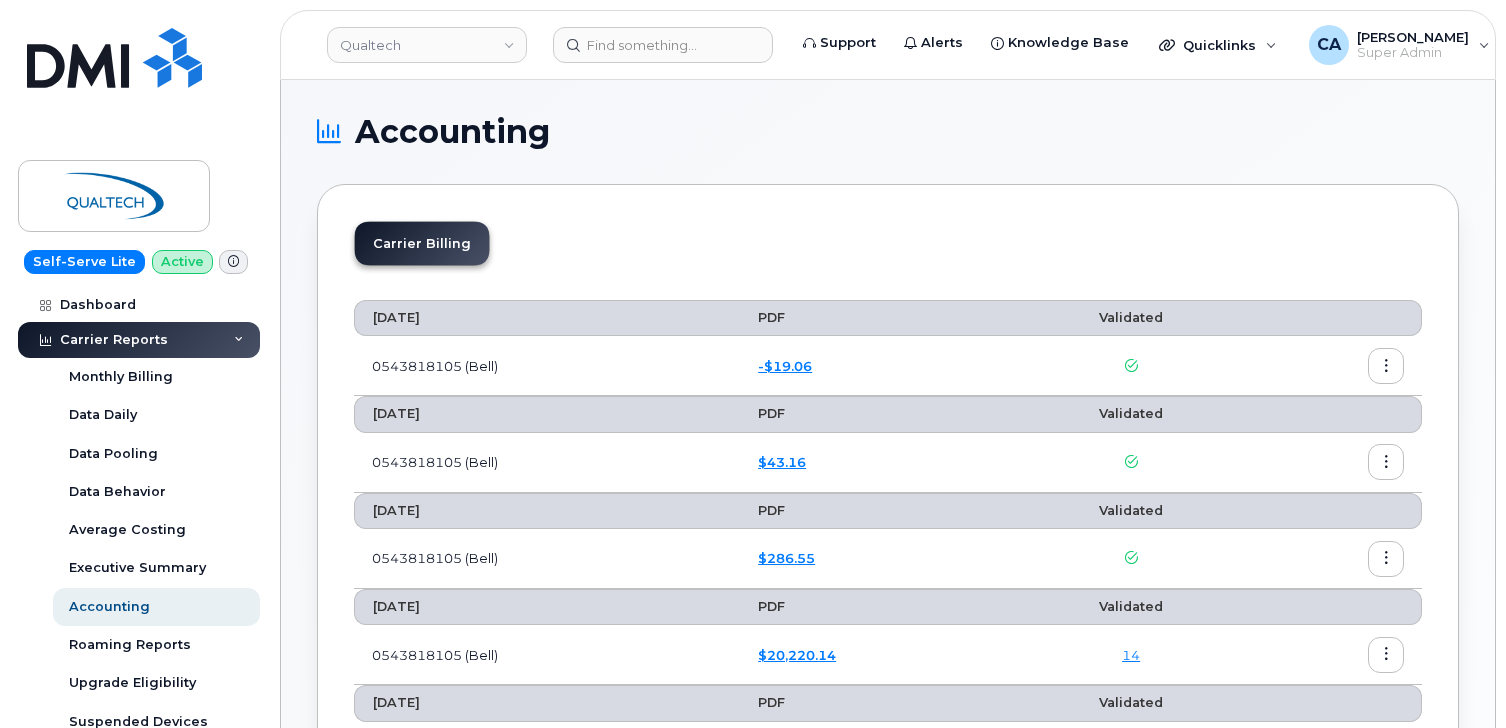 scroll, scrollTop: 0, scrollLeft: 0, axis: both 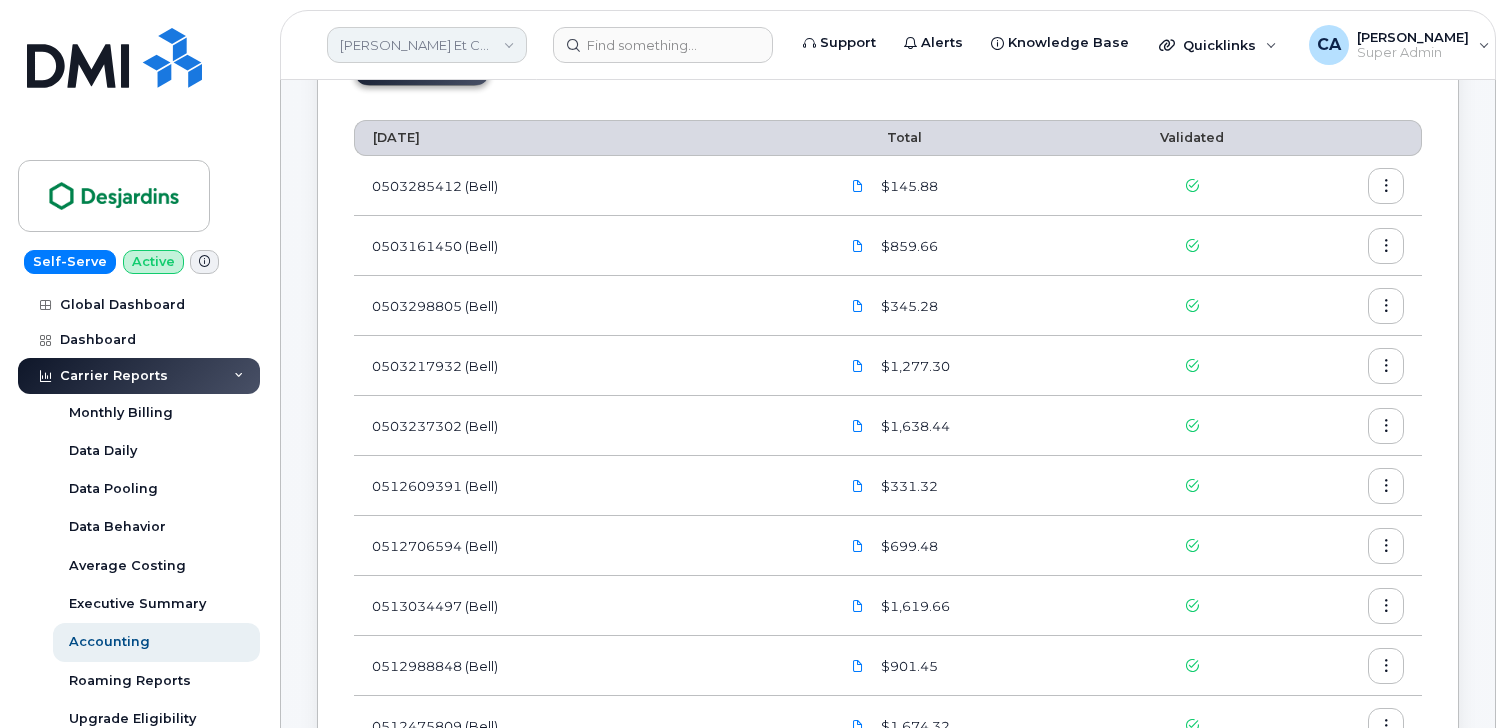 click on "[PERSON_NAME] Et Centre Financier Entreprises" 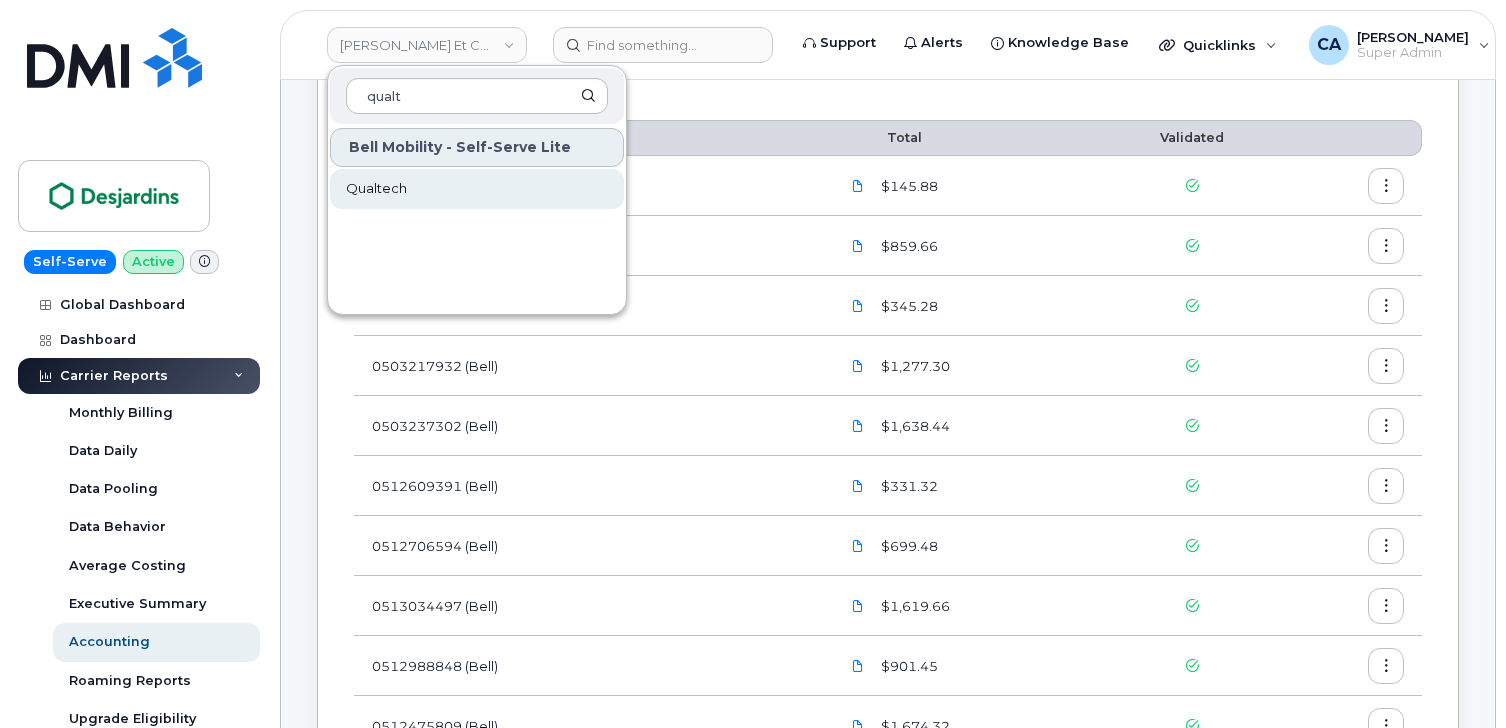 type on "qualt" 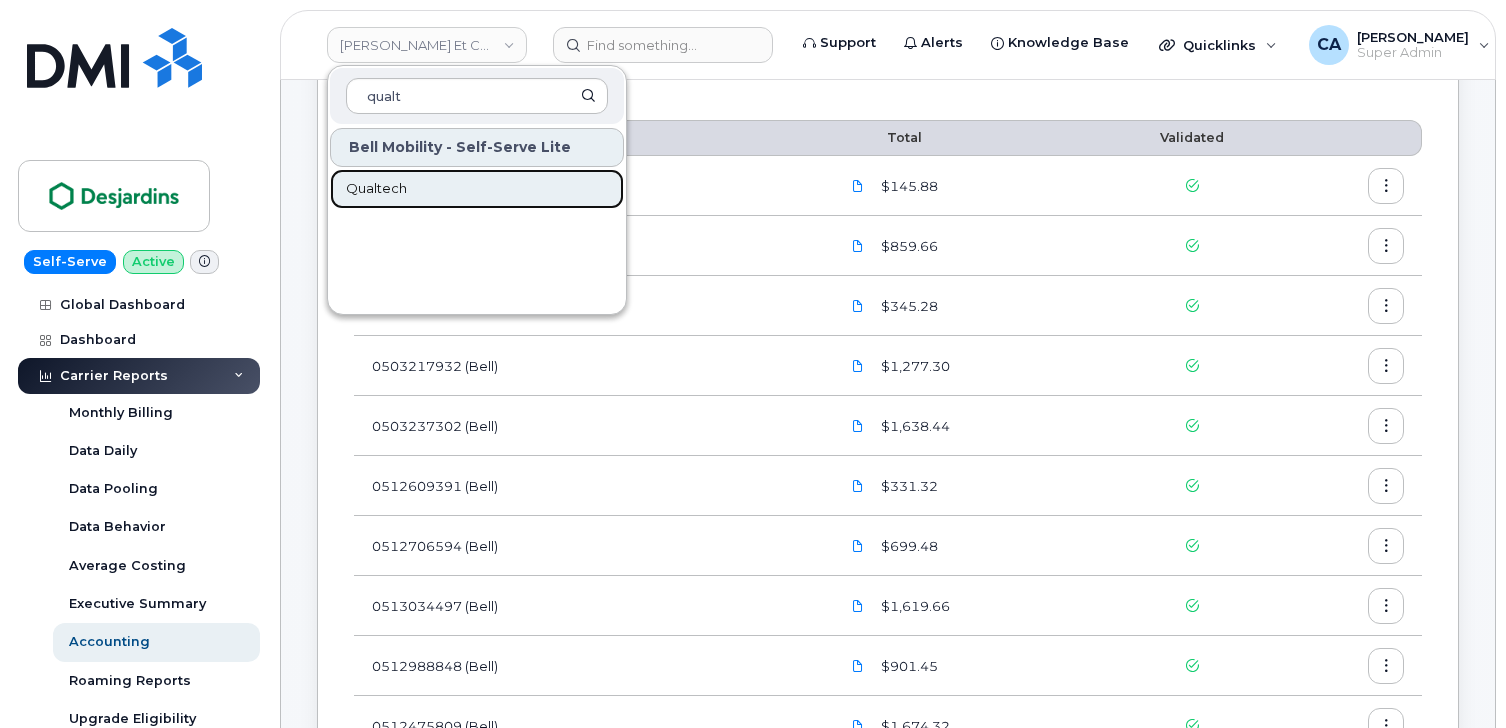 click on "Qualtech" 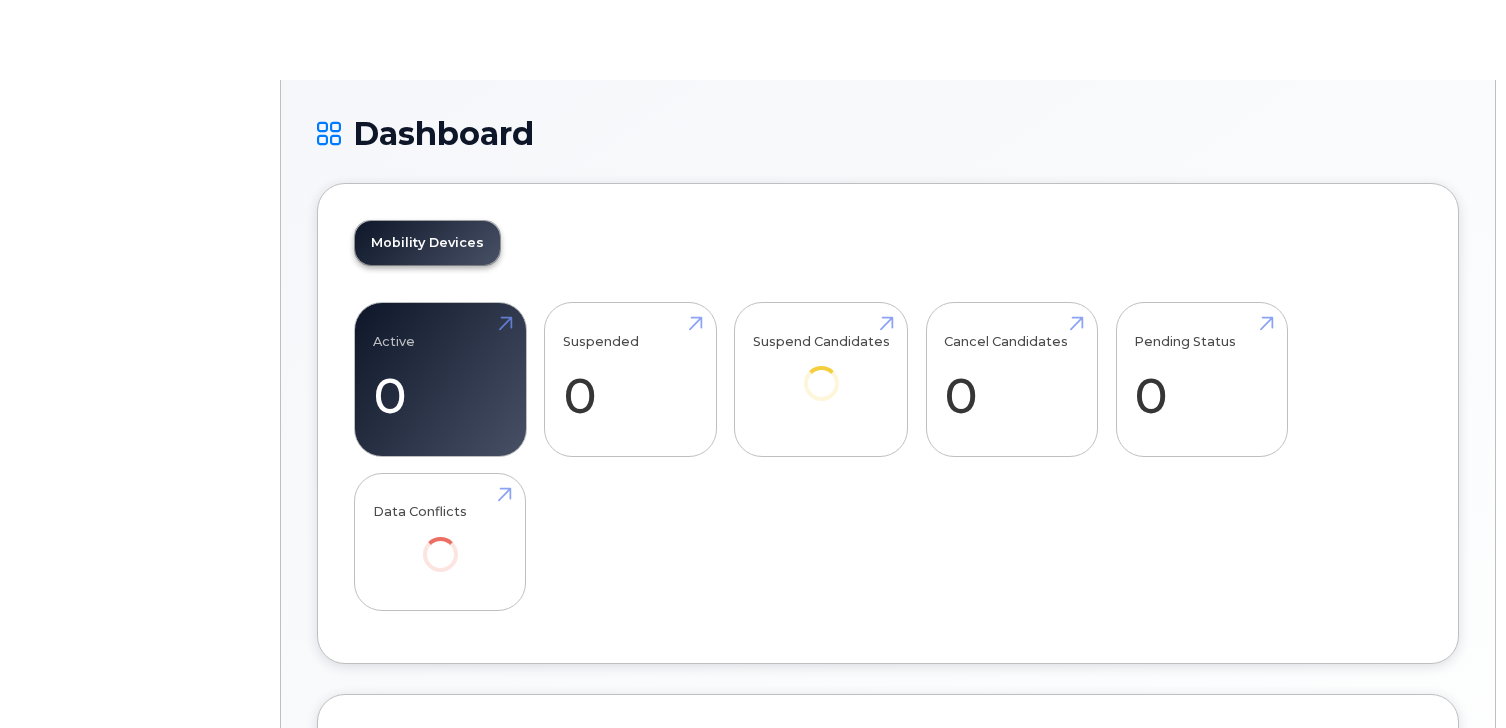 scroll, scrollTop: 0, scrollLeft: 0, axis: both 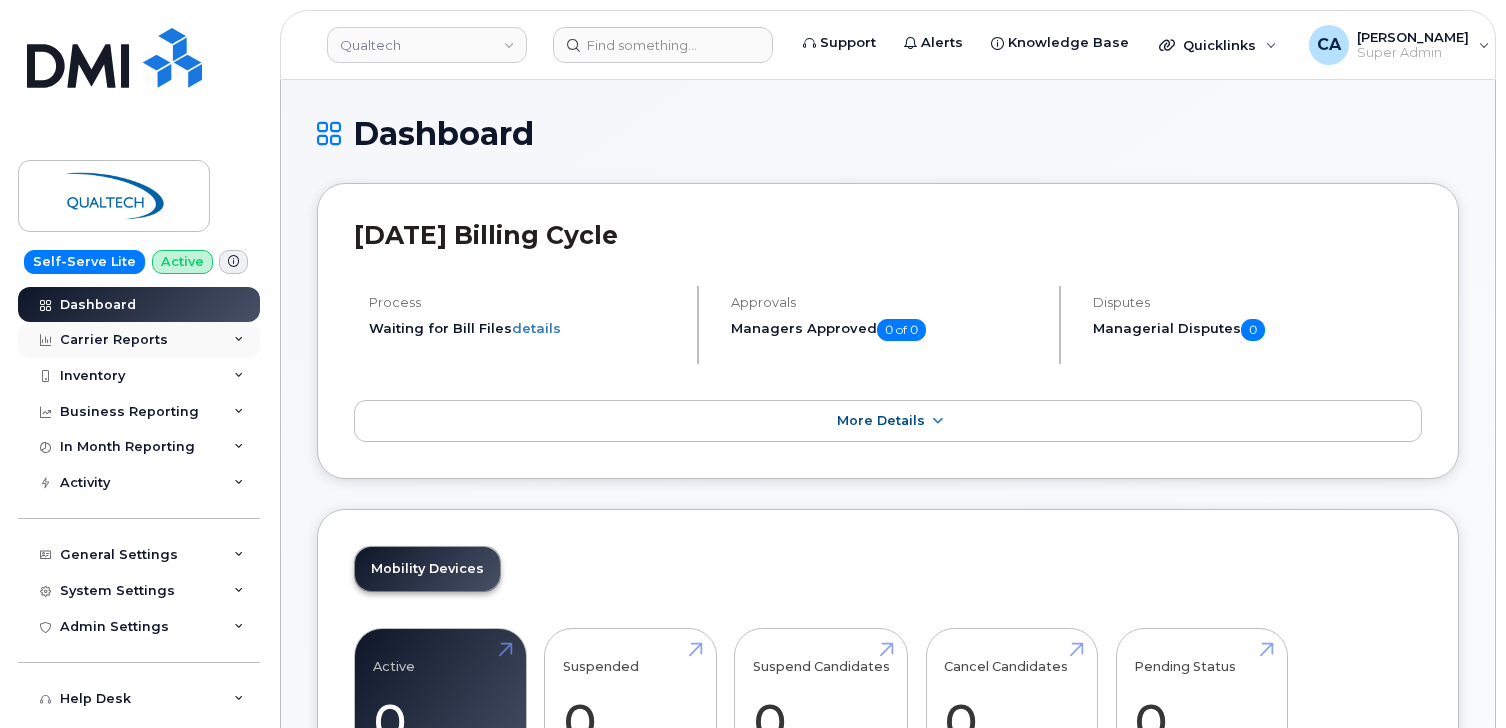 click on "Carrier Reports" at bounding box center [114, 340] 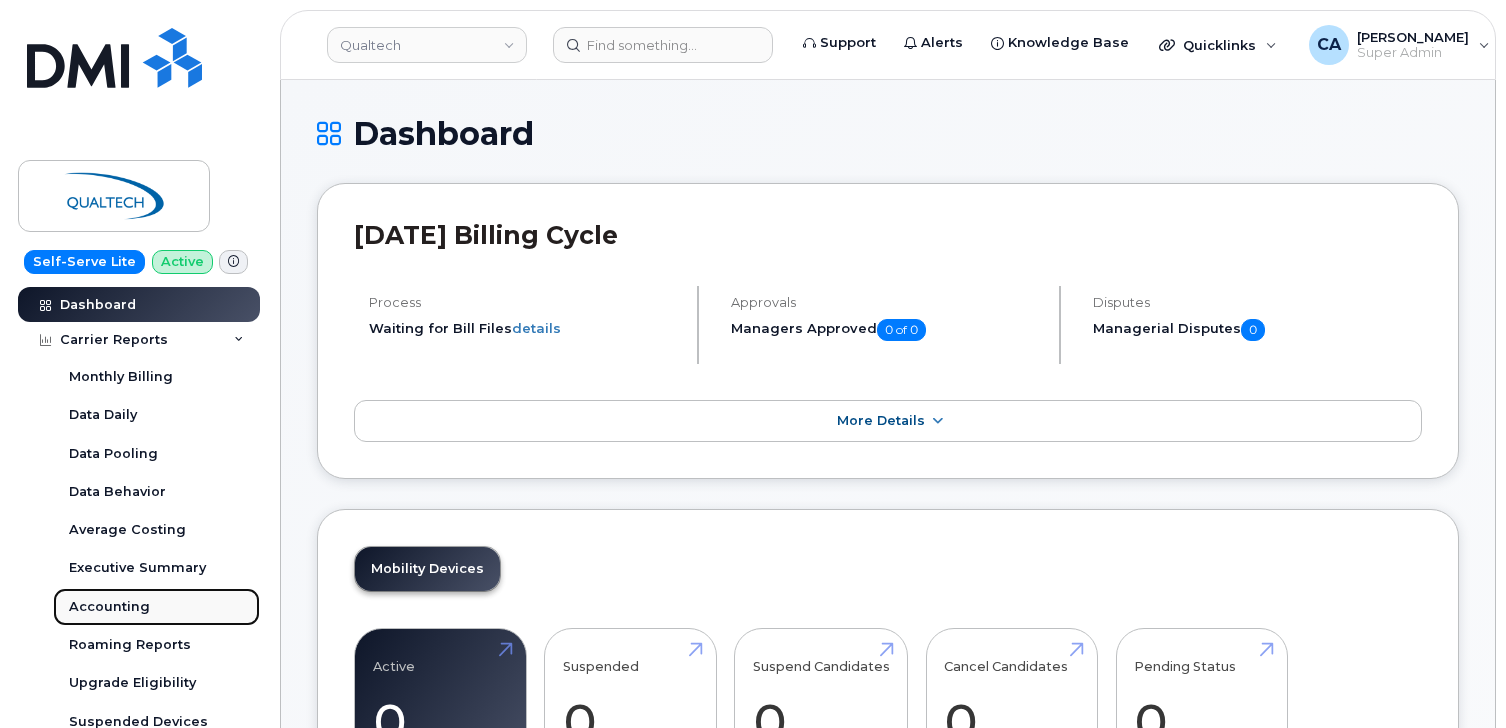 click on "Accounting" at bounding box center (109, 607) 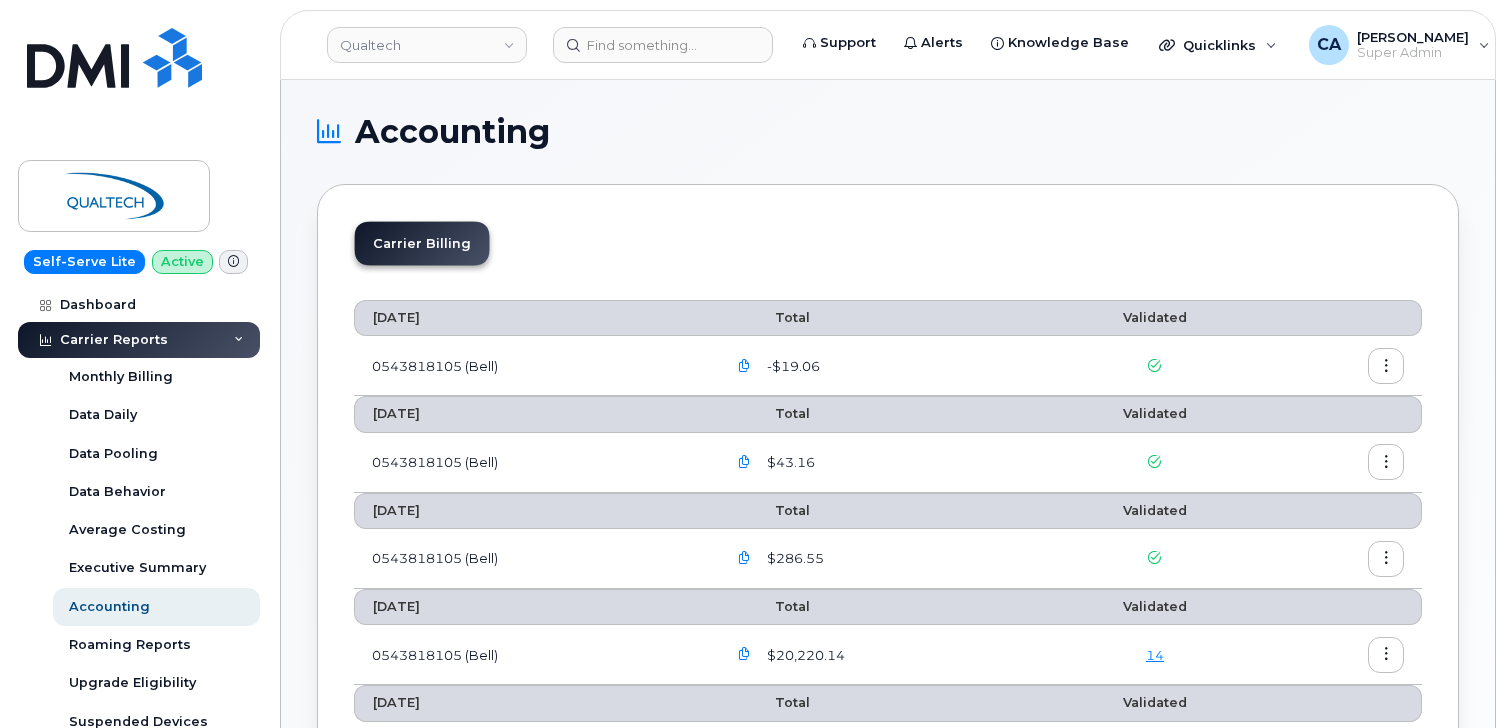 click at bounding box center [744, 462] 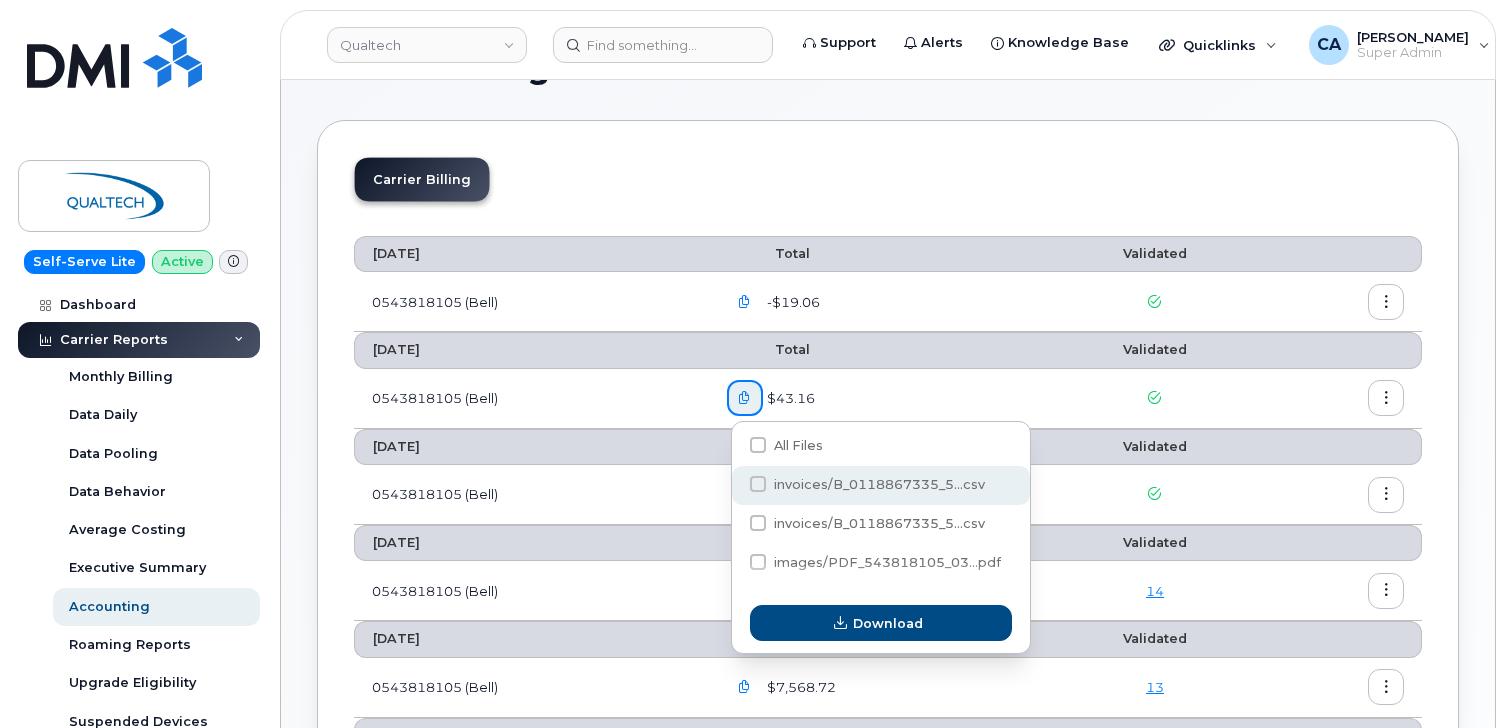 scroll, scrollTop: 66, scrollLeft: 0, axis: vertical 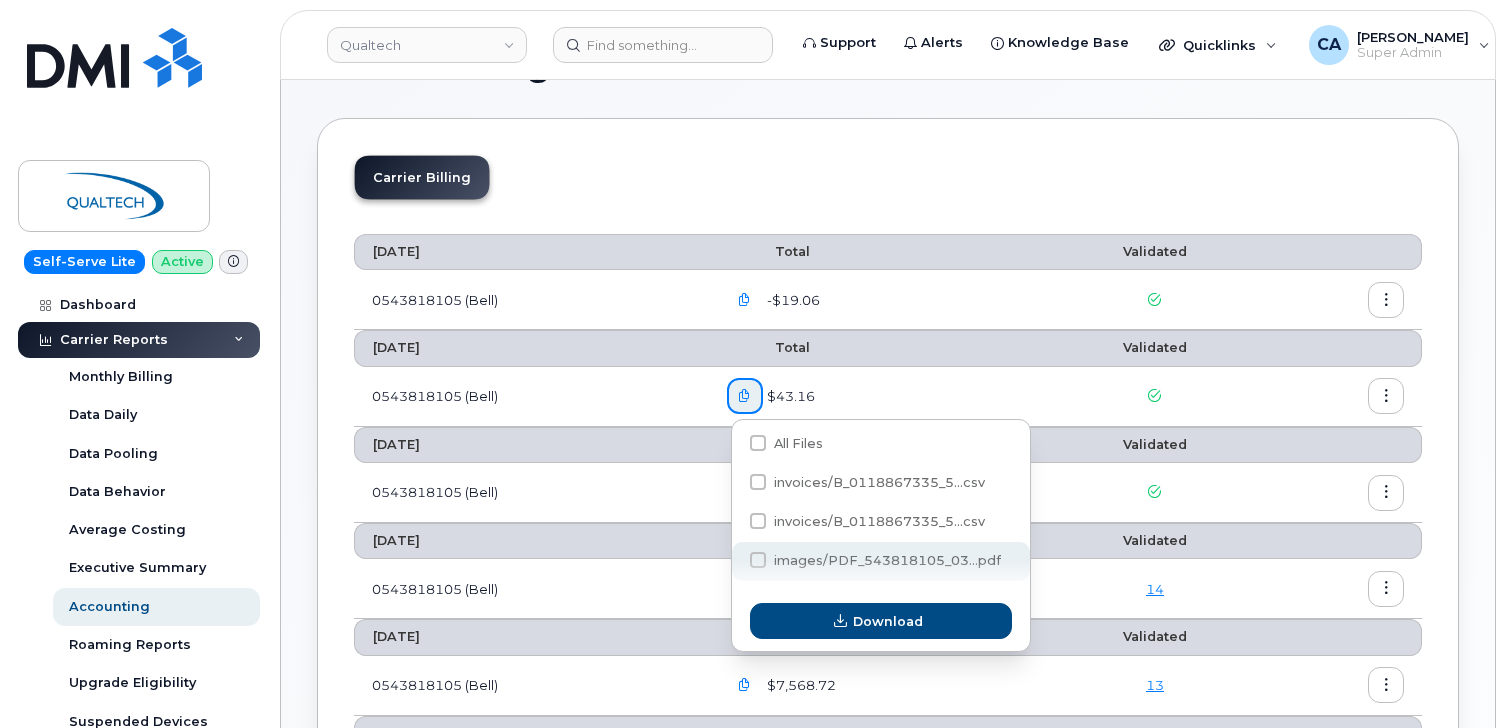 click at bounding box center [758, 560] 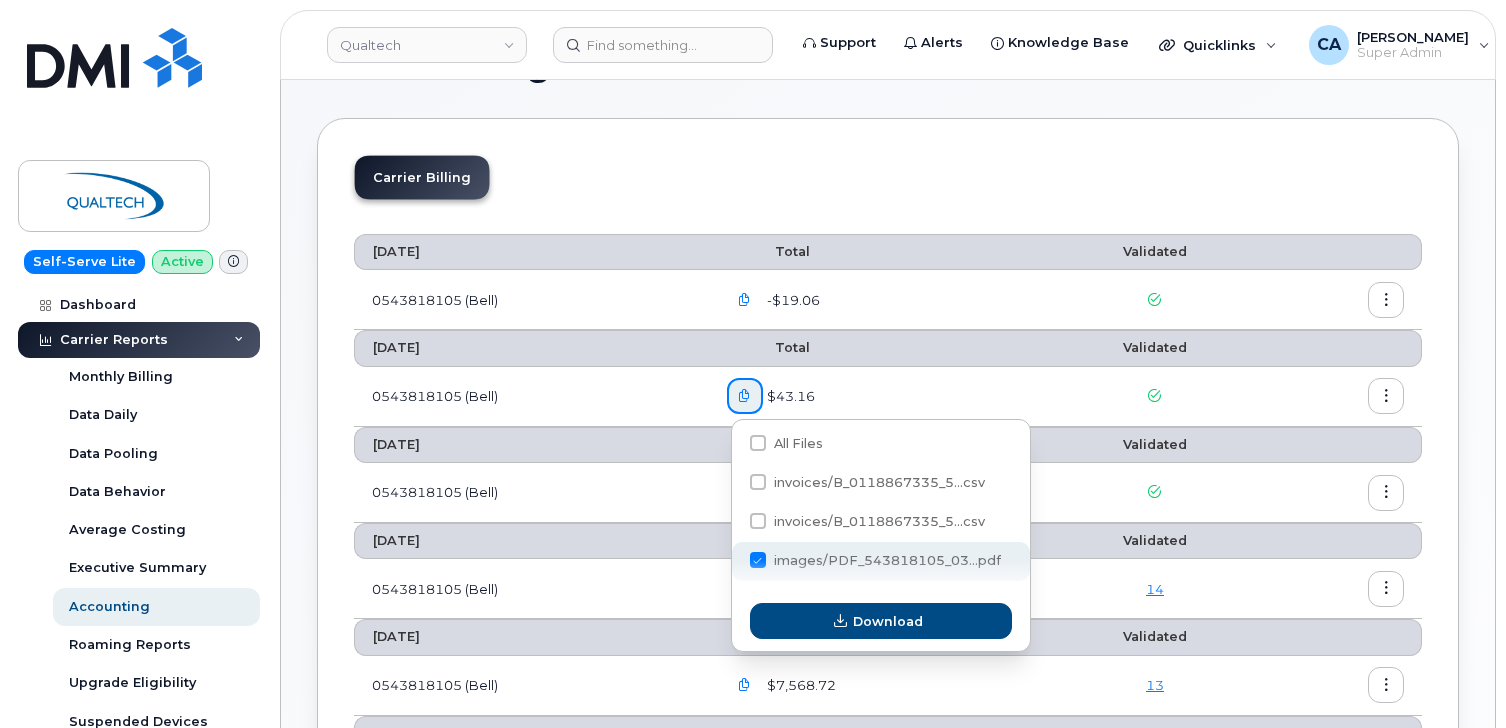 click on "images/PDF_543818105_03...pdf" at bounding box center (731, 561) 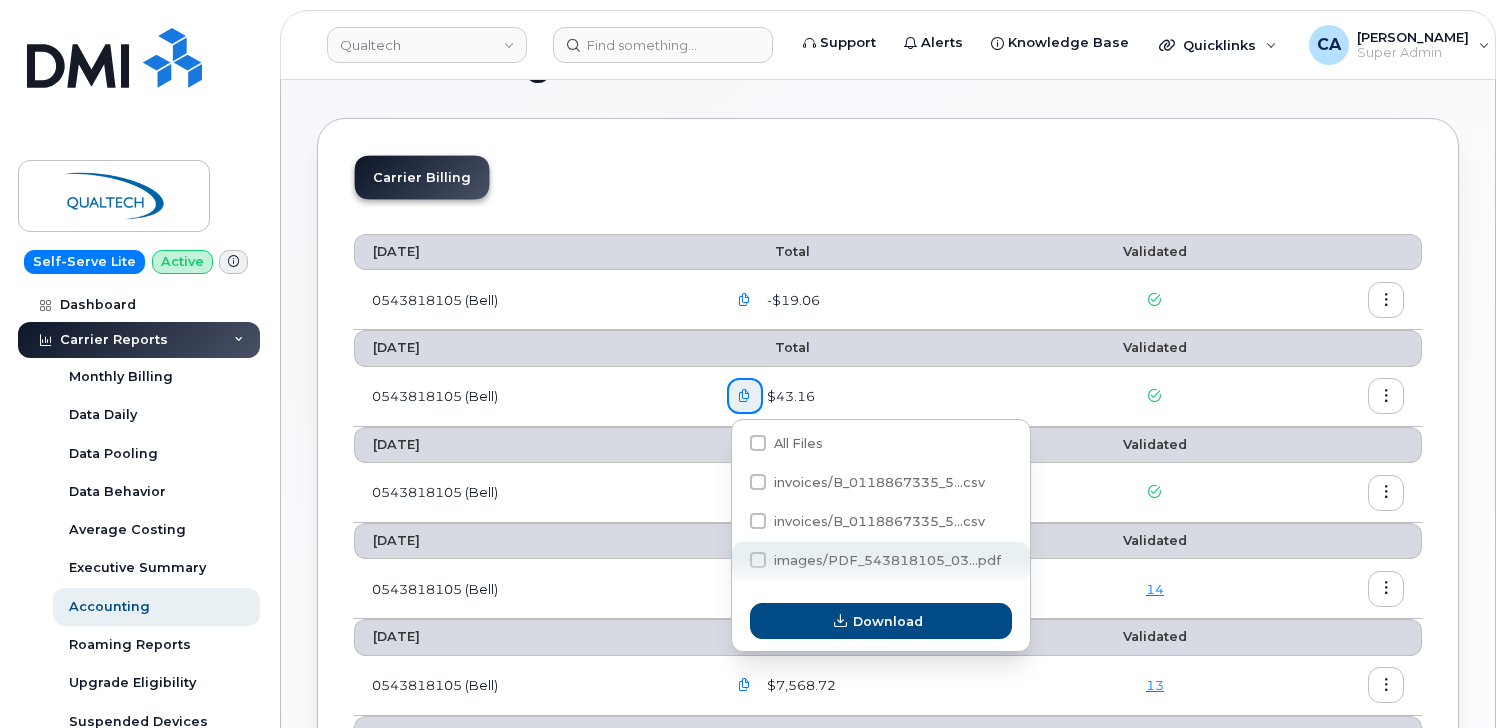checkbox on "true" 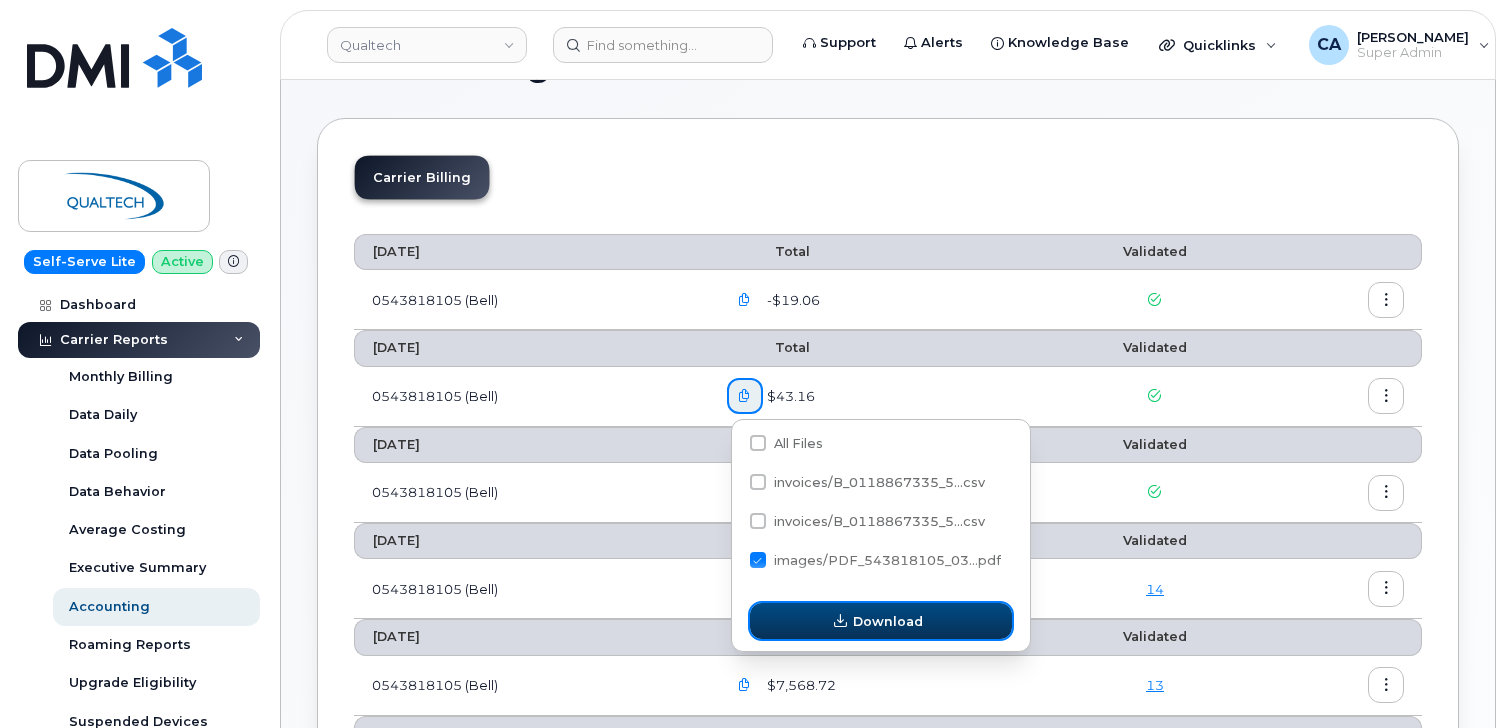 click on "Download" at bounding box center [881, 621] 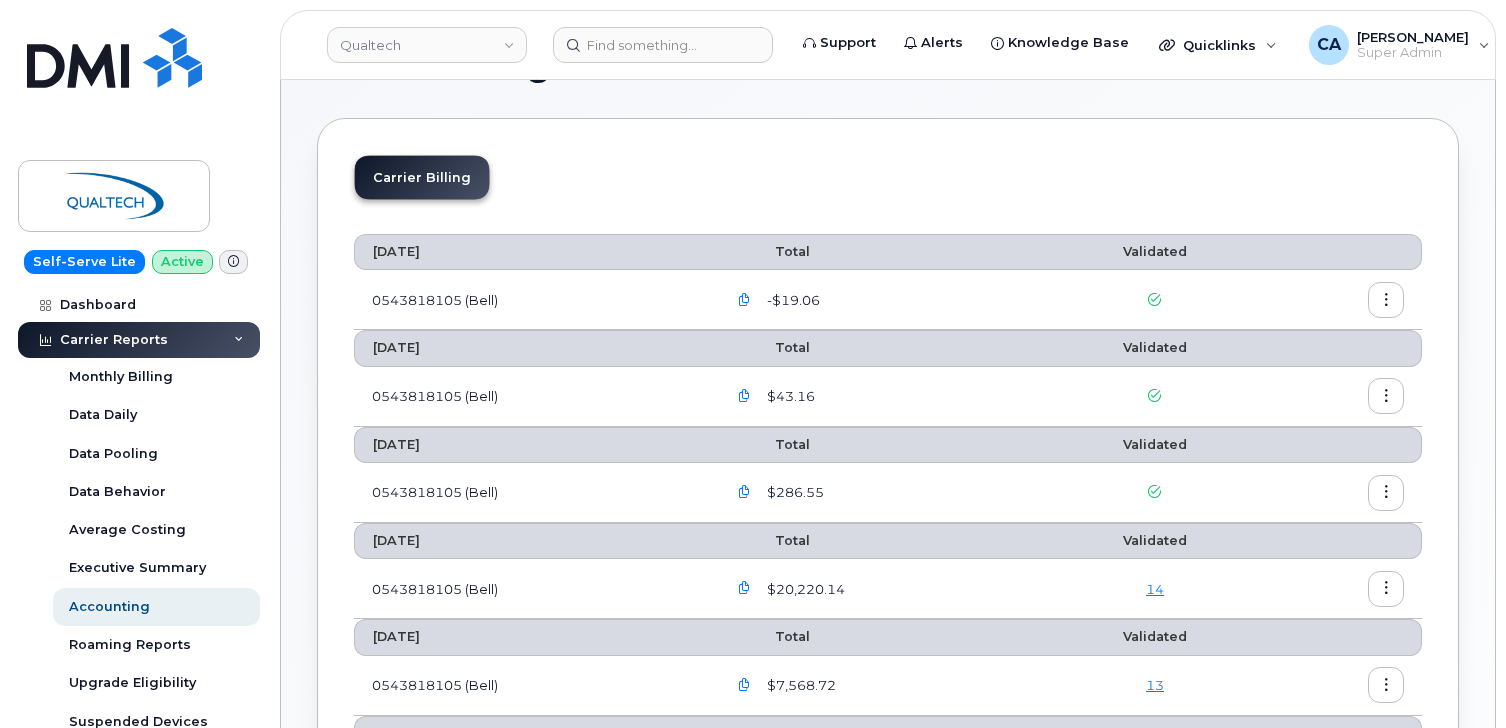 click on "Carrier Billing" at bounding box center [888, 185] 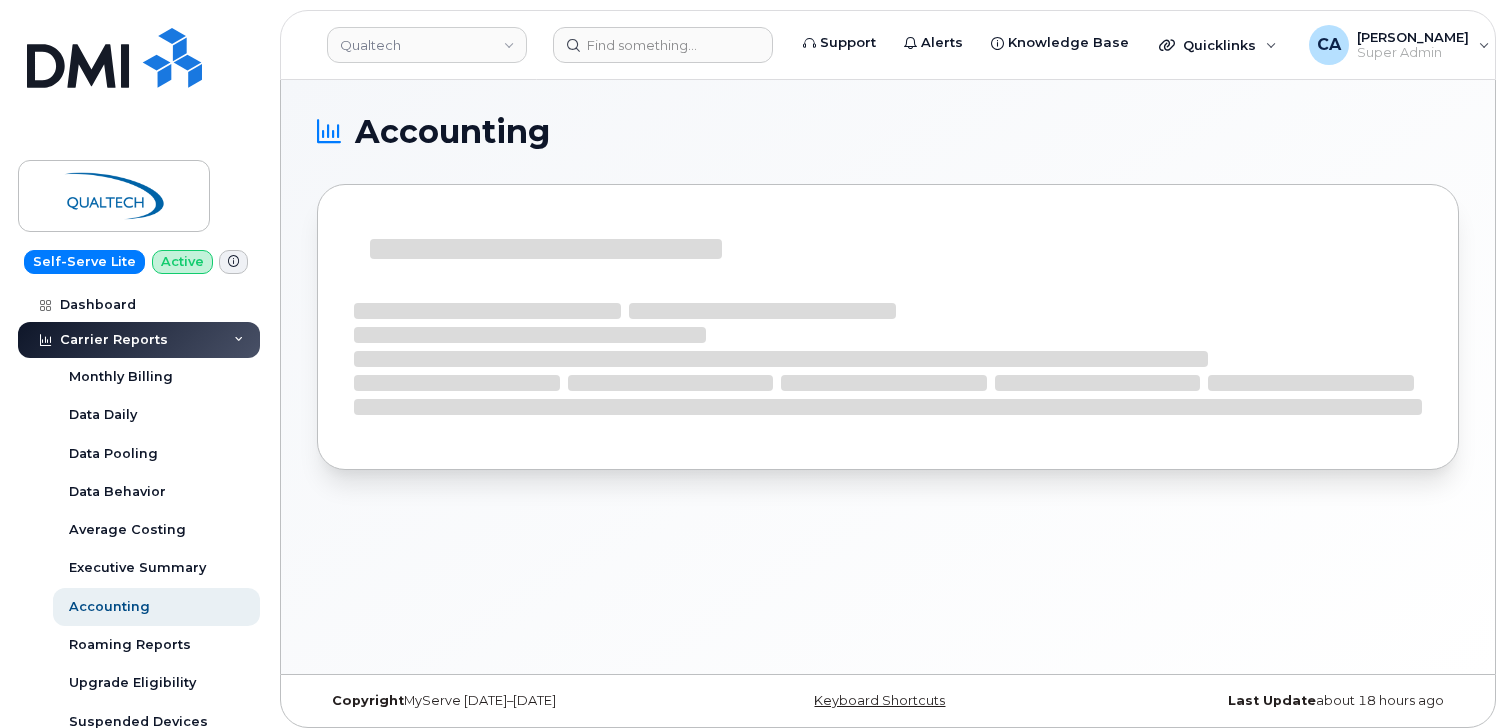 scroll, scrollTop: 0, scrollLeft: 0, axis: both 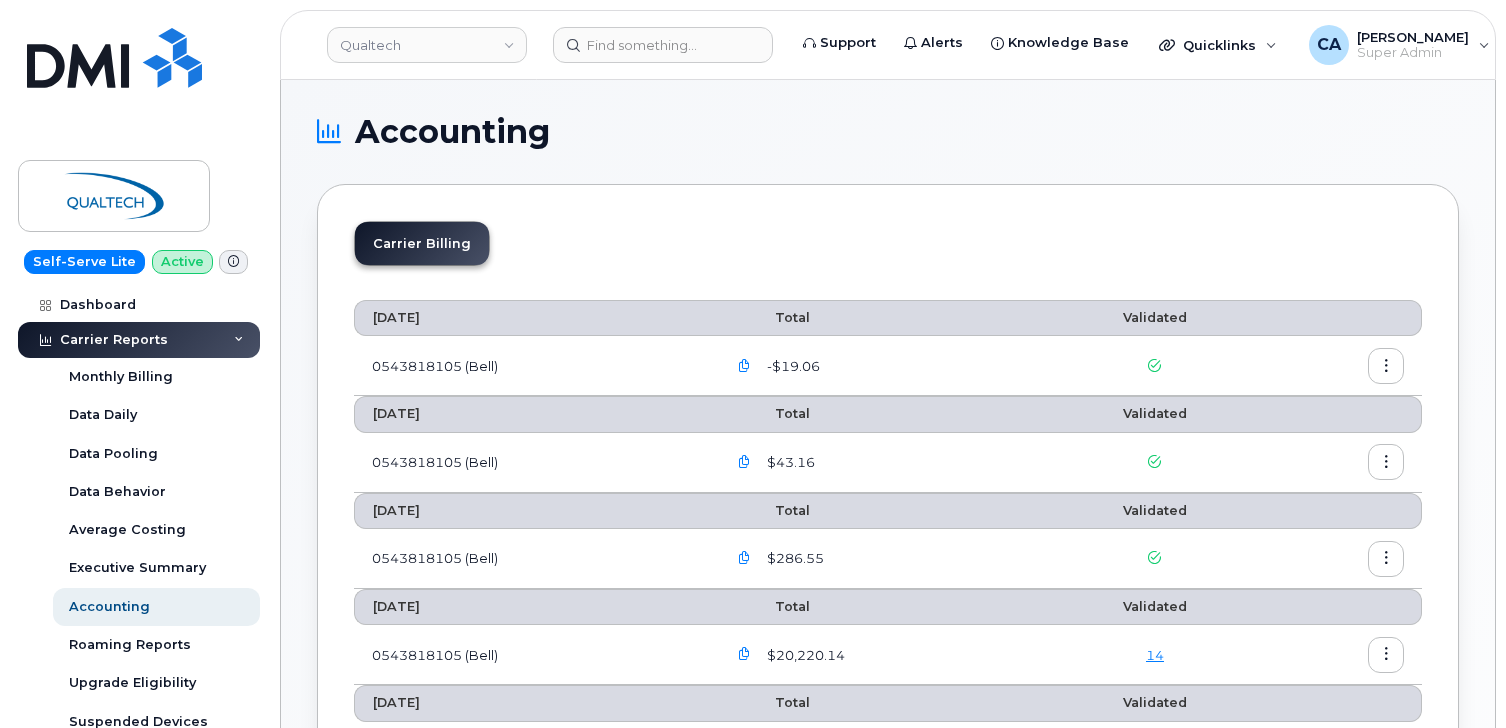 click at bounding box center [744, 462] 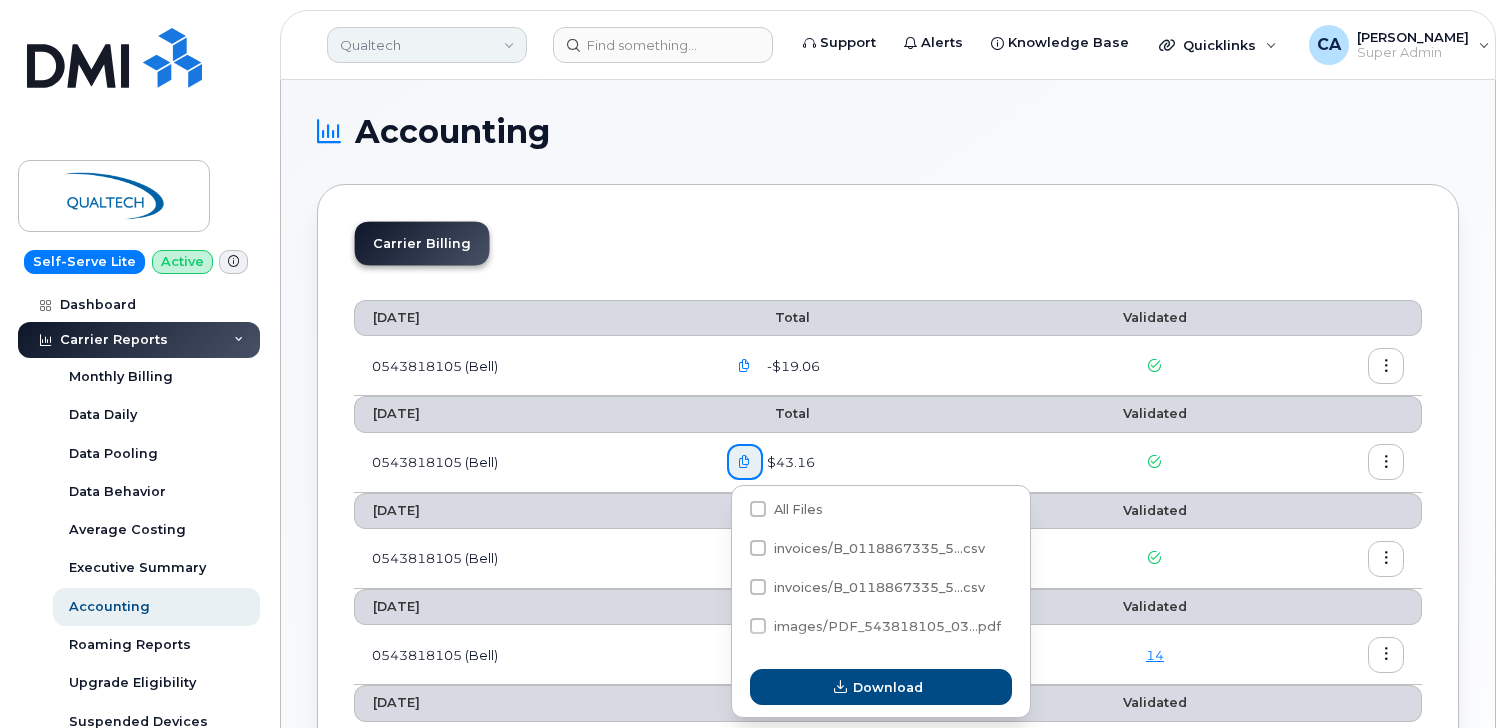 click on "Qualtech" at bounding box center (427, 45) 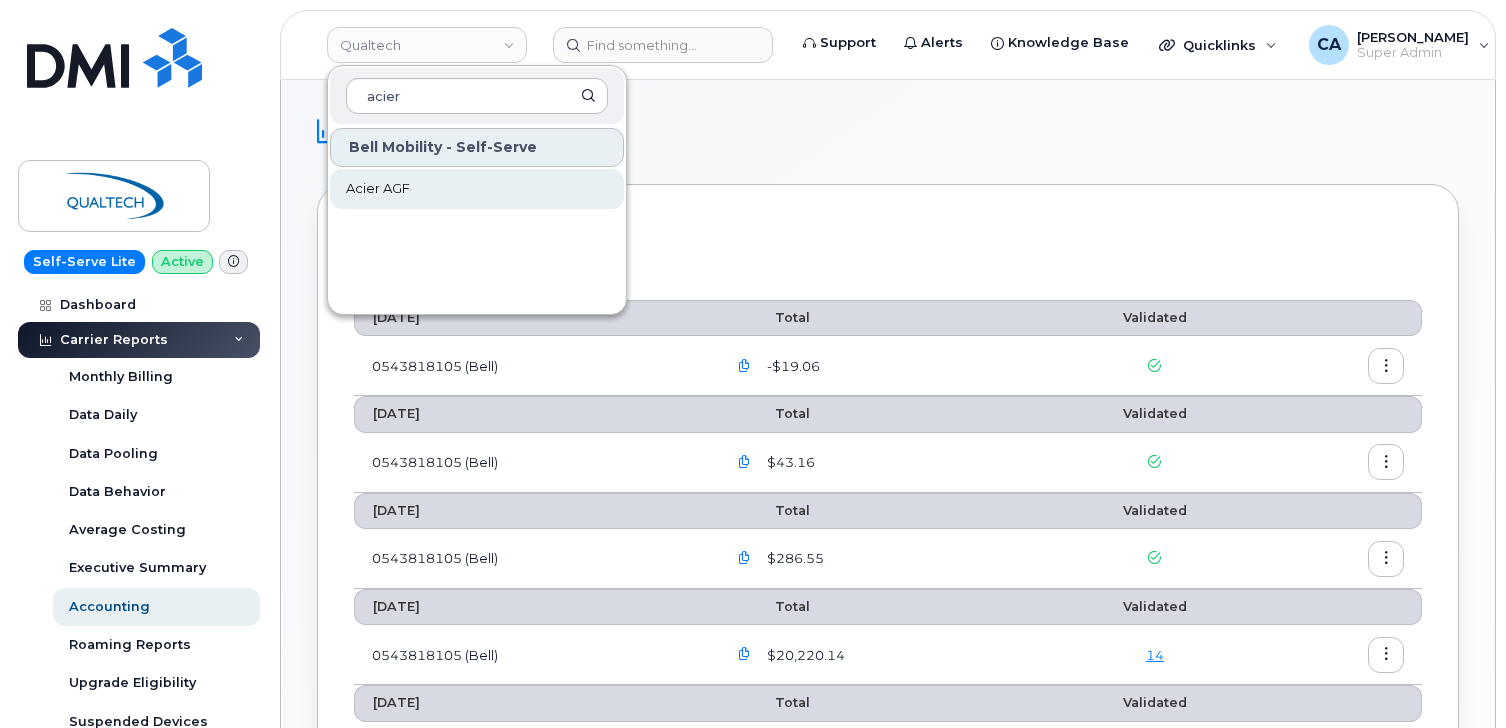 type on "acier" 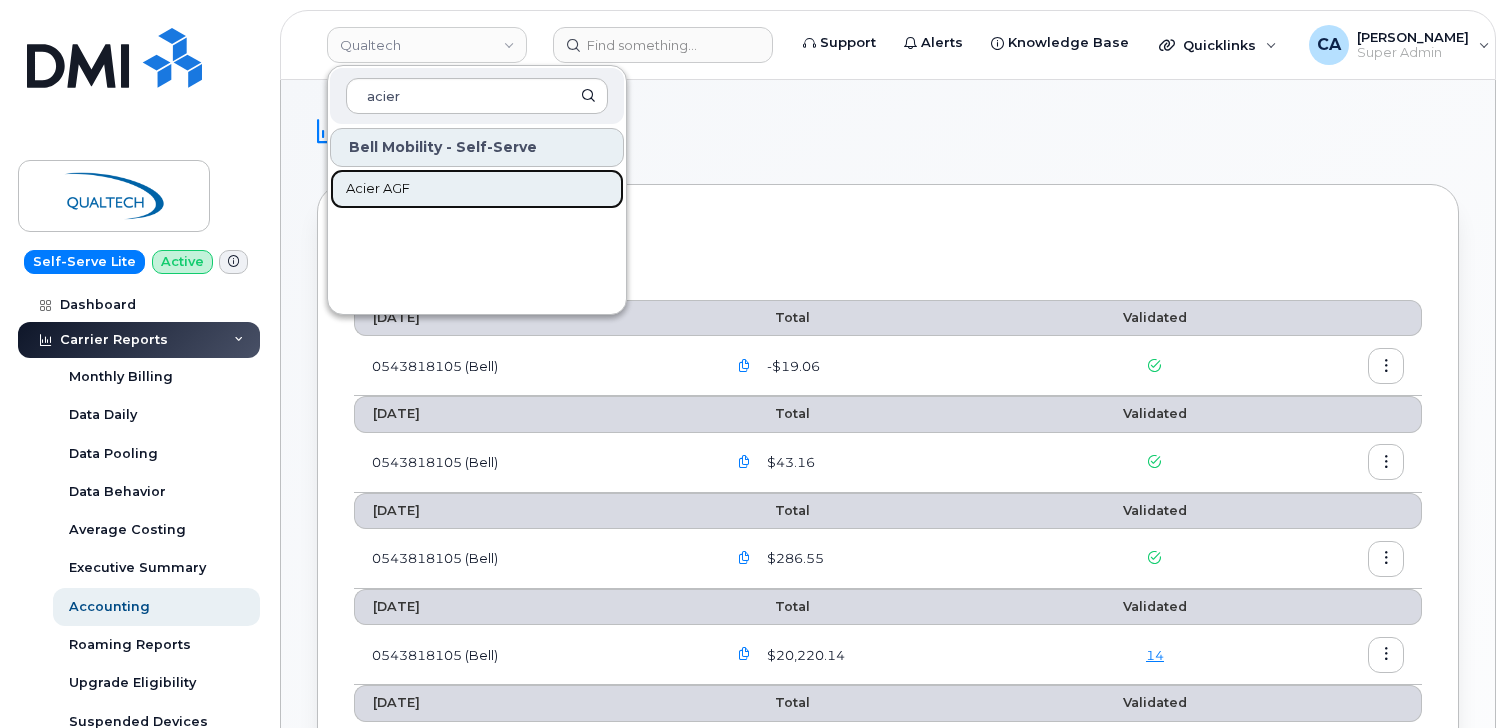 click on "Acier AGF" at bounding box center (378, 189) 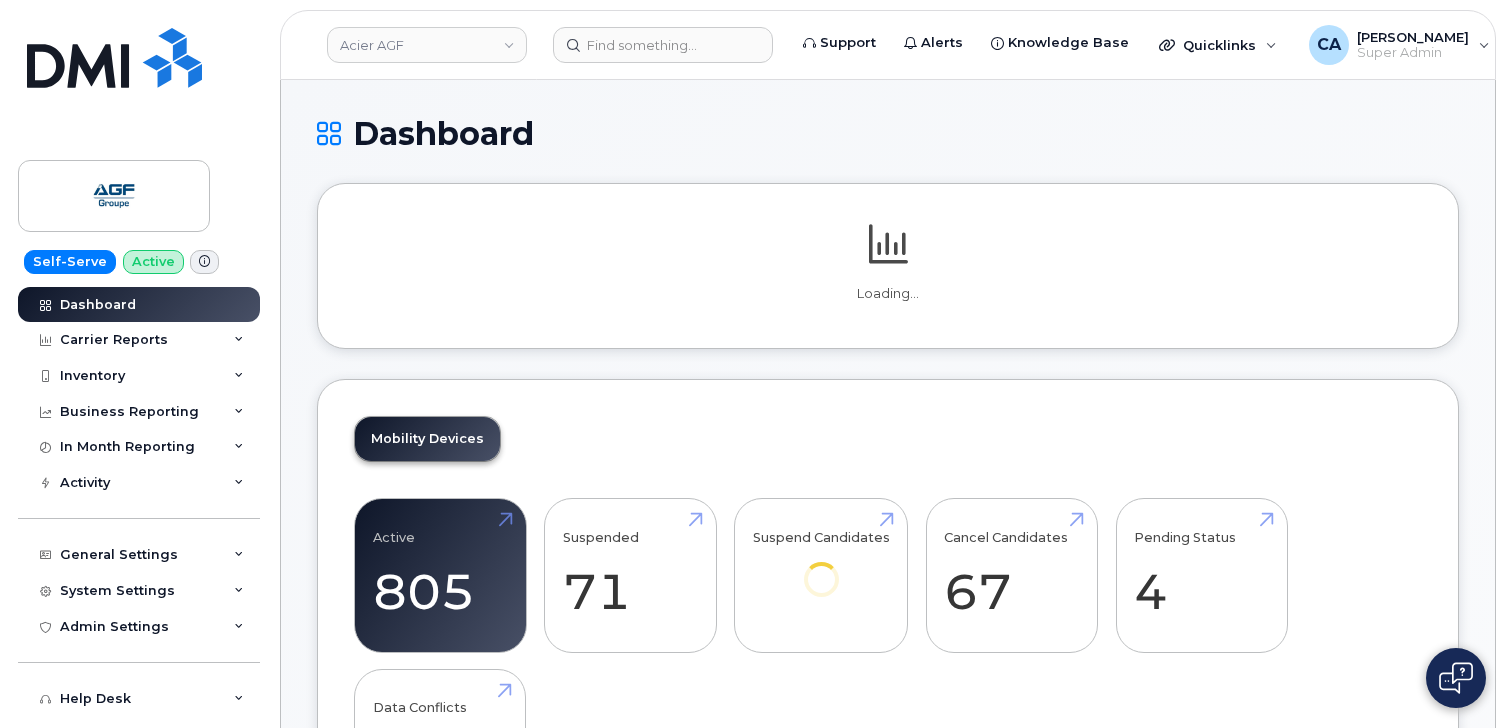 scroll, scrollTop: 0, scrollLeft: 0, axis: both 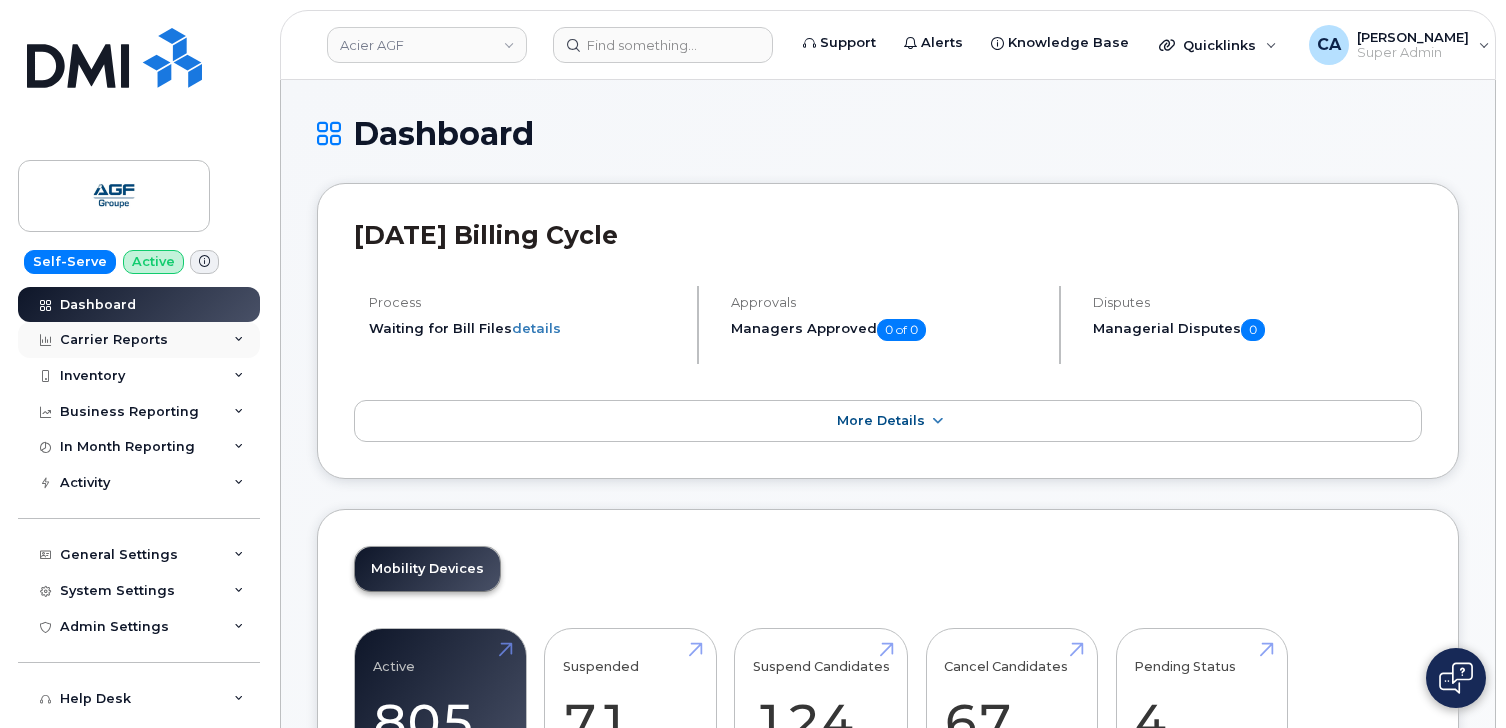 click on "Carrier Reports" 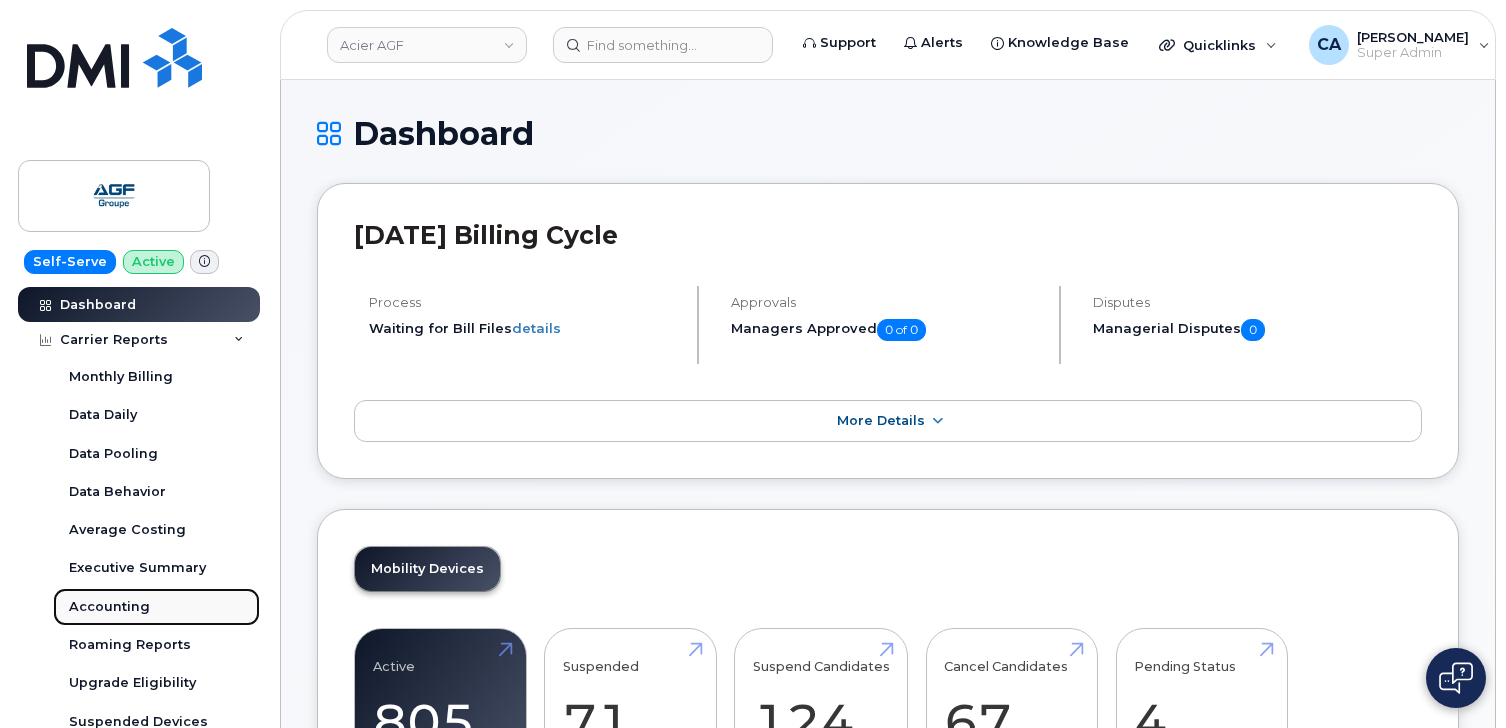 click on "Accounting" 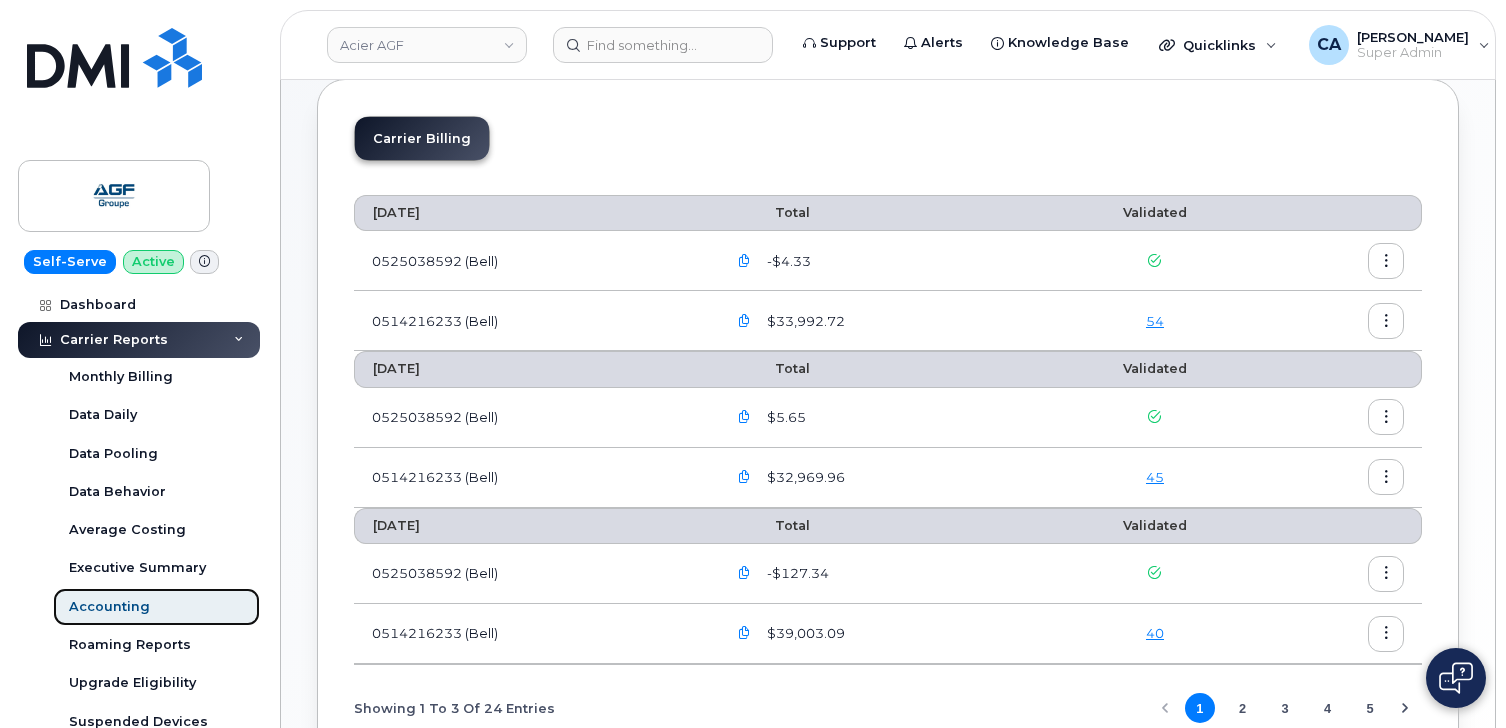 scroll, scrollTop: 110, scrollLeft: 0, axis: vertical 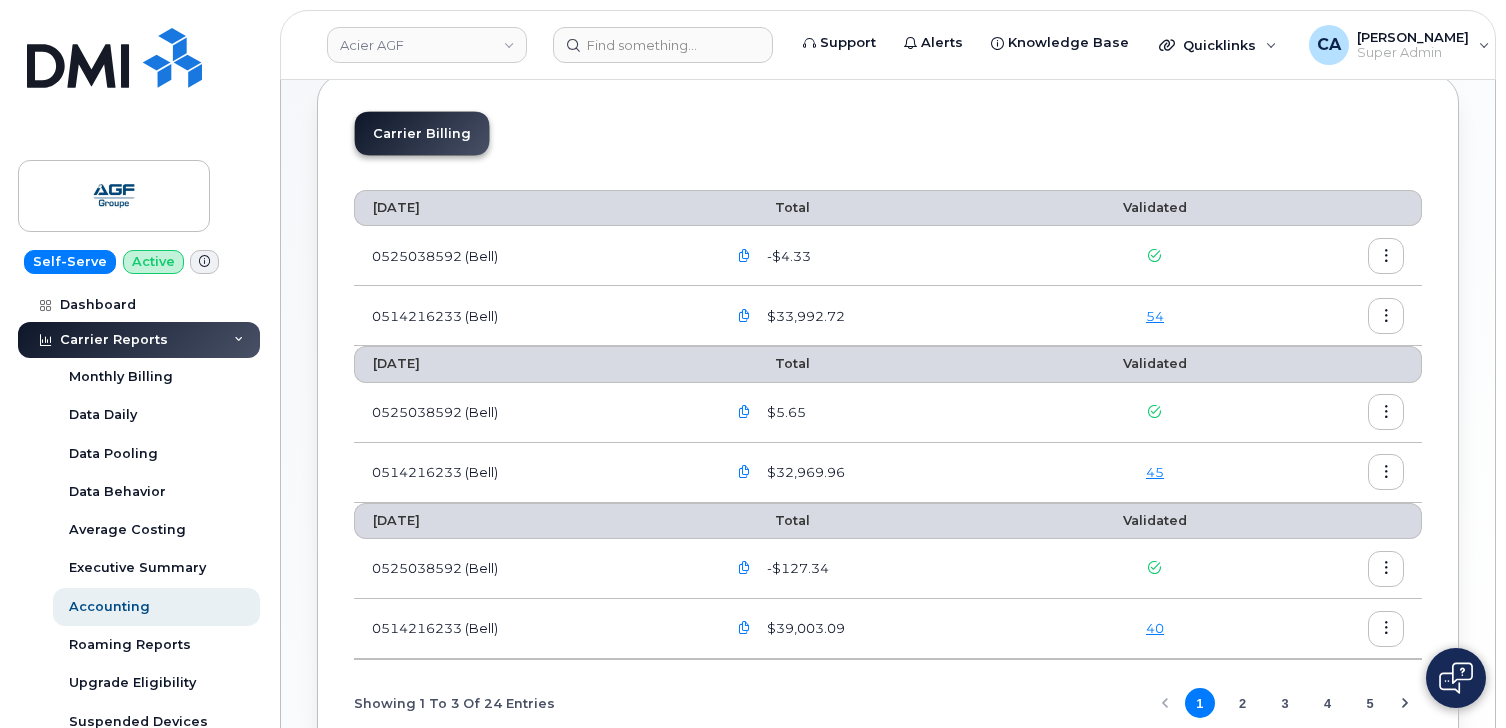 click 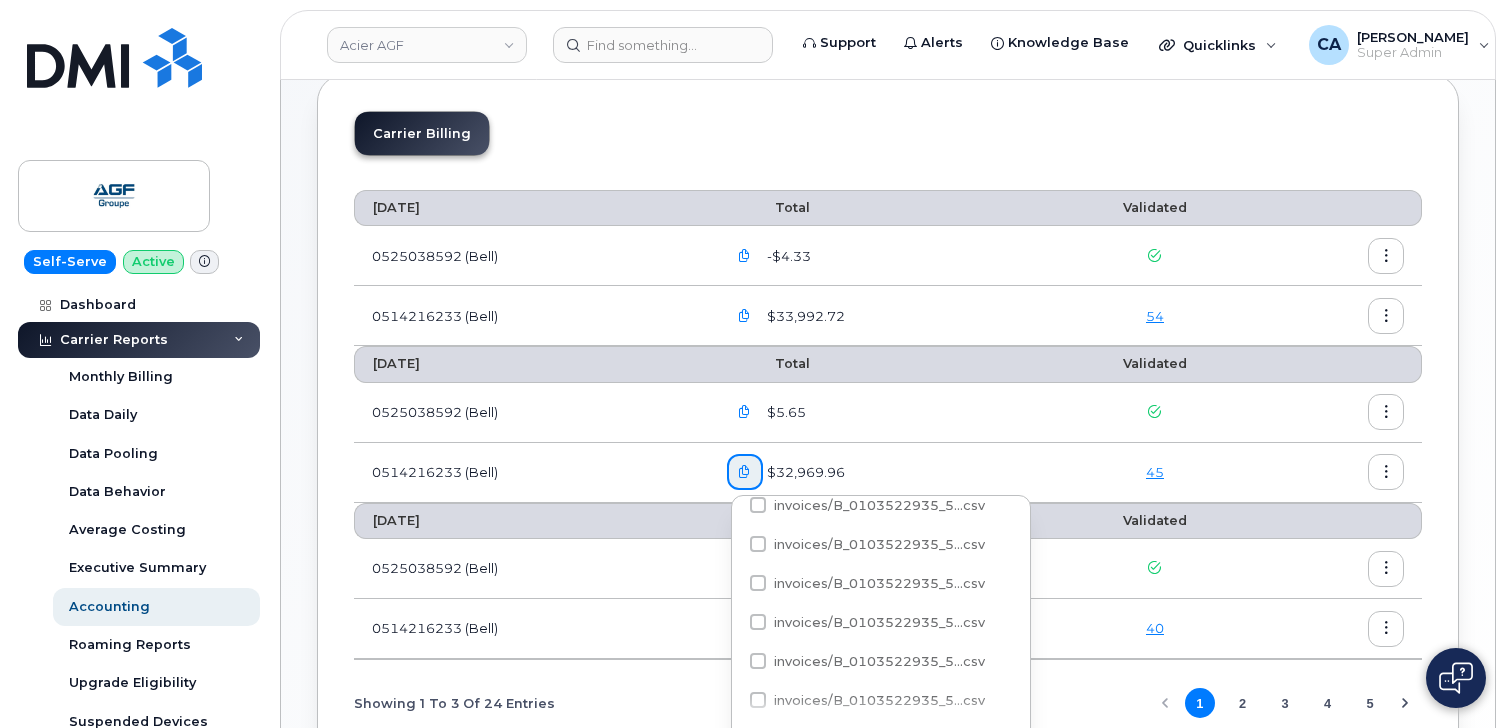 scroll, scrollTop: 384, scrollLeft: 0, axis: vertical 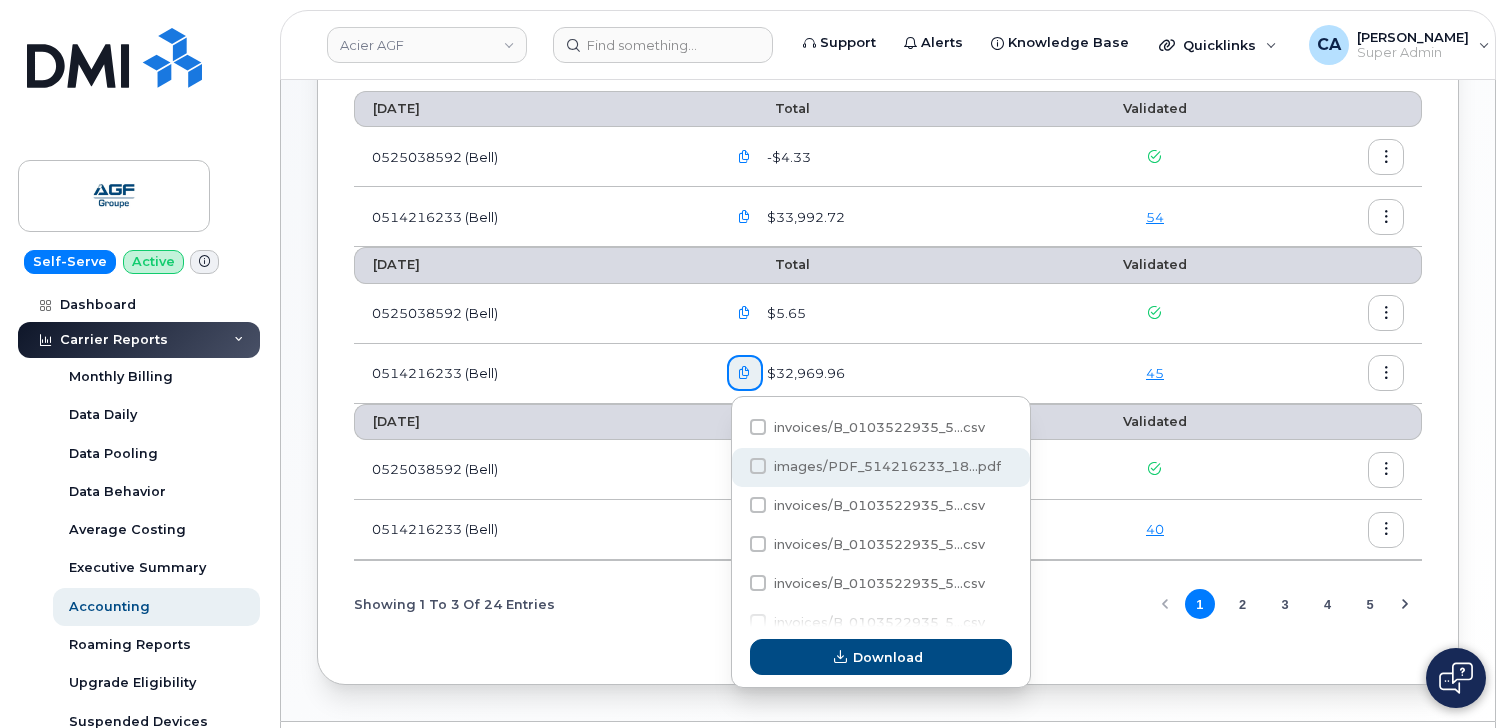 click 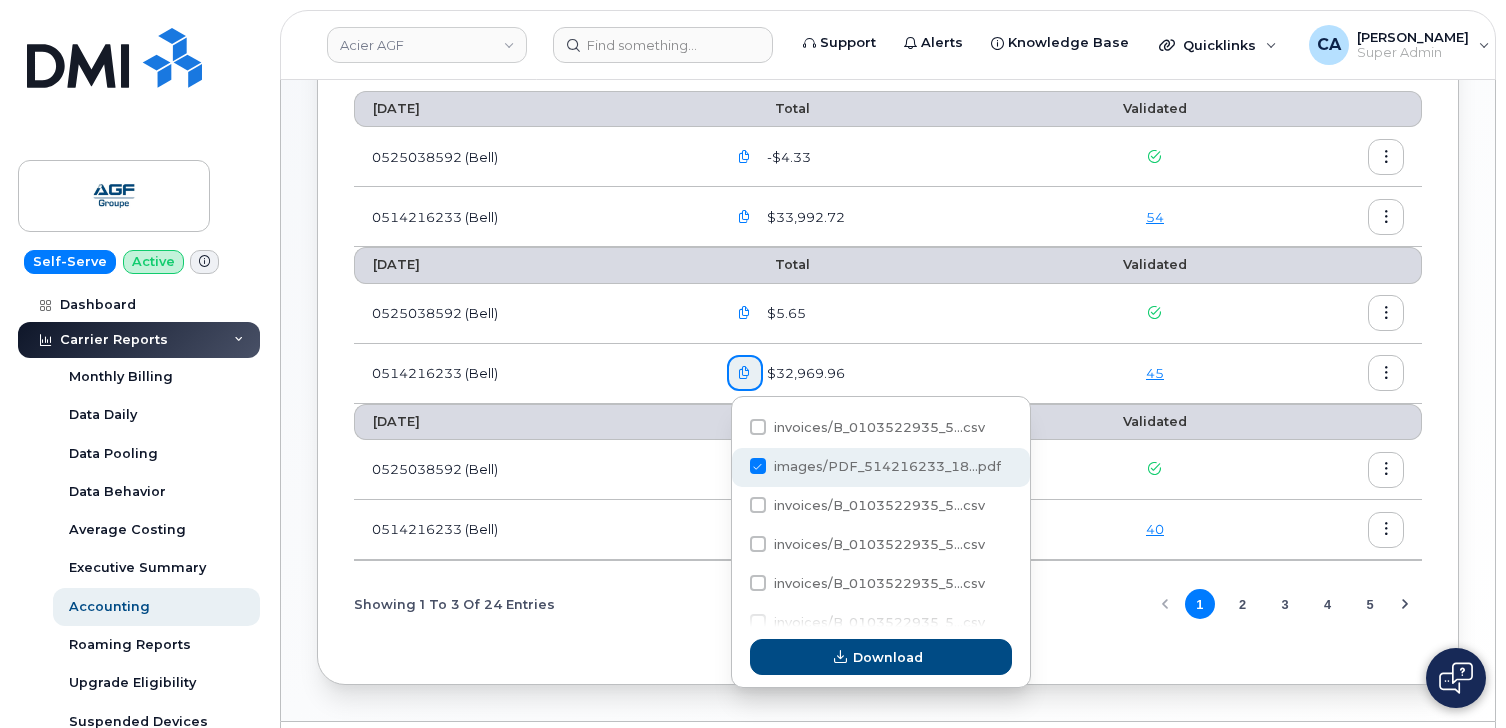 click on "images/PDF_514216233_18...pdf" 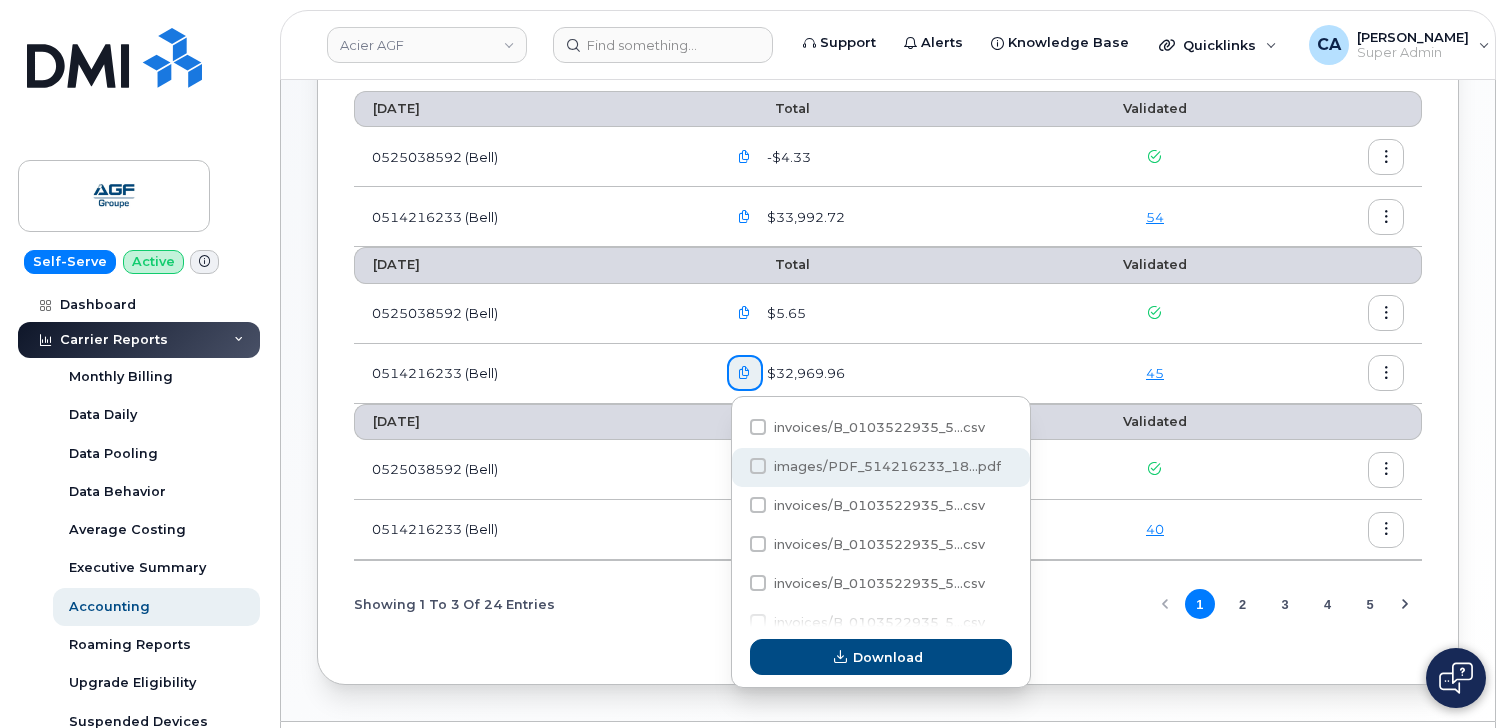 checkbox on "true" 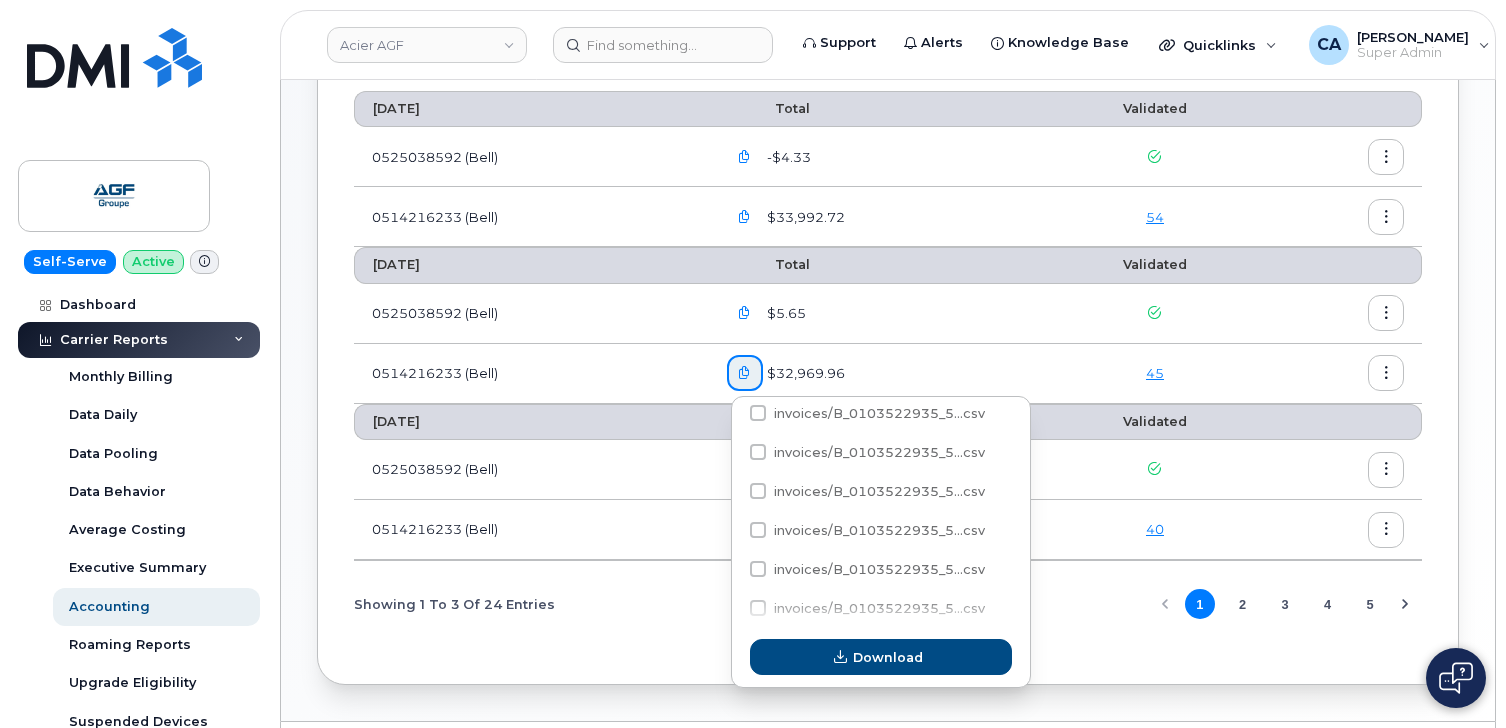scroll, scrollTop: 760, scrollLeft: 0, axis: vertical 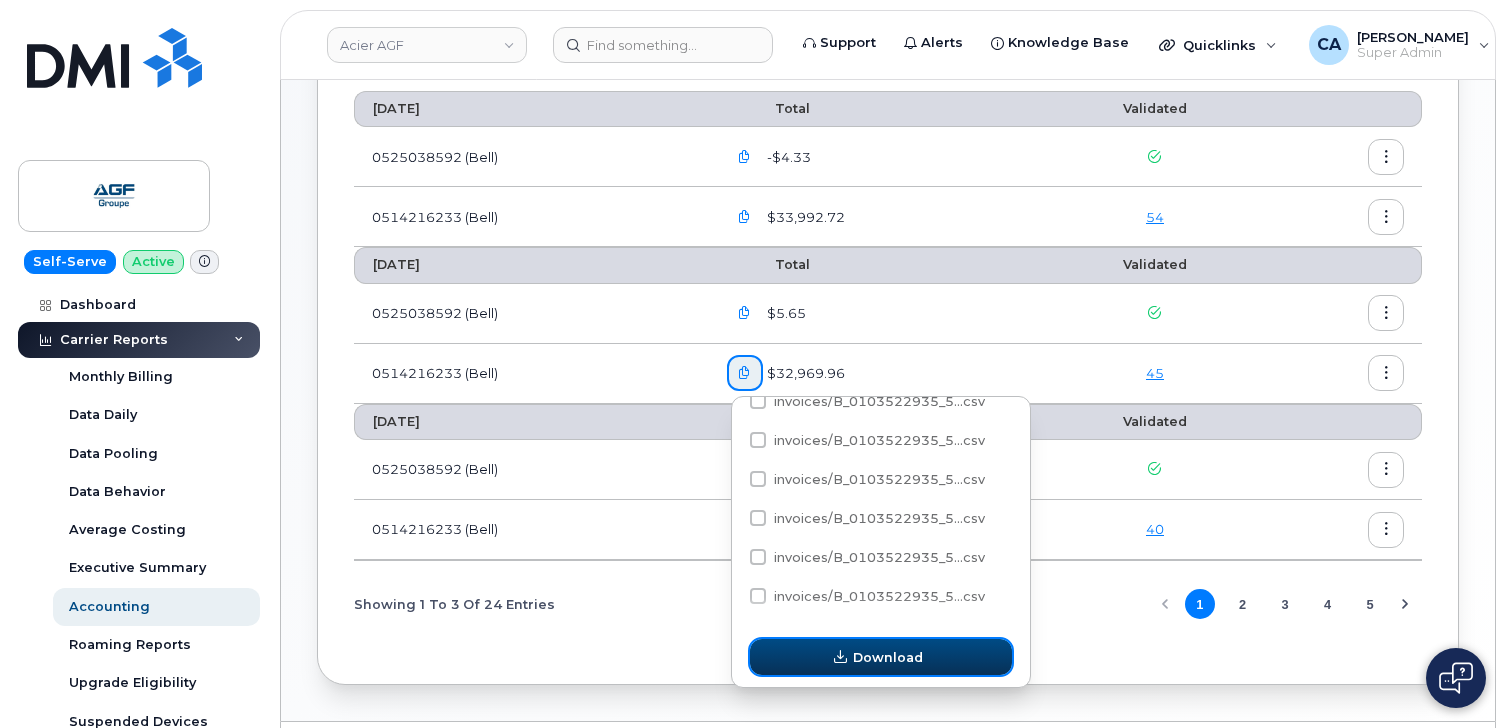 click on "Download" 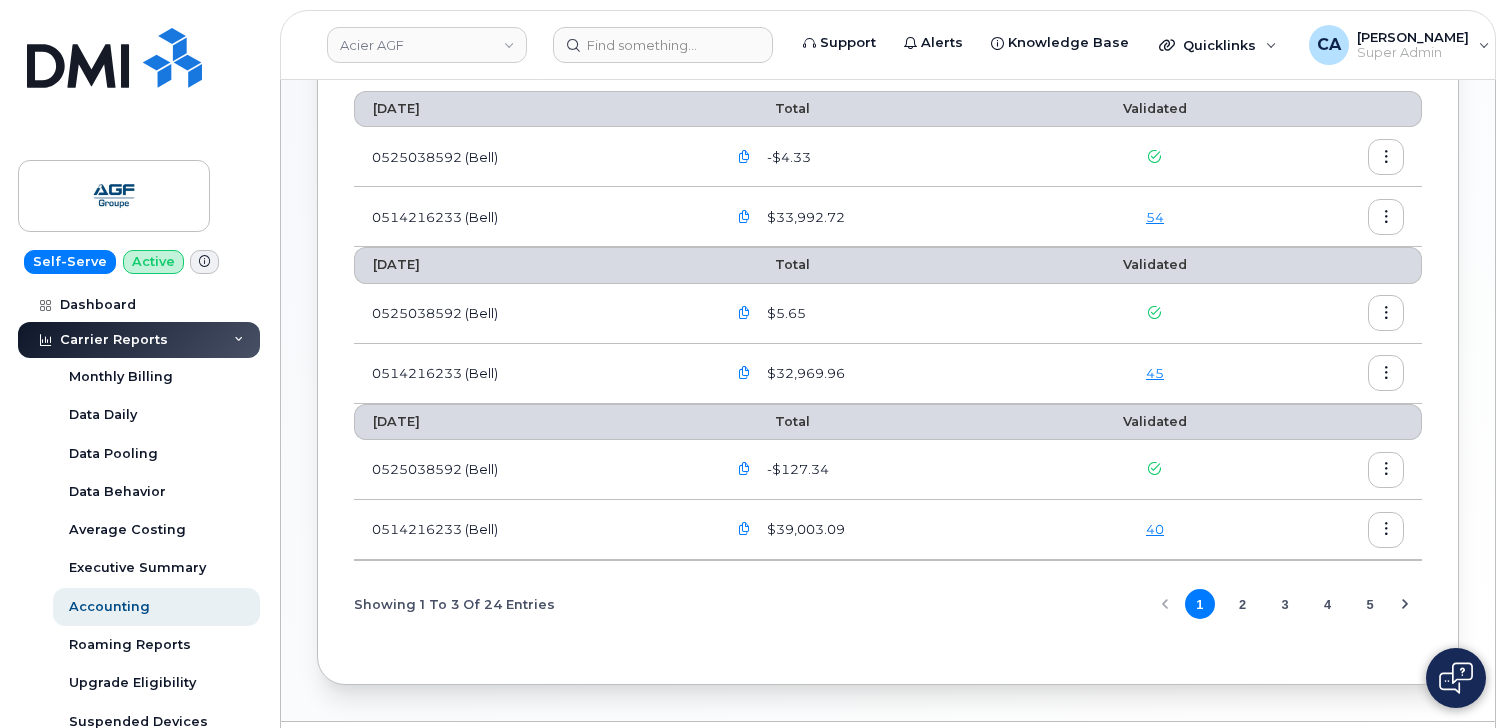click 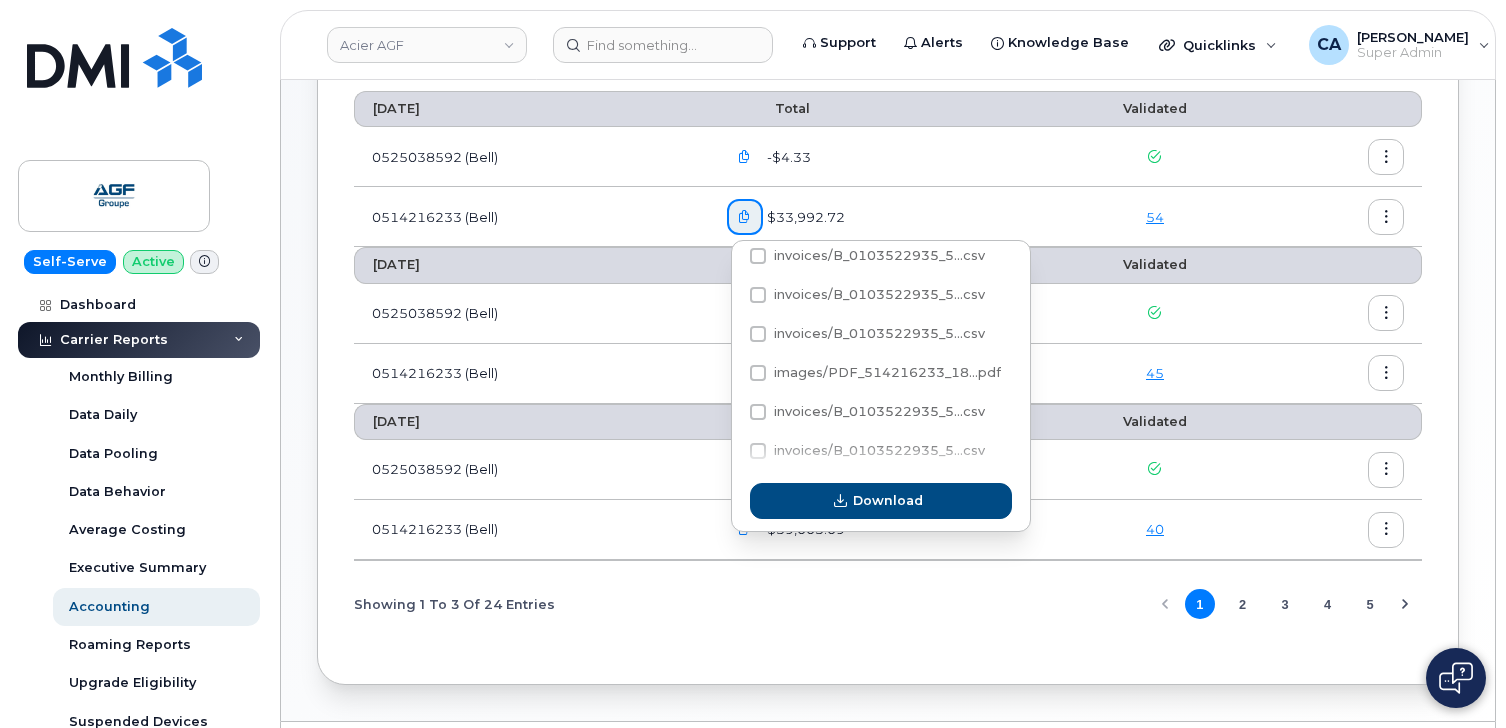 scroll, scrollTop: 253, scrollLeft: 0, axis: vertical 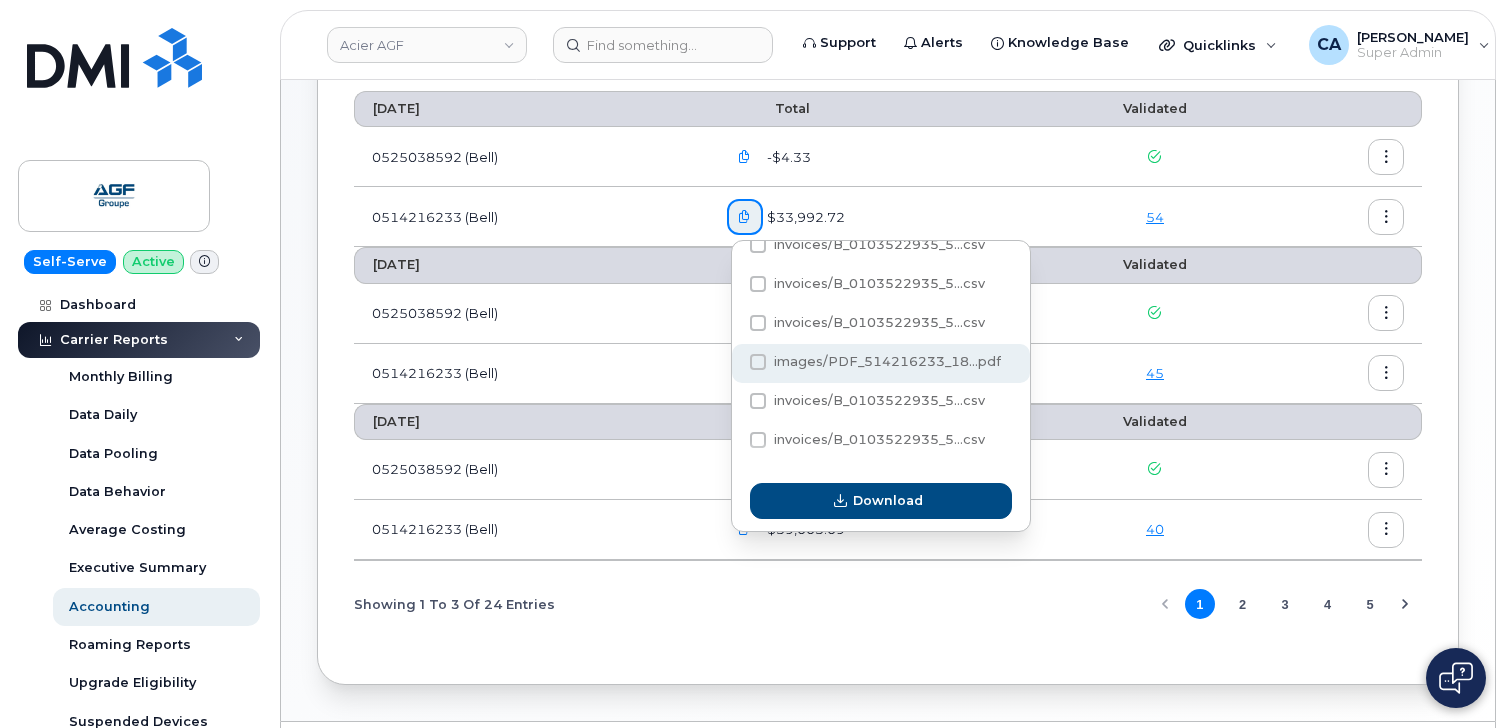 click 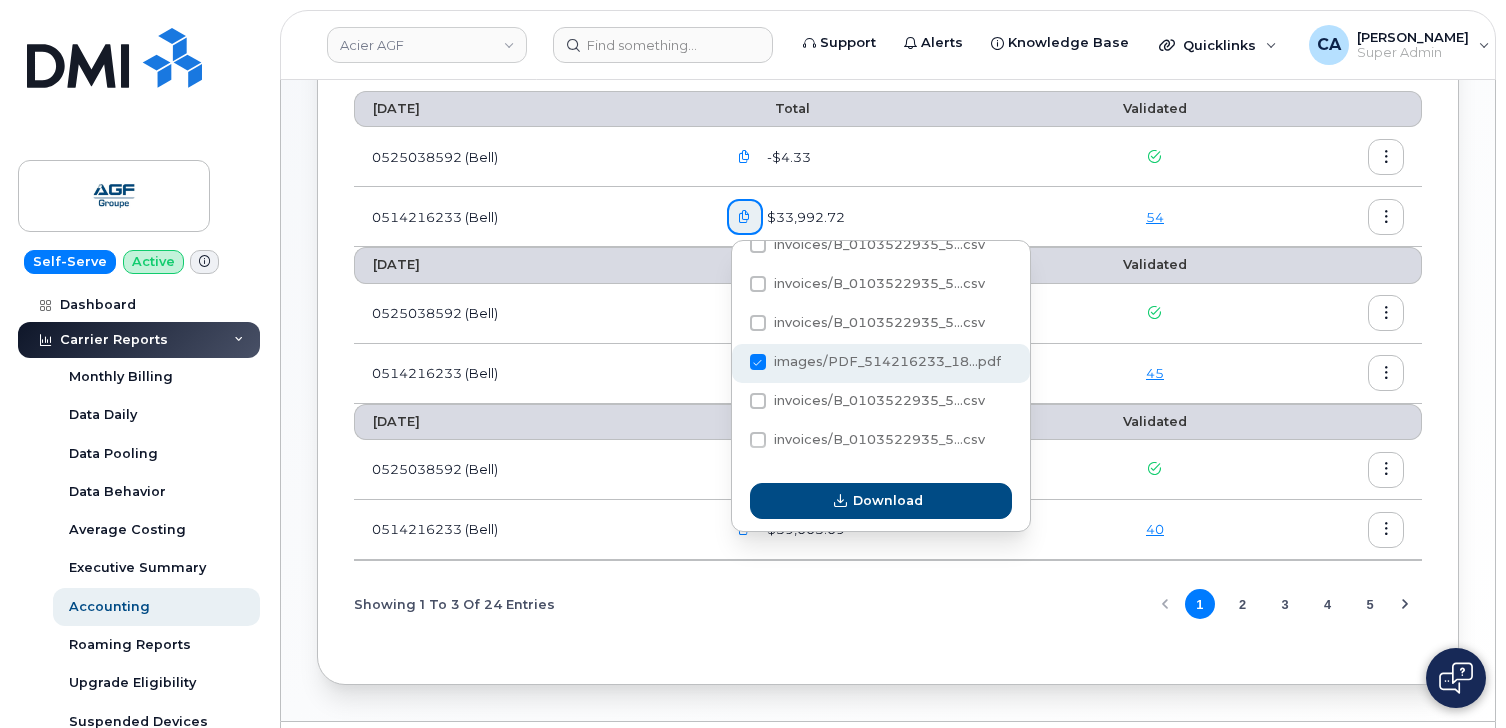 click on "images/PDF_514216233_18...pdf" 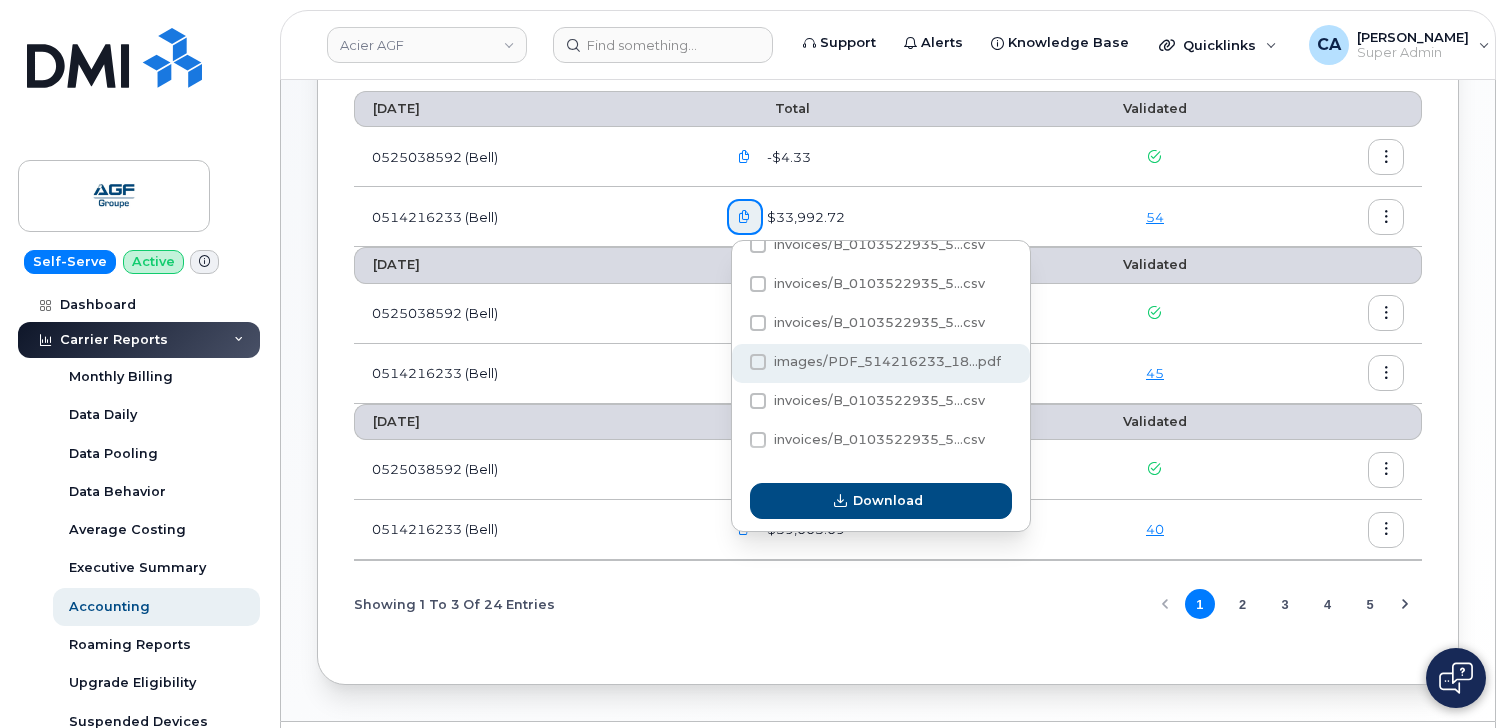checkbox on "true" 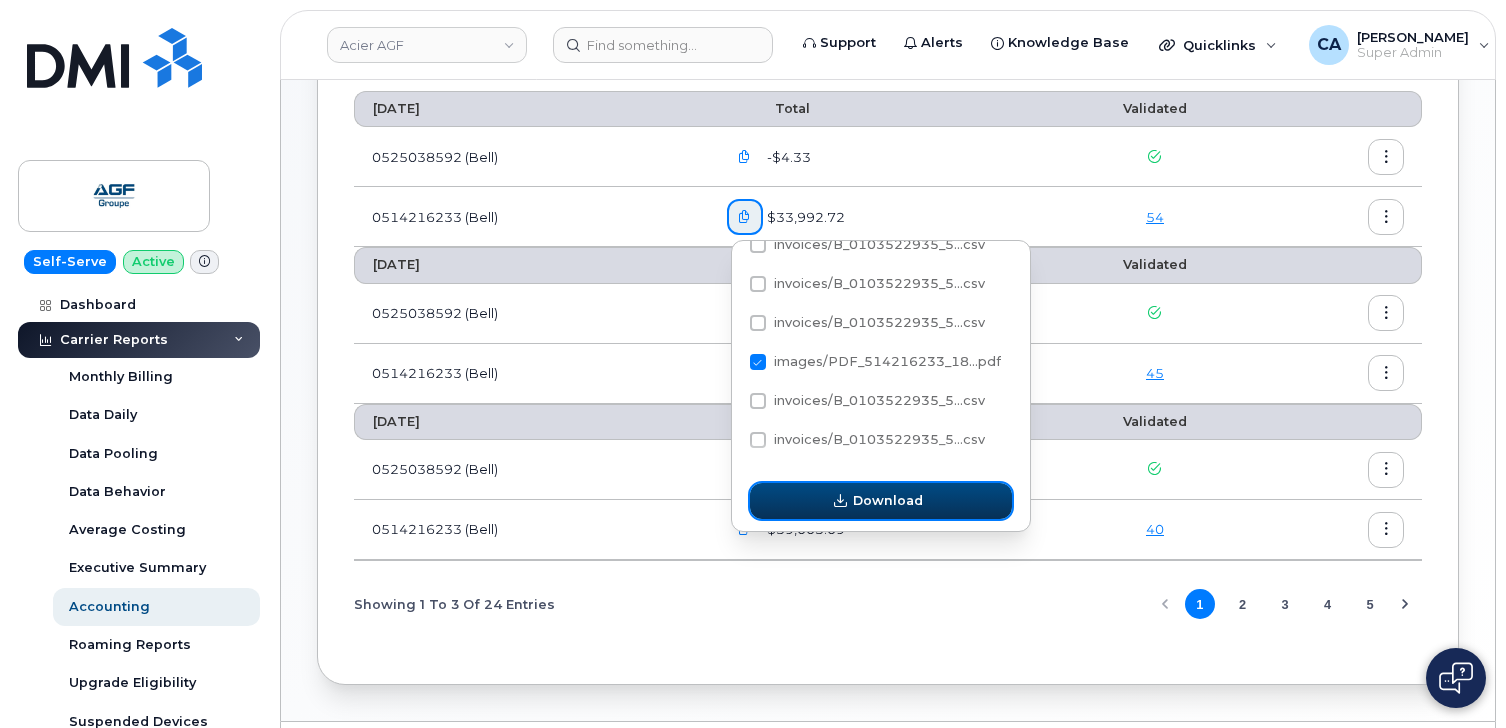 click on "Download" 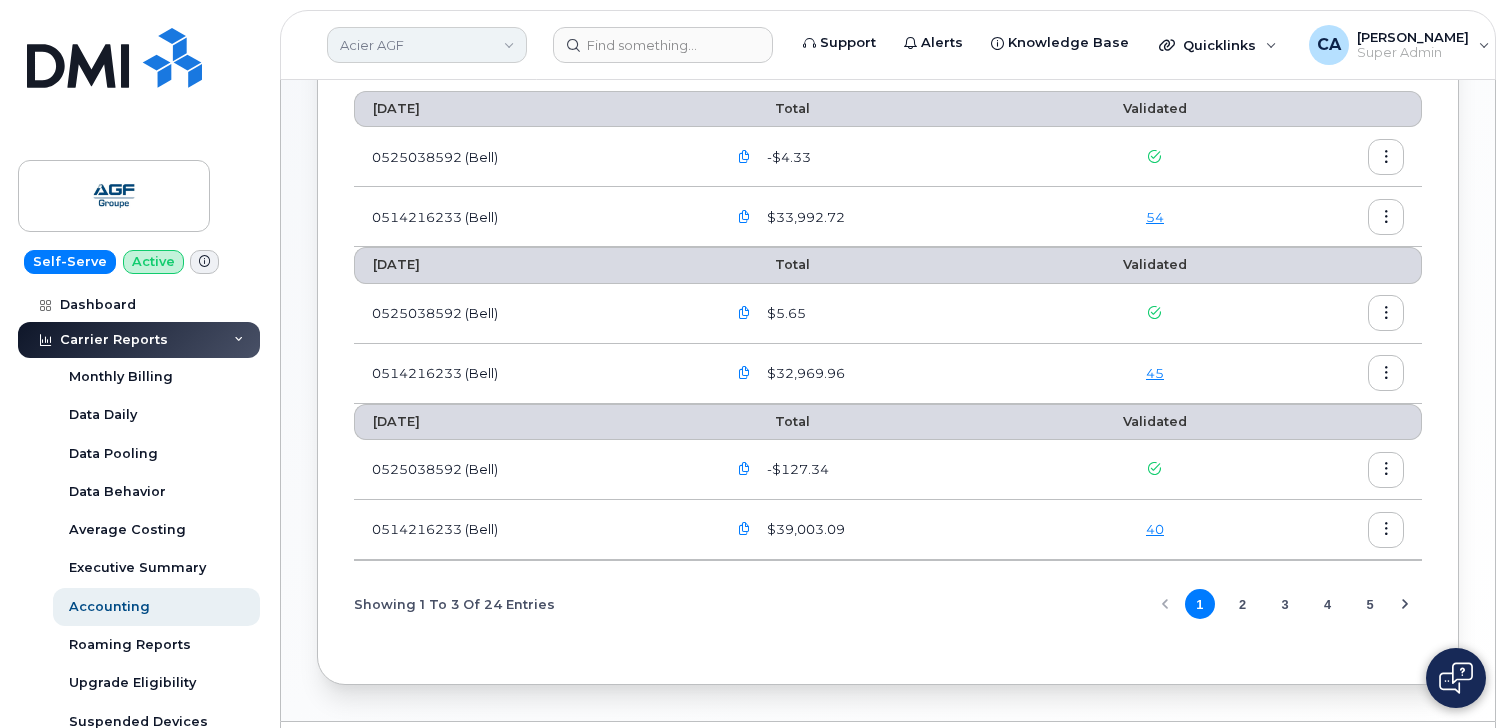 click on "Acier AGF" 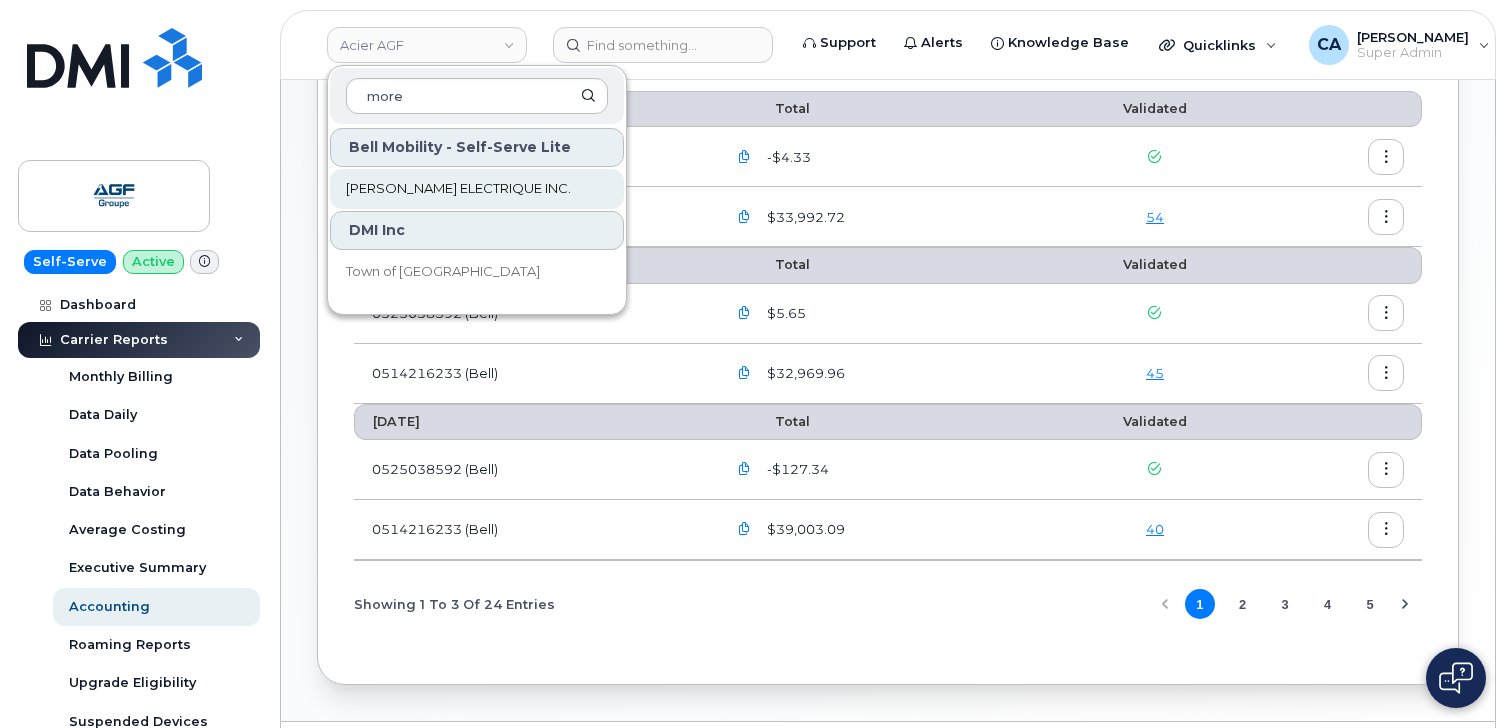 type on "more" 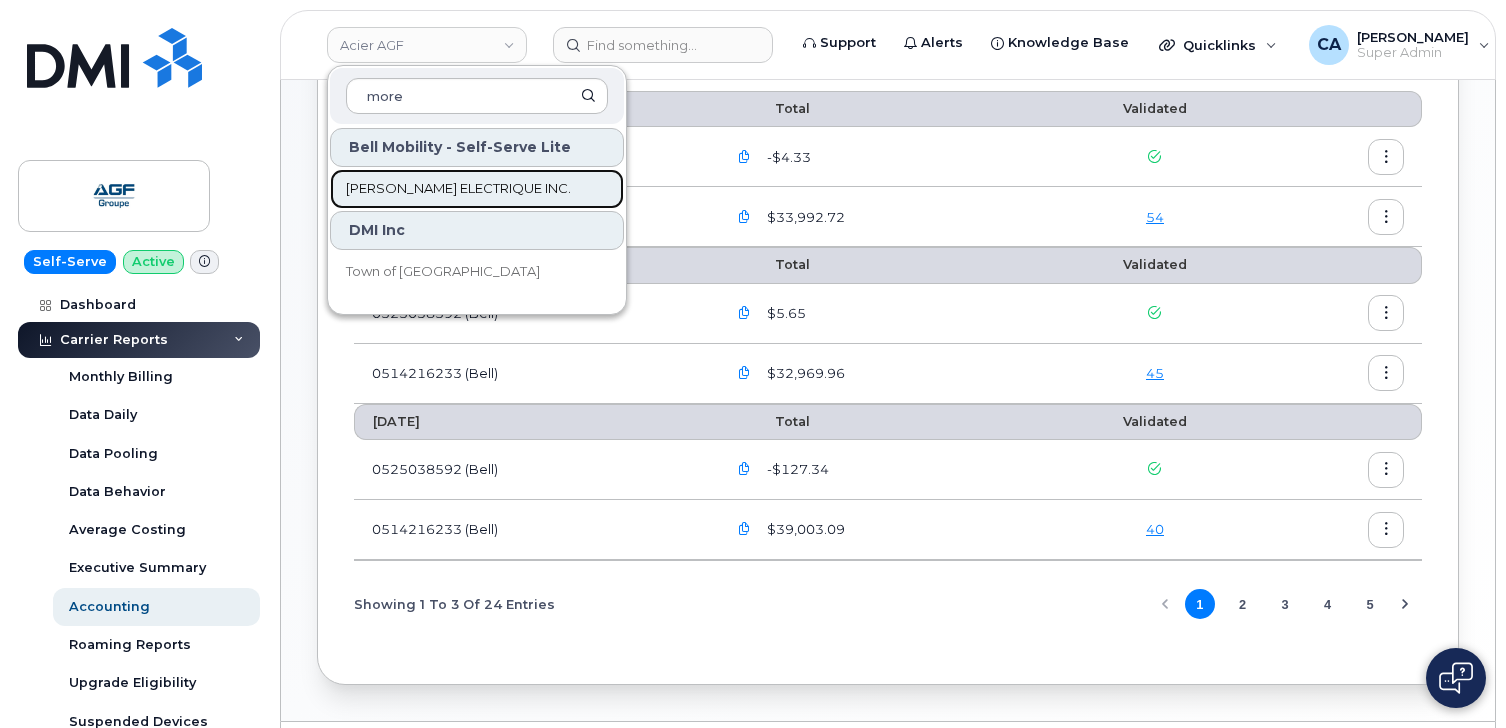 click on "[PERSON_NAME] ELECTRIQUE INC." 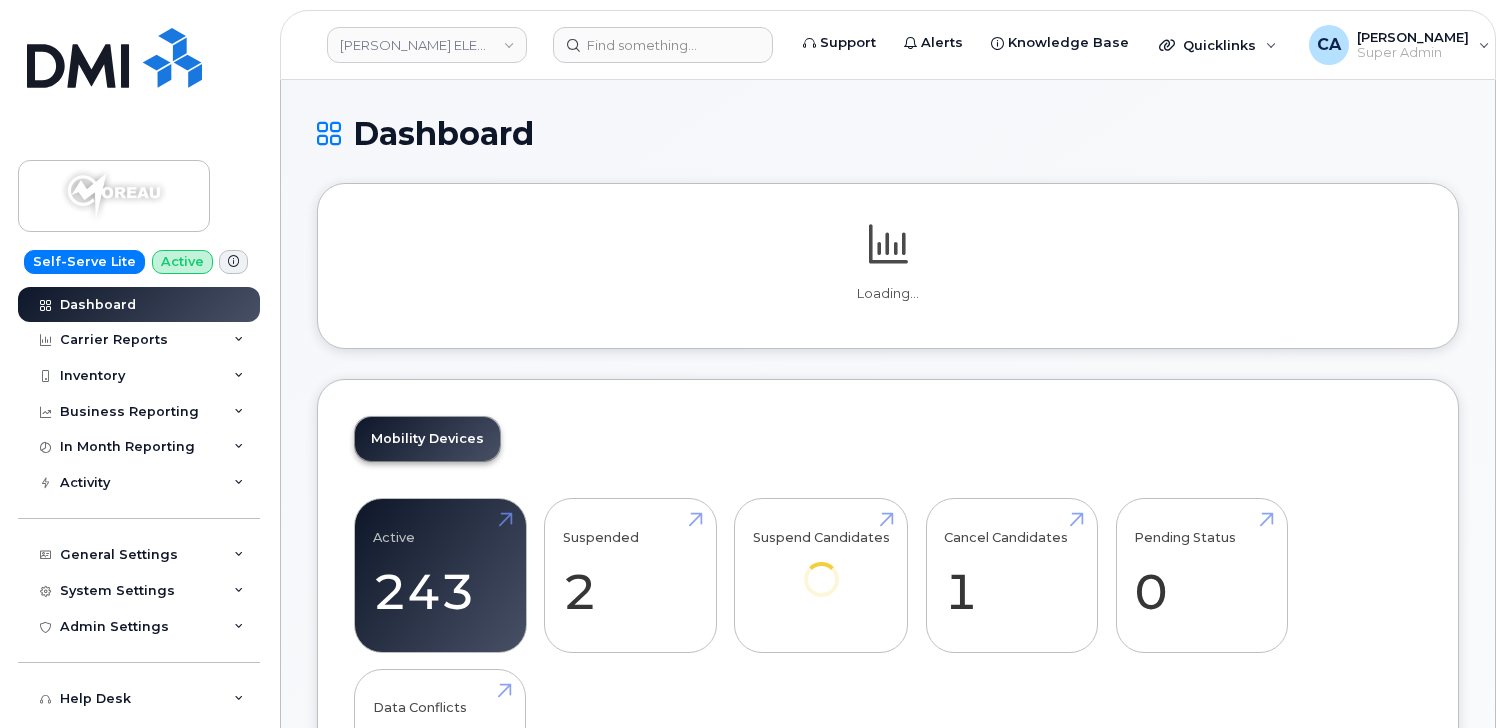 scroll, scrollTop: 0, scrollLeft: 0, axis: both 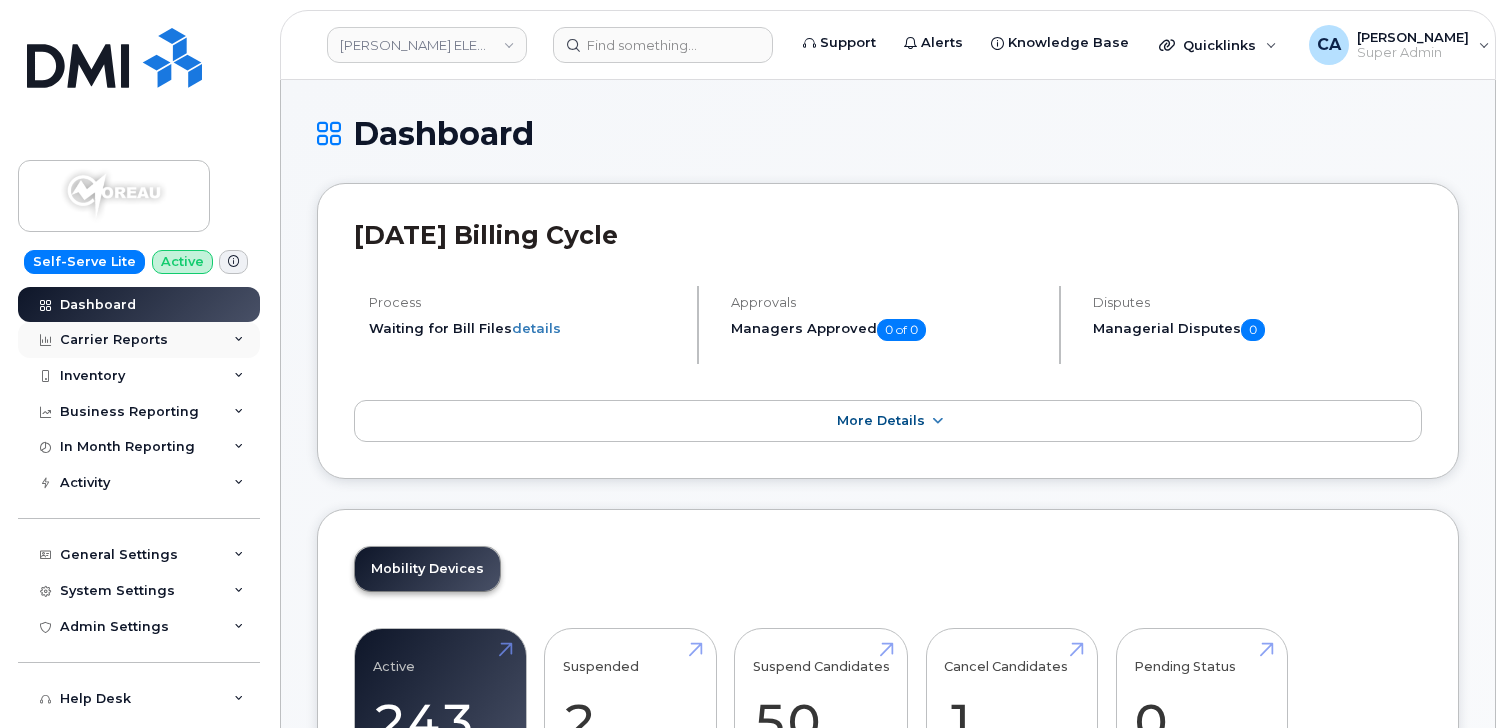 click on "Carrier Reports" at bounding box center (114, 340) 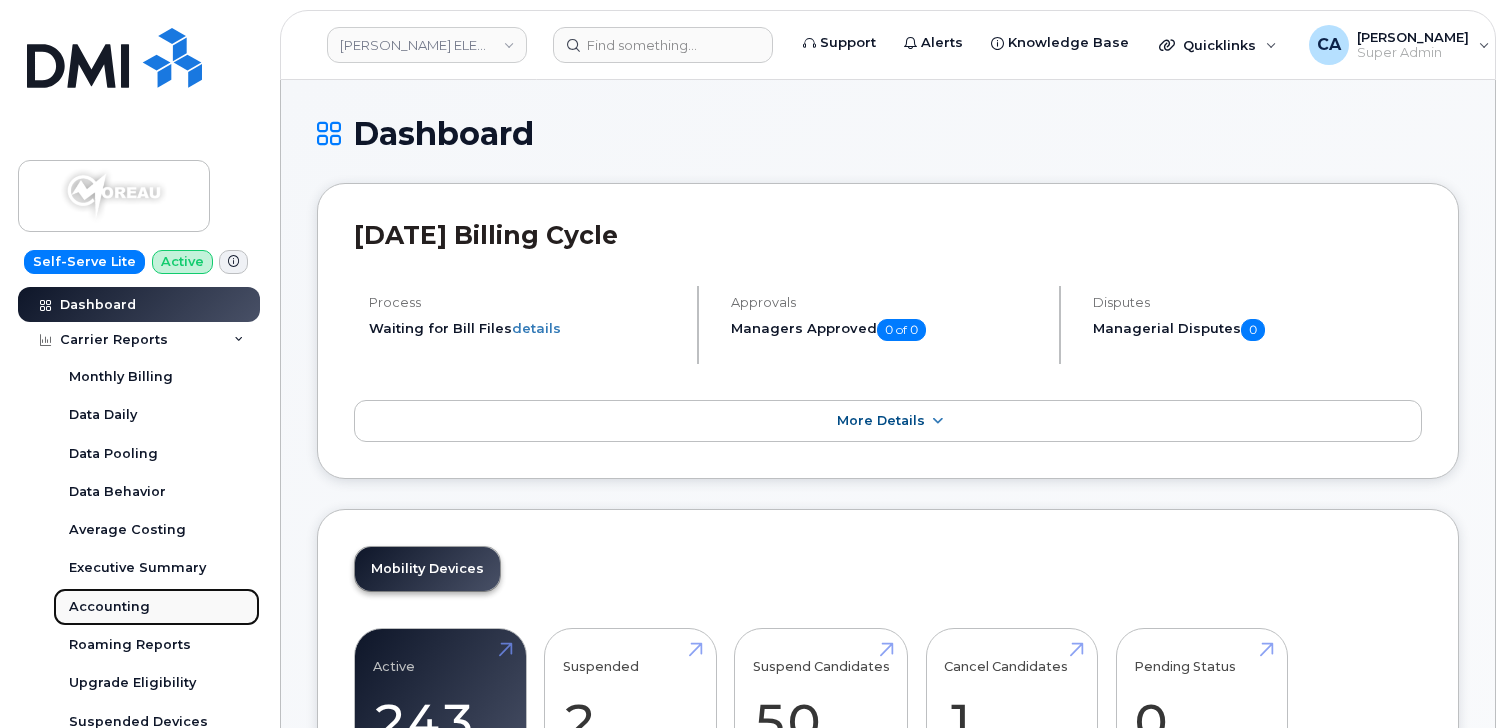 click on "Accounting" at bounding box center (109, 607) 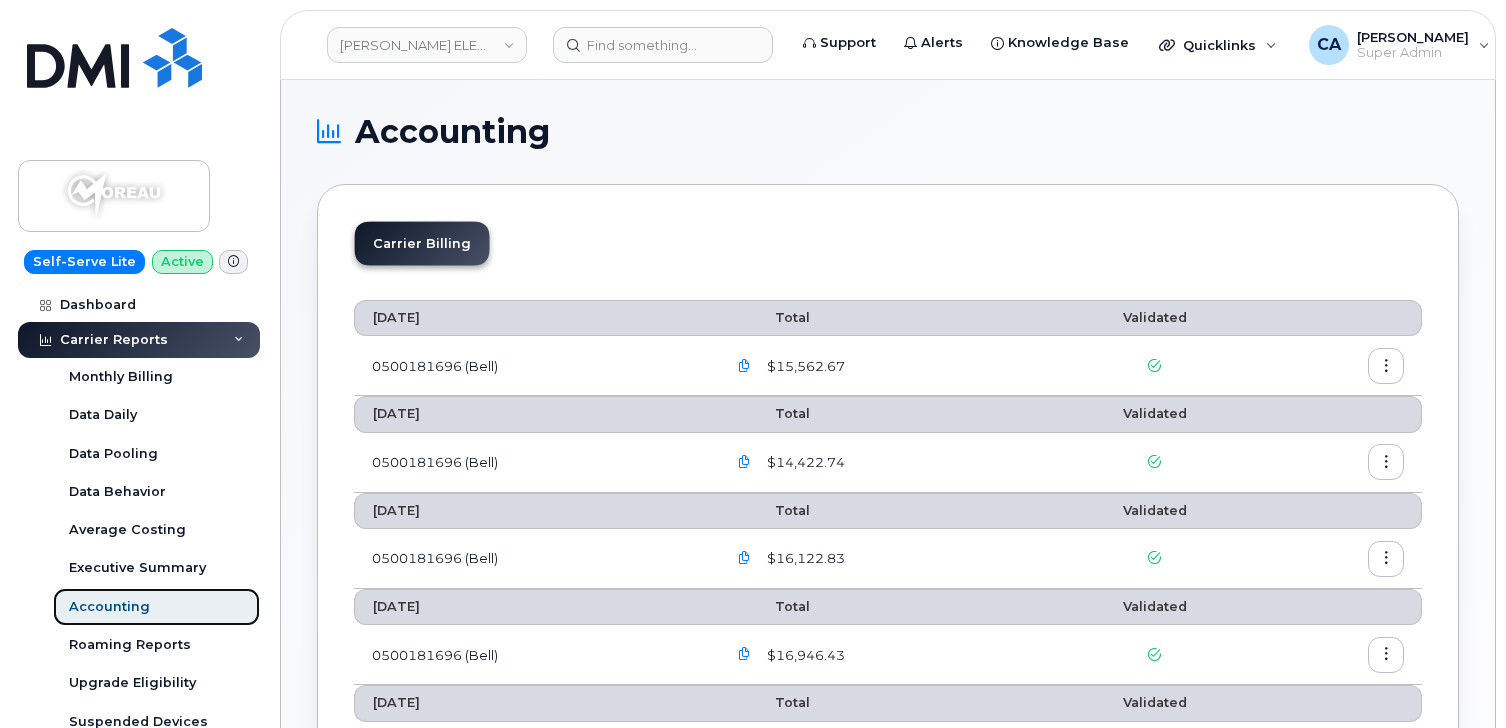 scroll, scrollTop: 15, scrollLeft: 0, axis: vertical 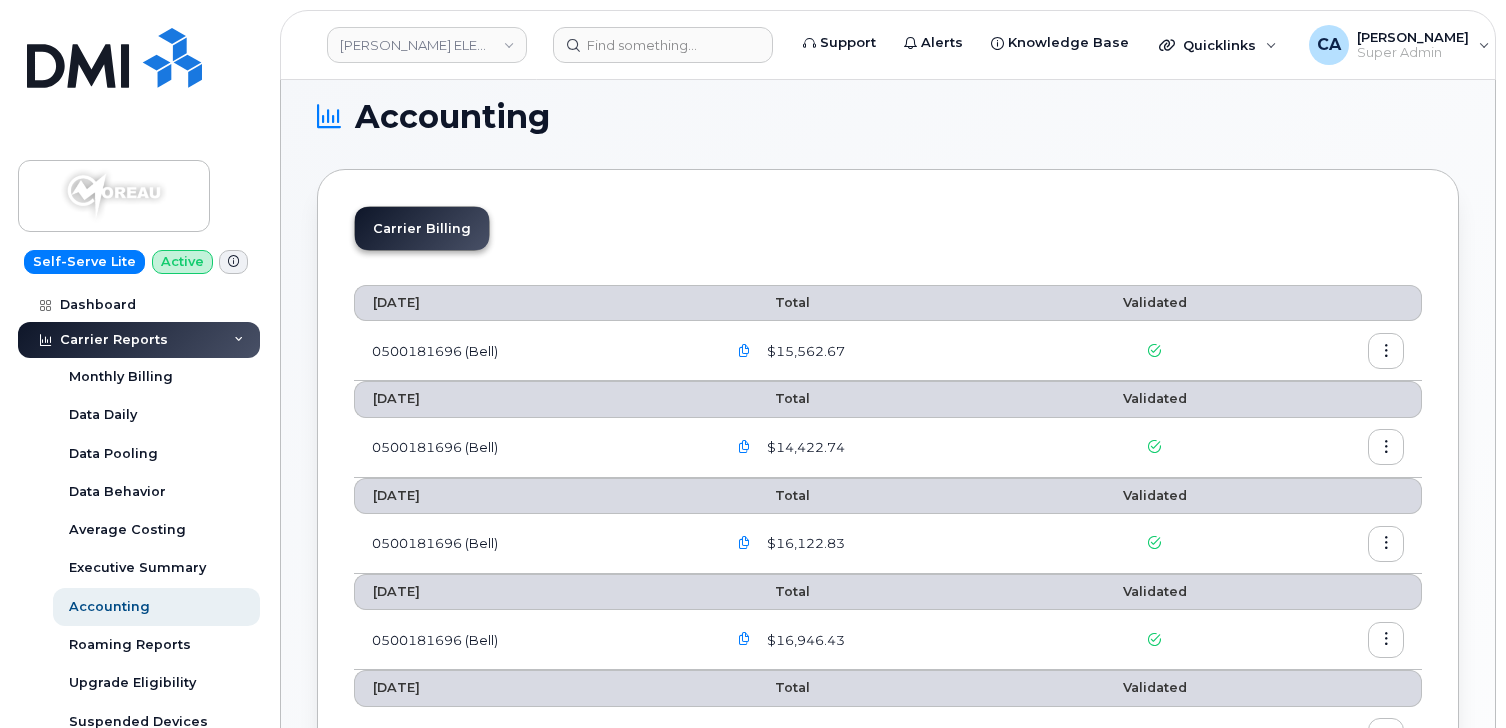 click at bounding box center [744, 351] 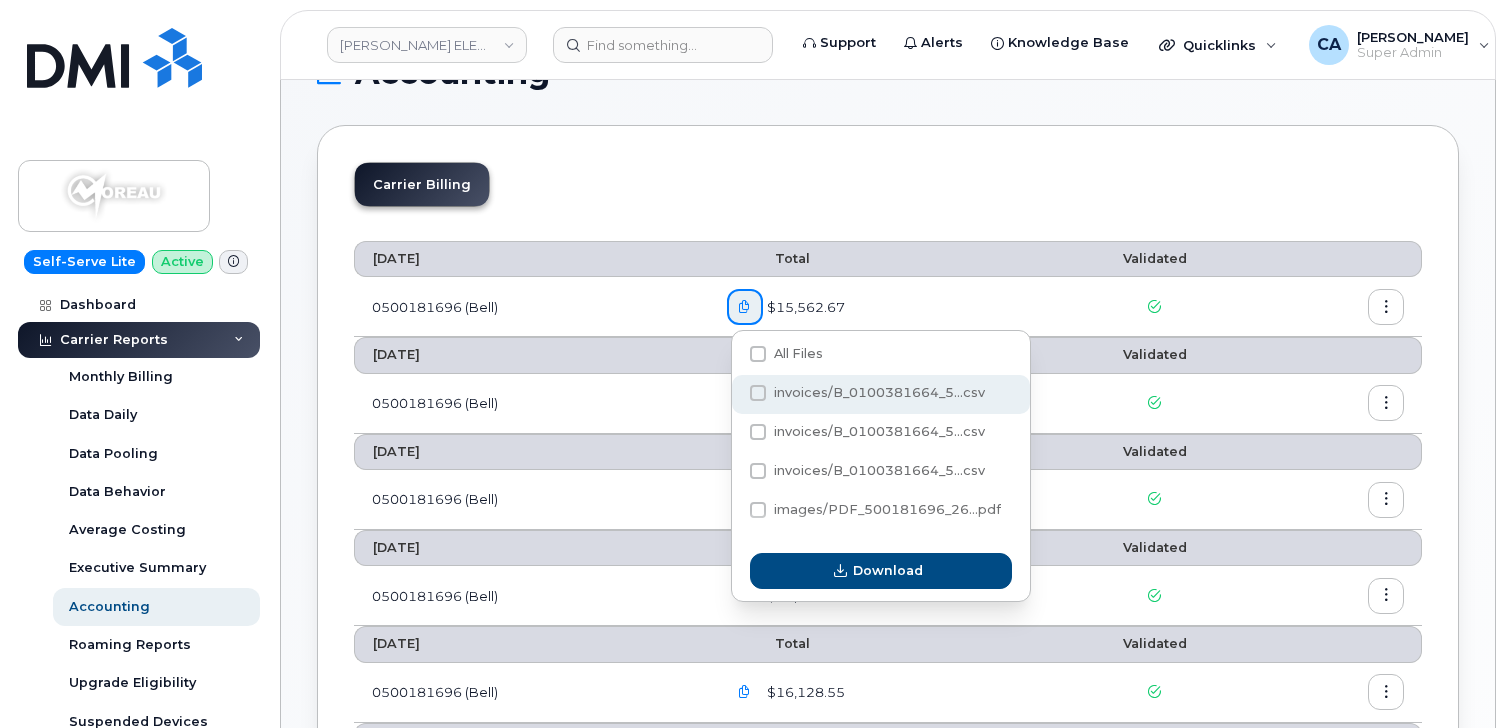 scroll, scrollTop: 91, scrollLeft: 0, axis: vertical 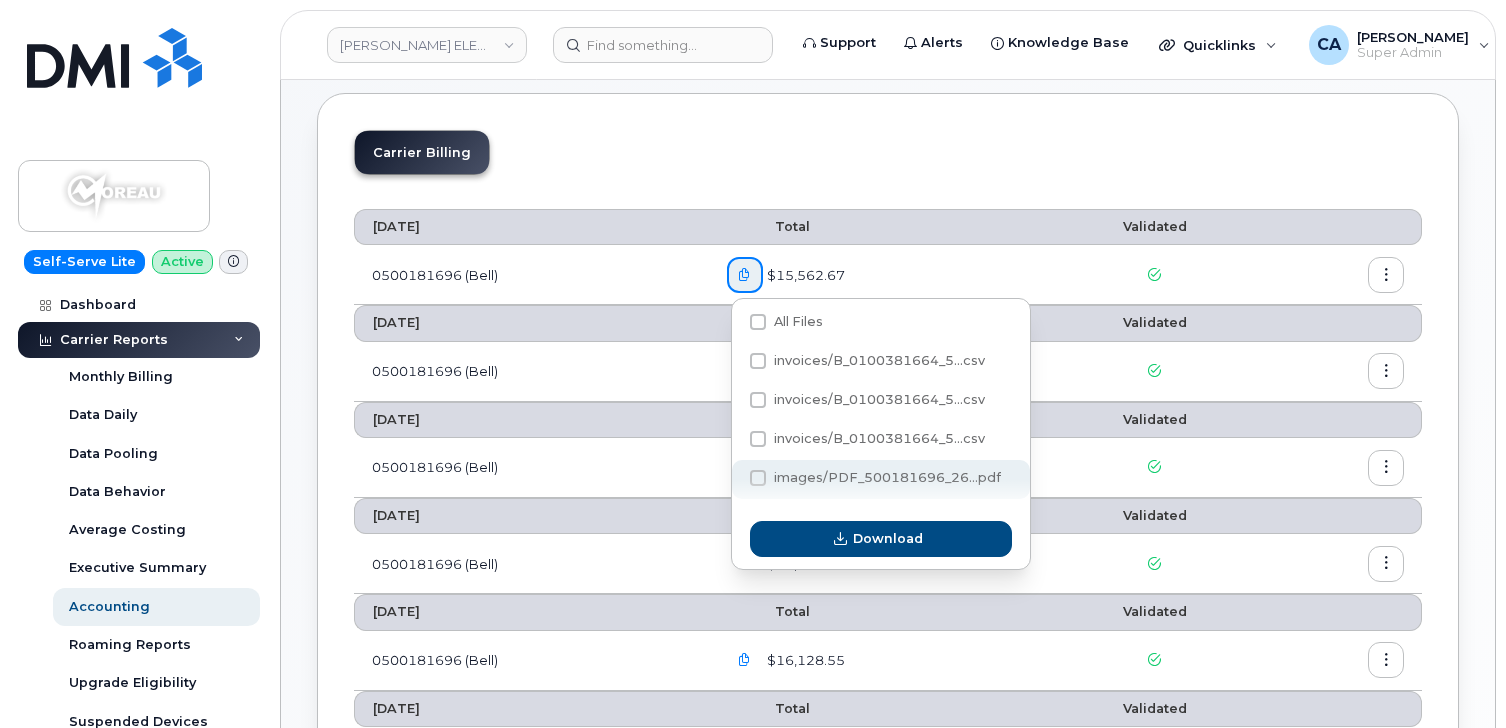 click at bounding box center [758, 478] 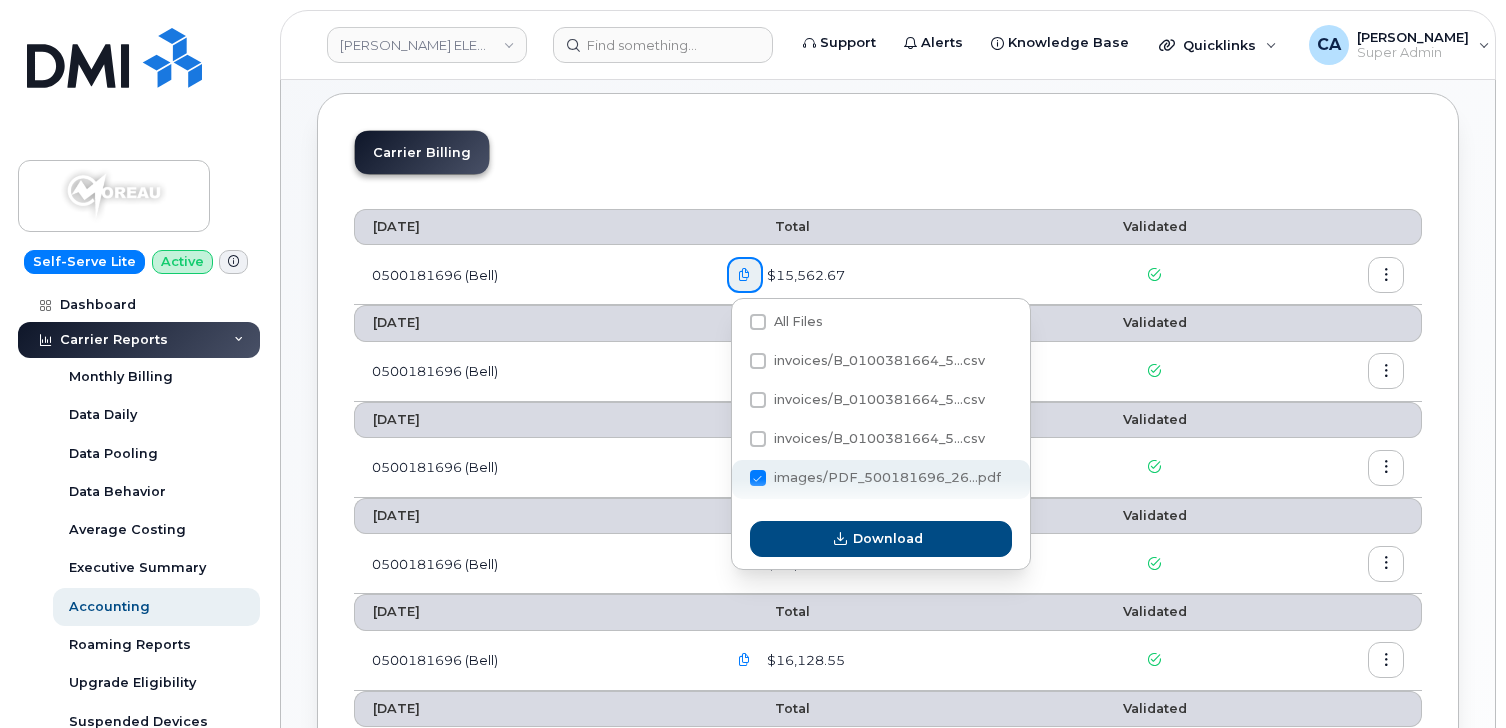 click on "images/PDF_500181696_26...pdf" at bounding box center [731, 479] 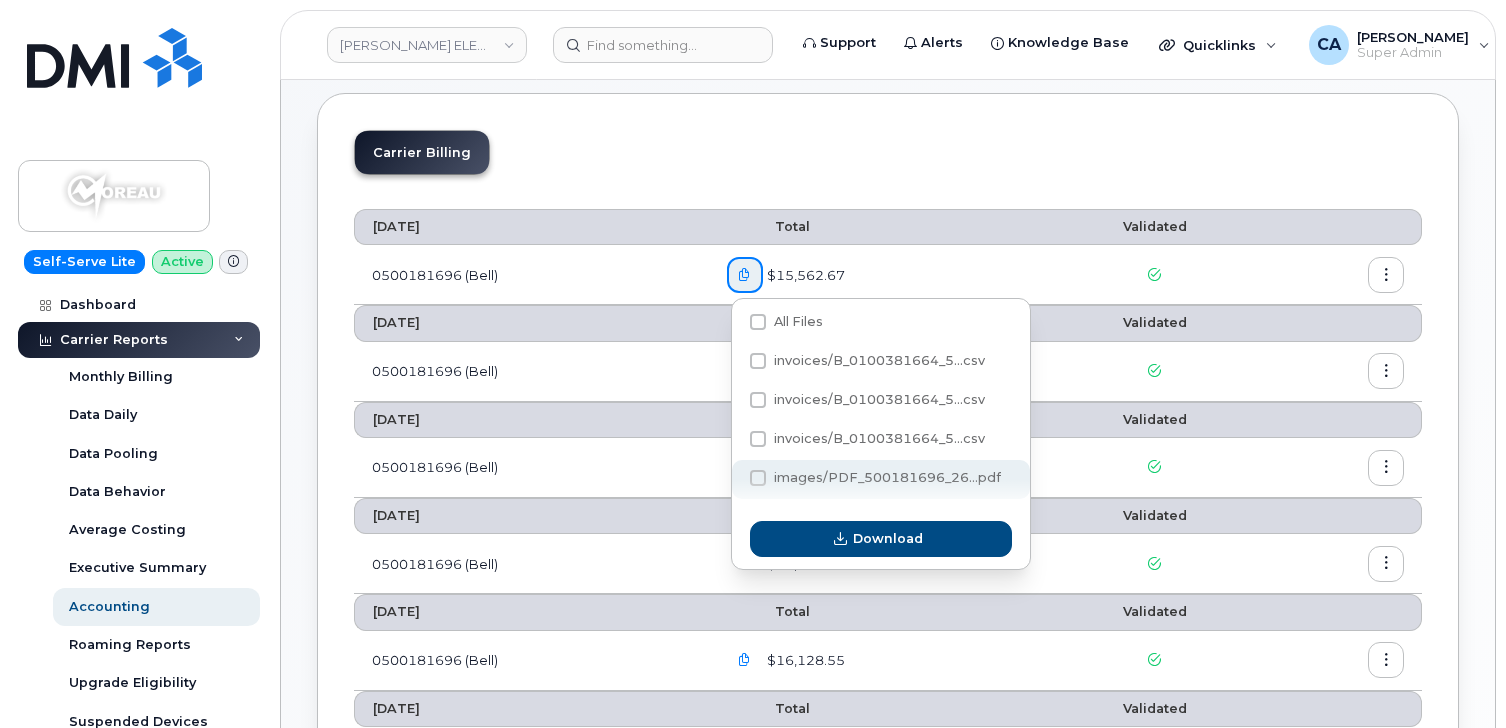 checkbox on "true" 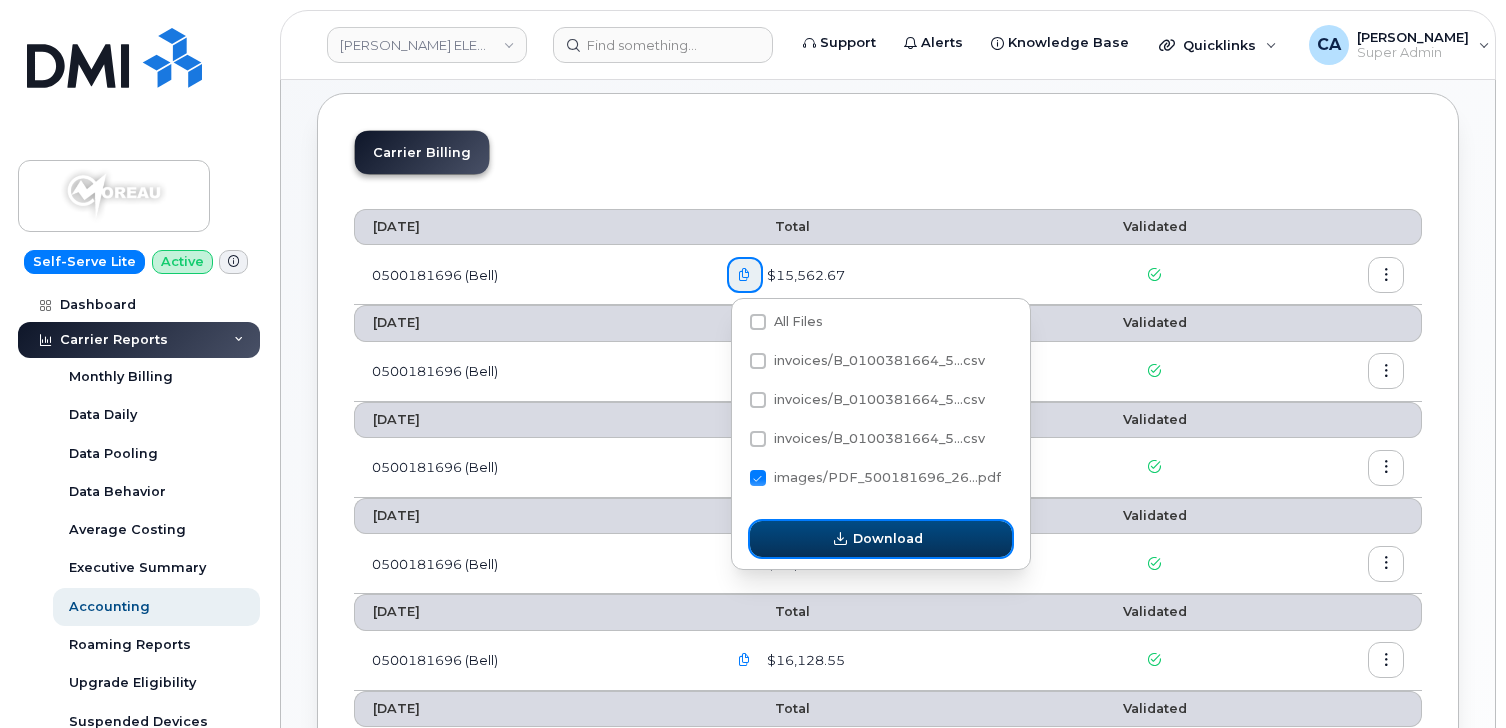 click on "Download" at bounding box center [881, 539] 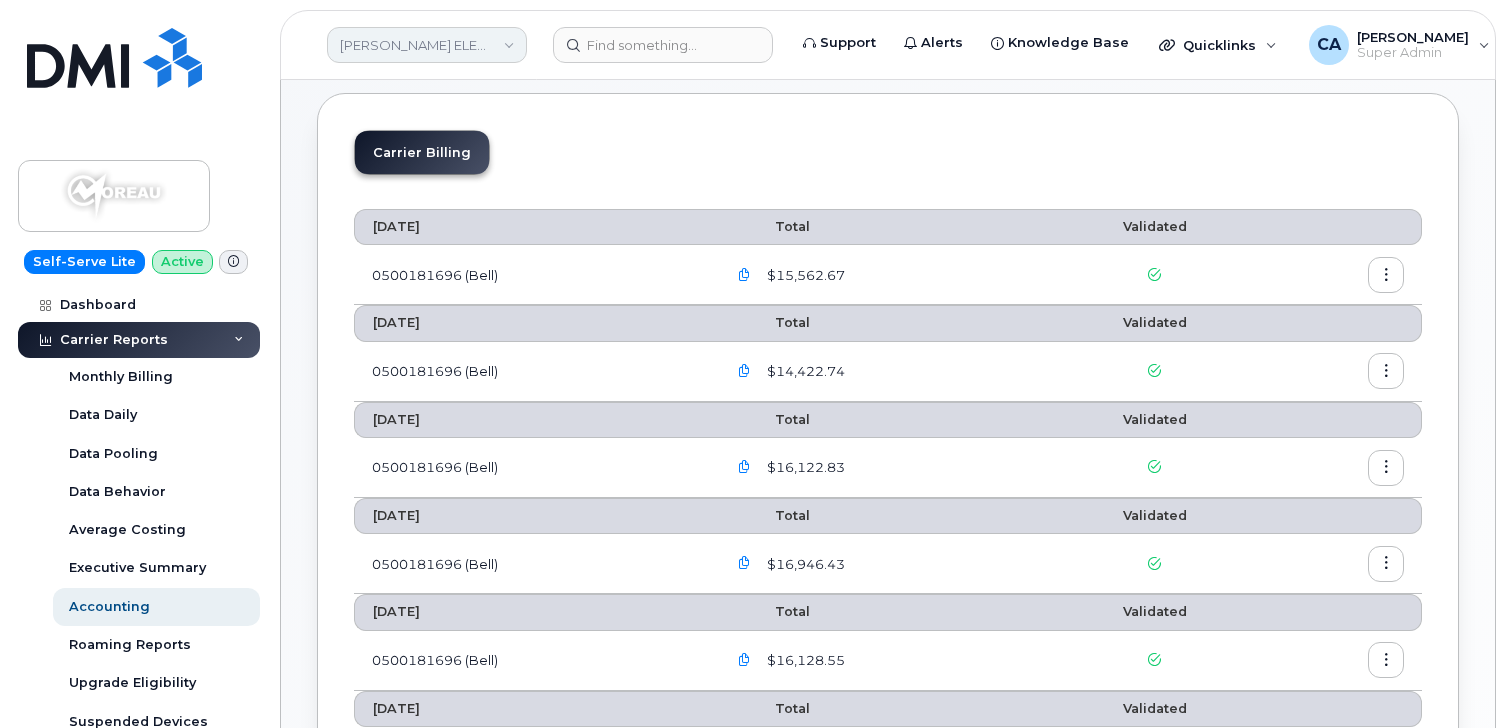 click on "[PERSON_NAME] ELECTRIQUE INC." at bounding box center (427, 45) 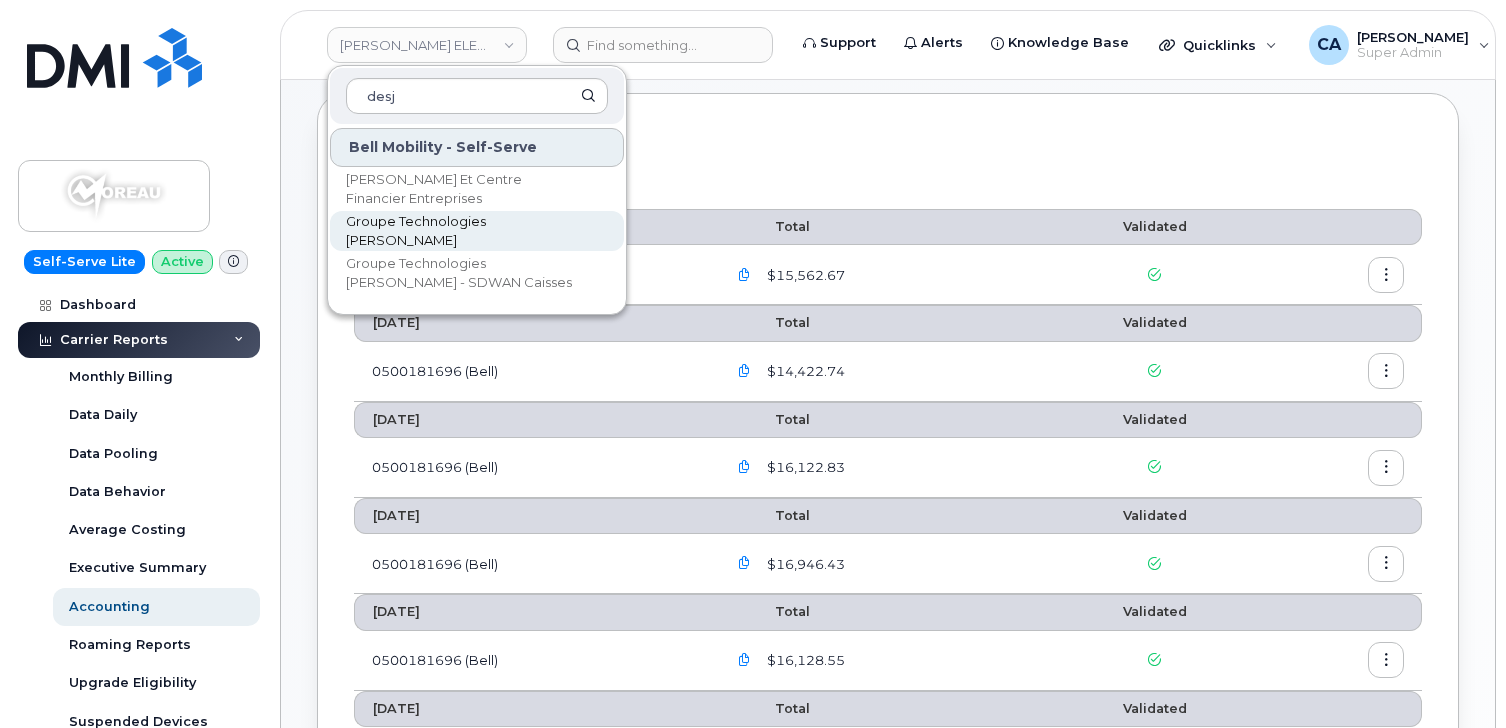 type on "desj" 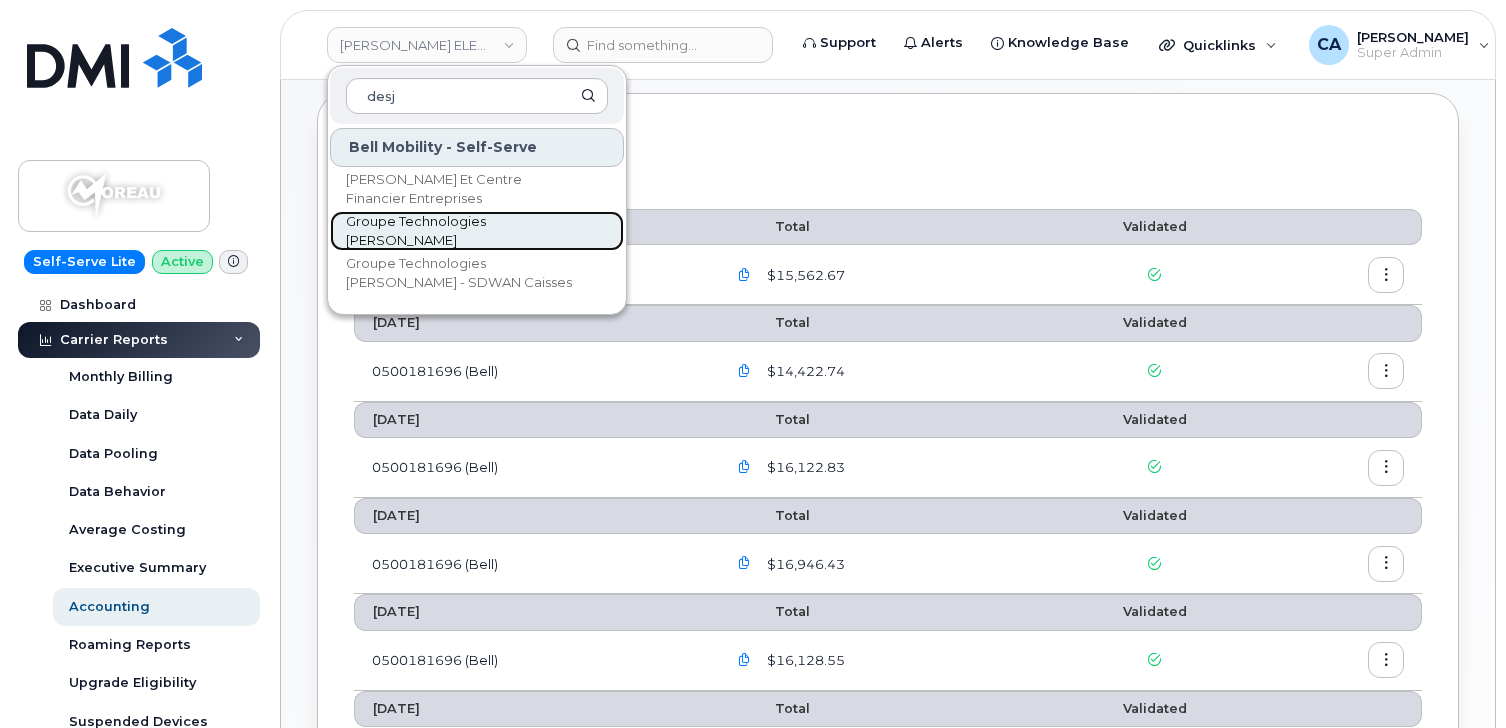 click on "Groupe Technologies [PERSON_NAME]" at bounding box center (461, 231) 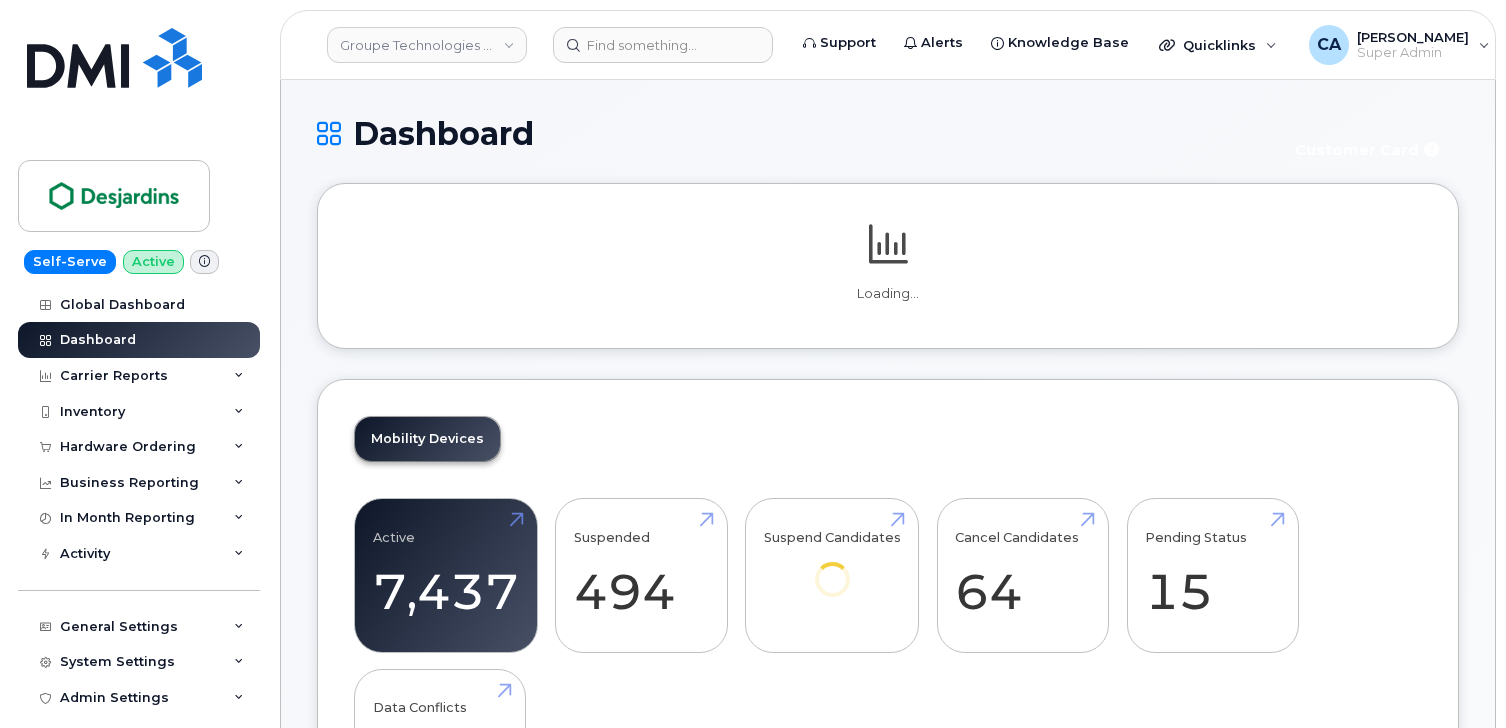 scroll, scrollTop: 0, scrollLeft: 0, axis: both 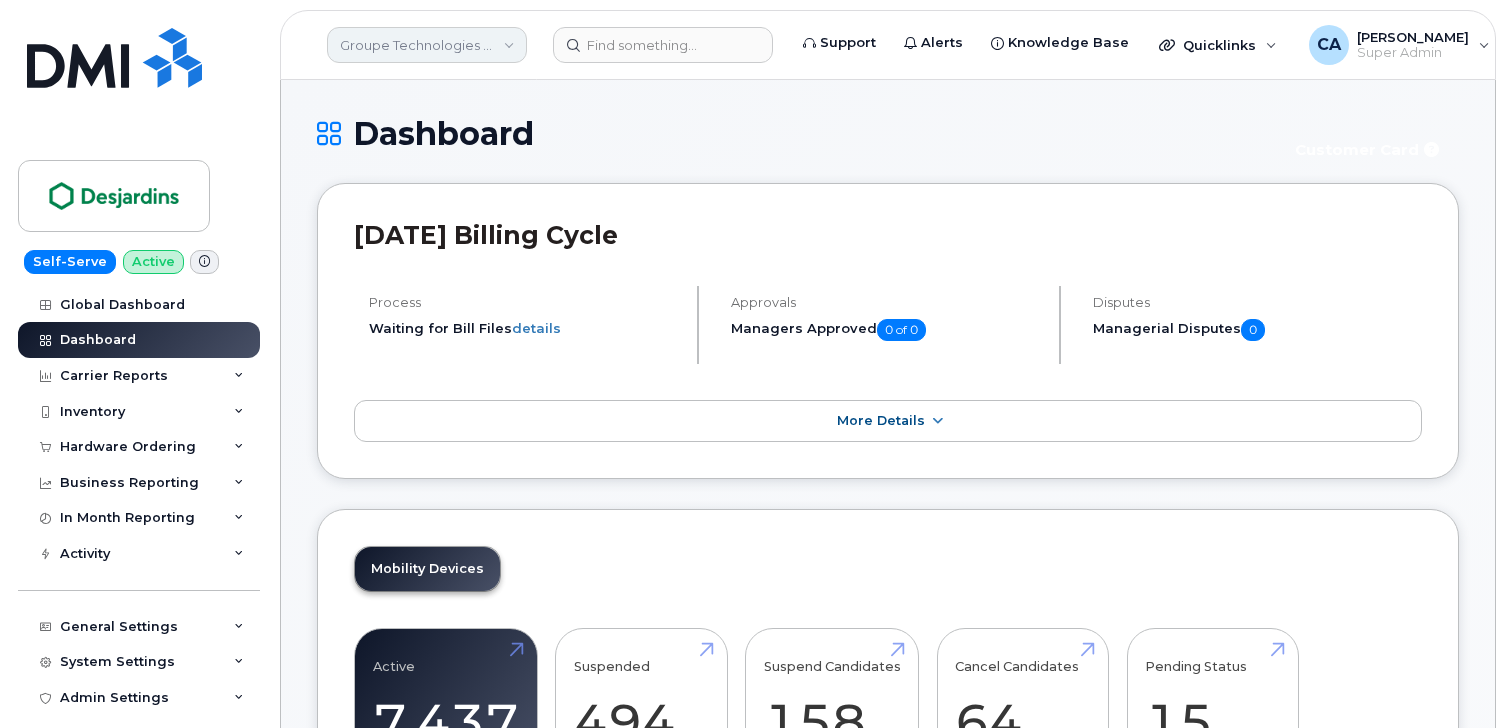 click on "Groupe Technologies [PERSON_NAME]" at bounding box center (427, 45) 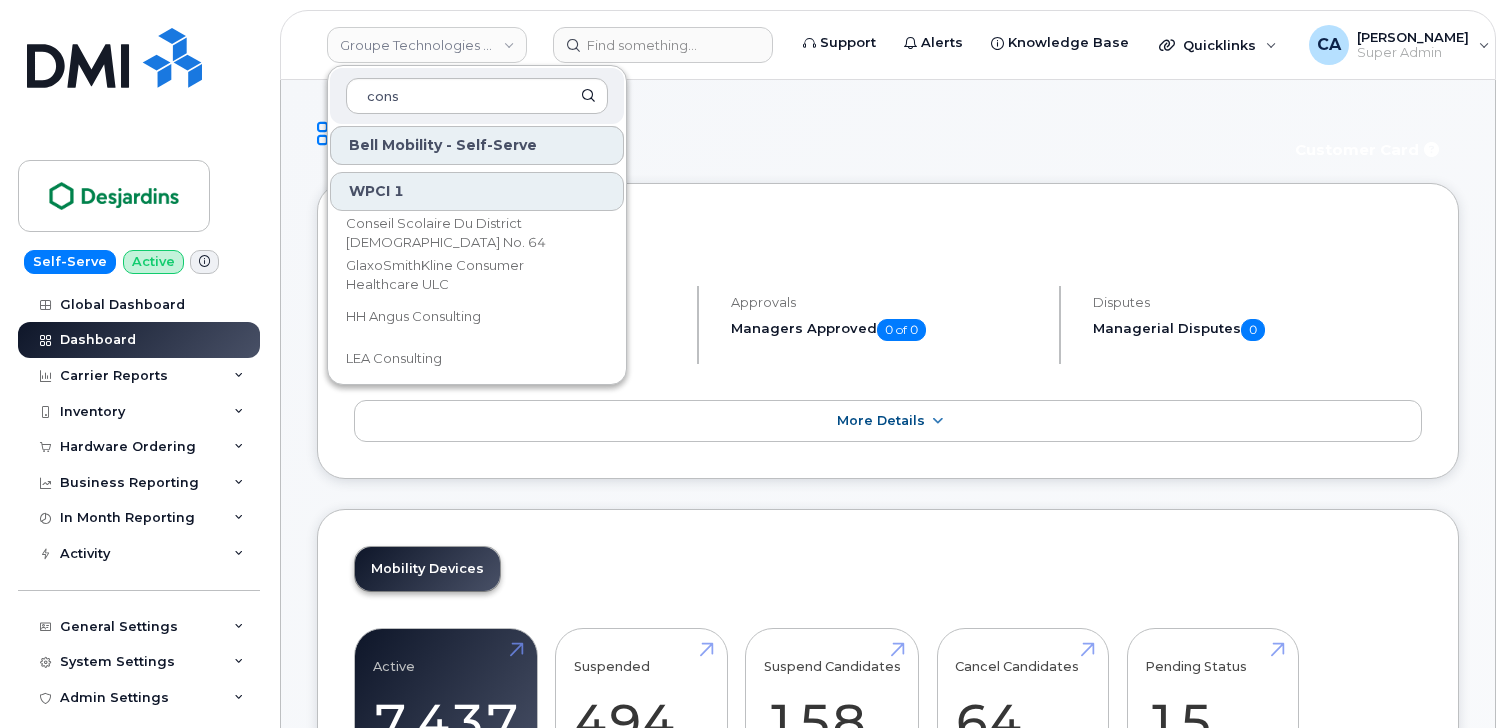 scroll, scrollTop: 751, scrollLeft: 0, axis: vertical 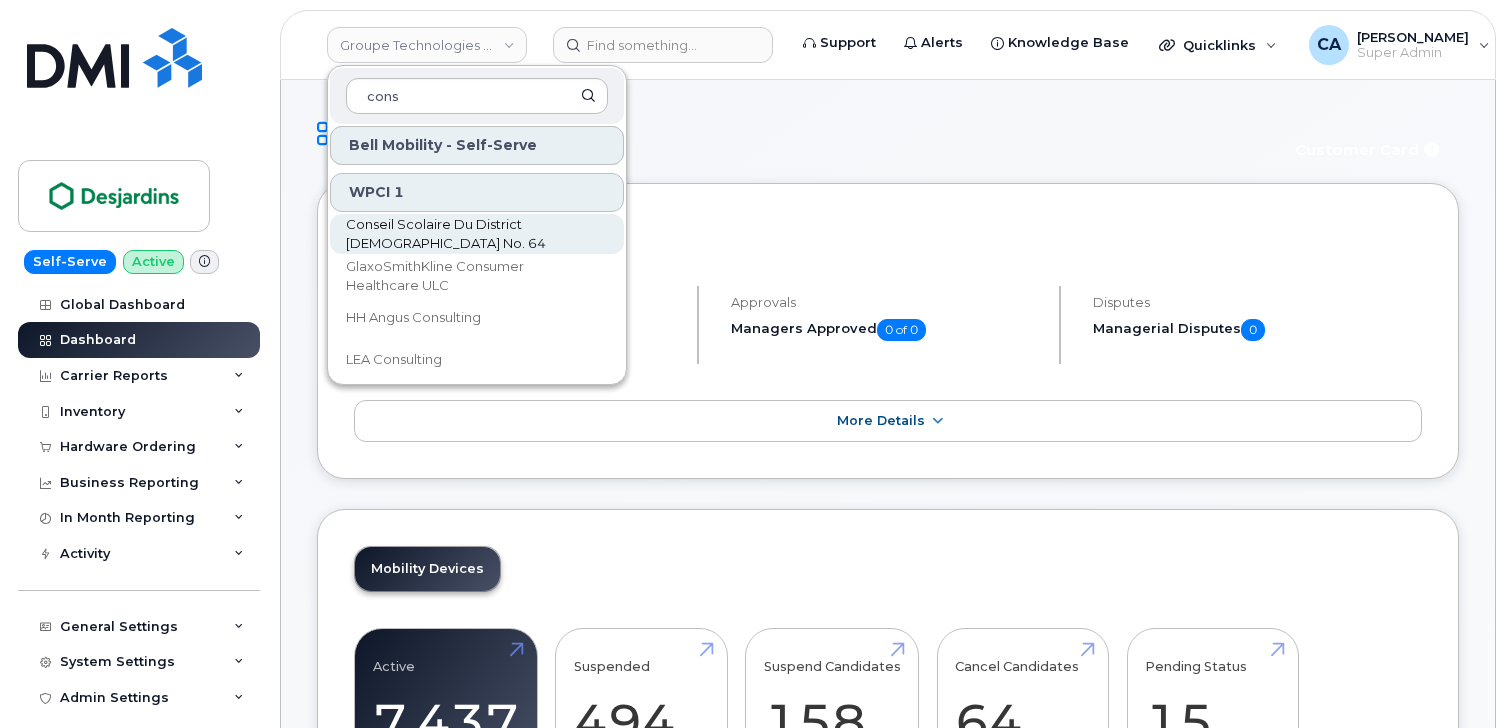 type on "cons" 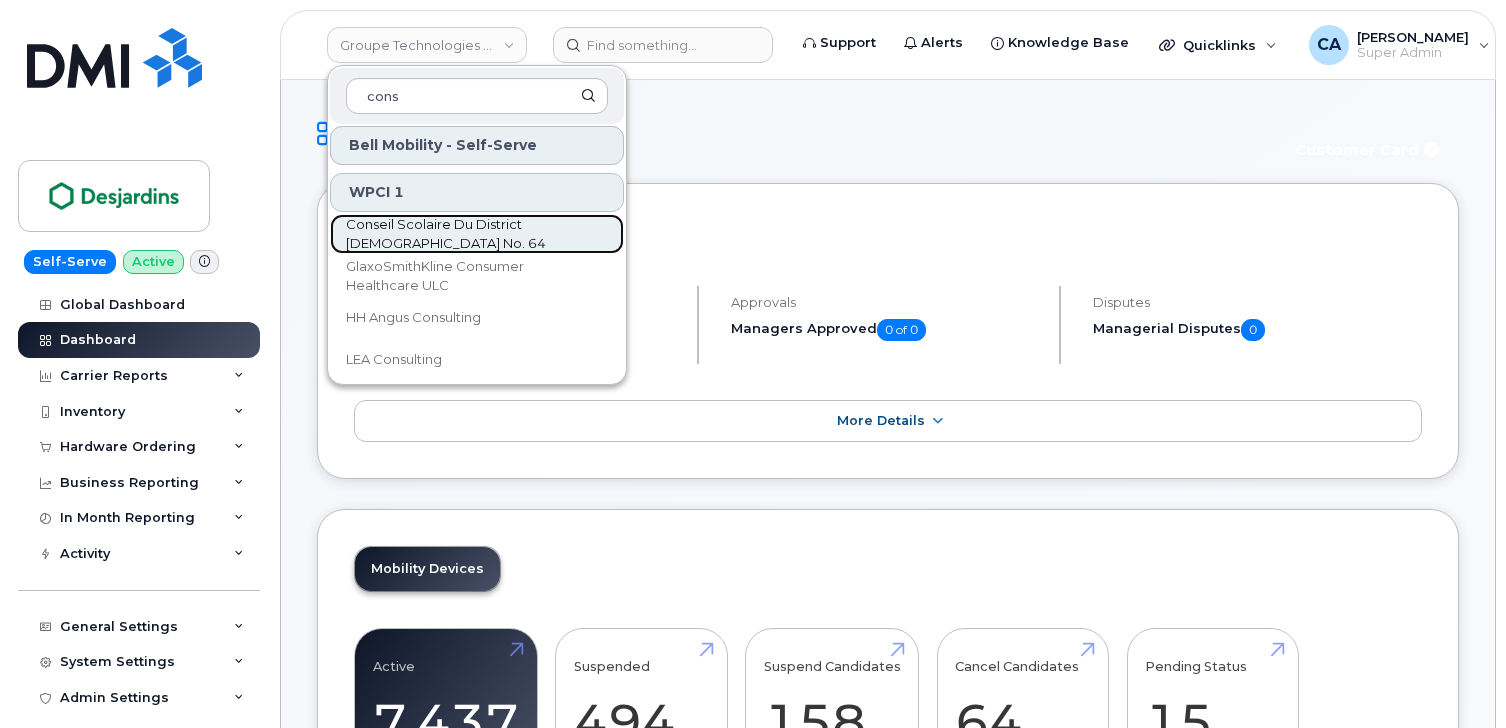 click on "Conseil Scolaire Du District [DEMOGRAPHIC_DATA] No. 64" at bounding box center (461, 234) 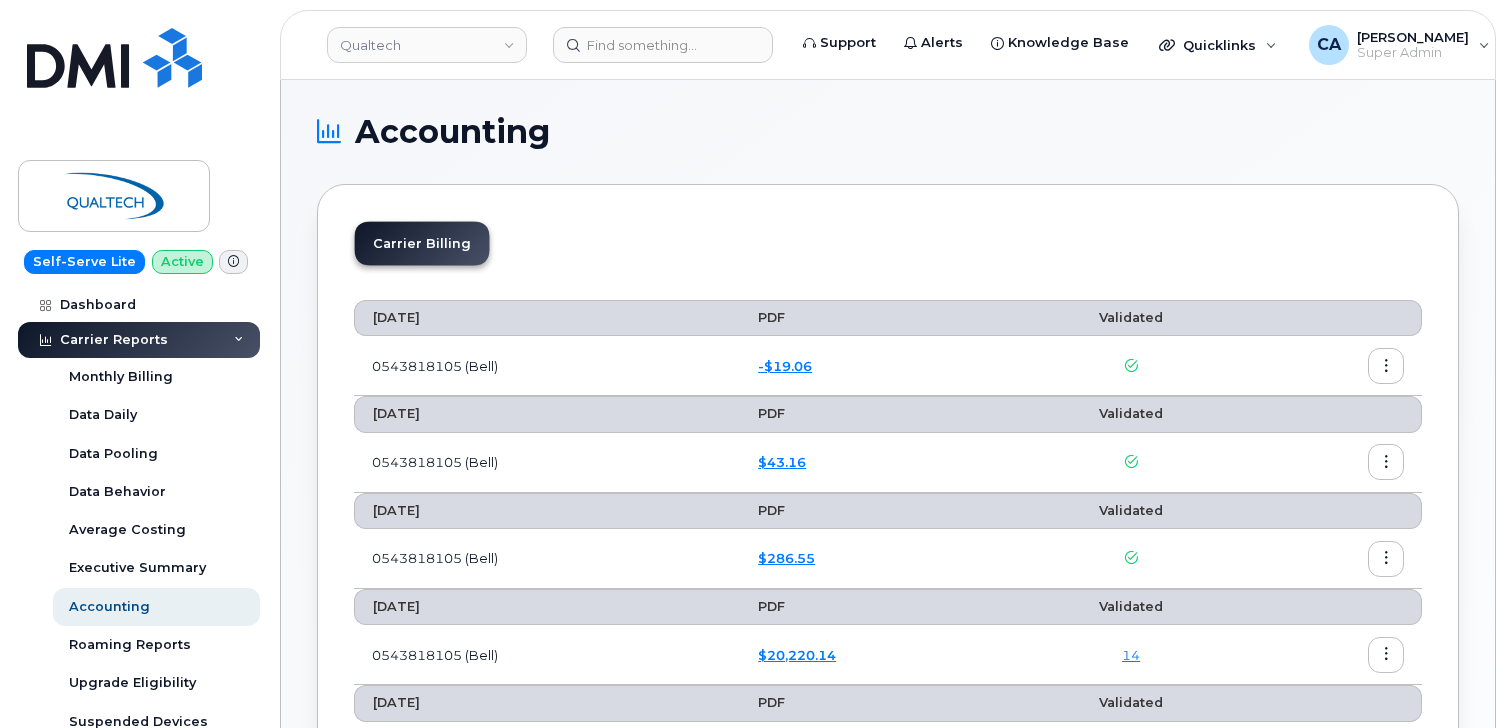 scroll, scrollTop: 0, scrollLeft: 0, axis: both 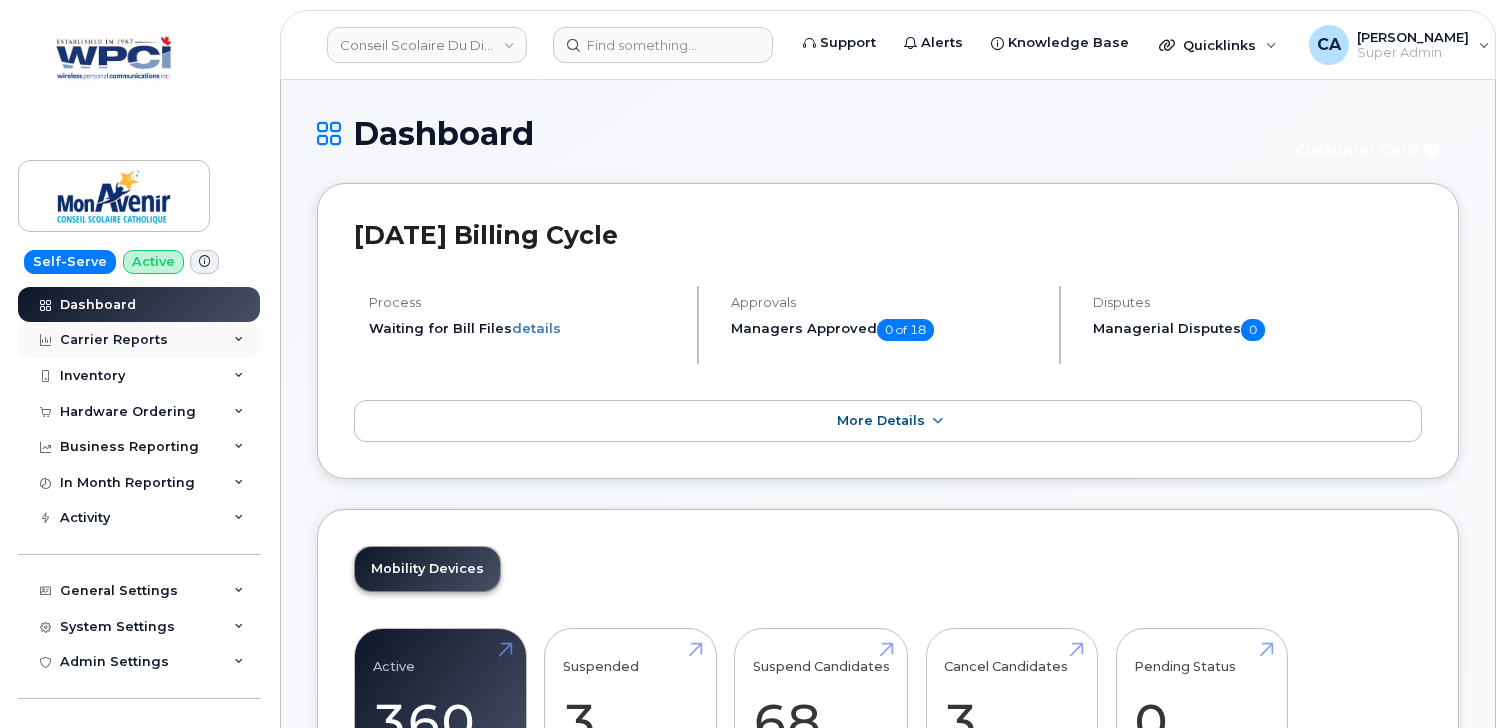 click on "Carrier Reports" at bounding box center [114, 340] 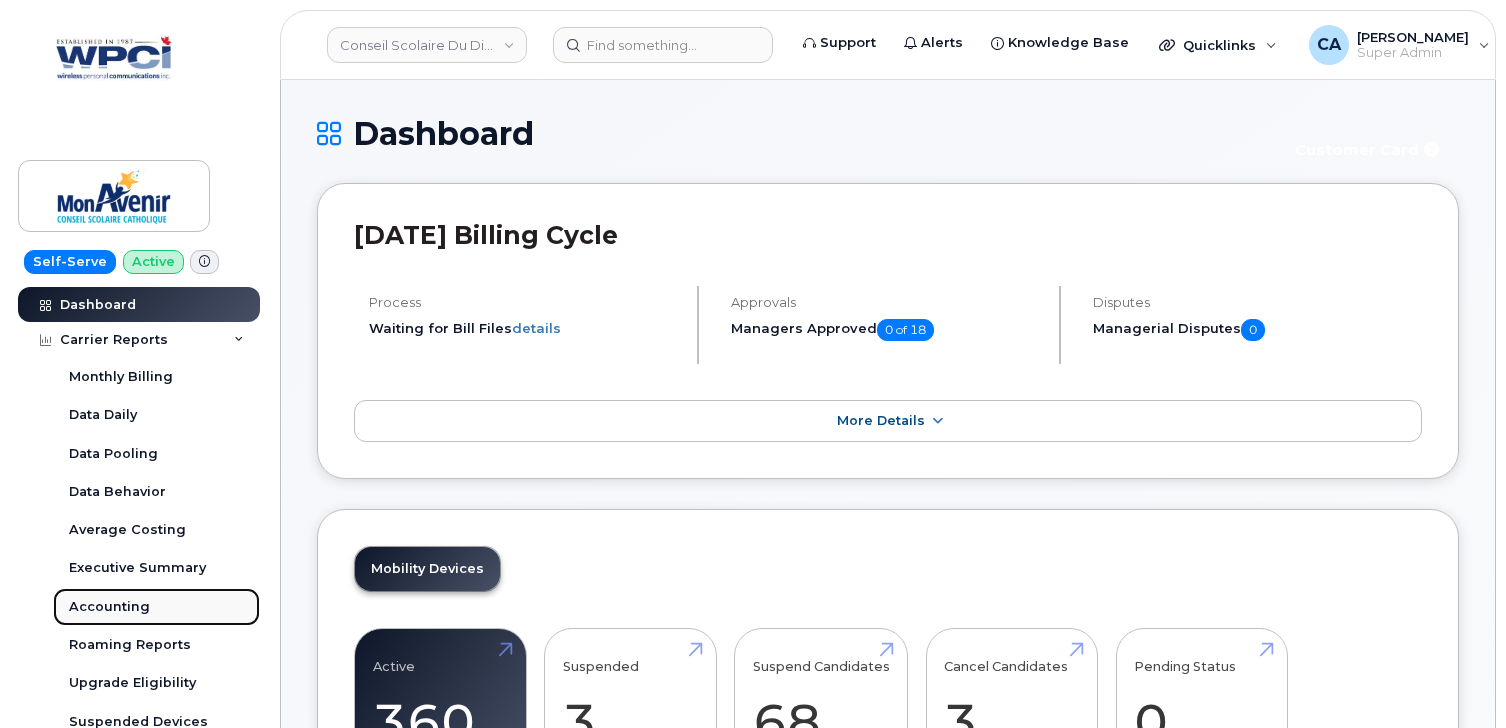 click on "Accounting" at bounding box center (109, 607) 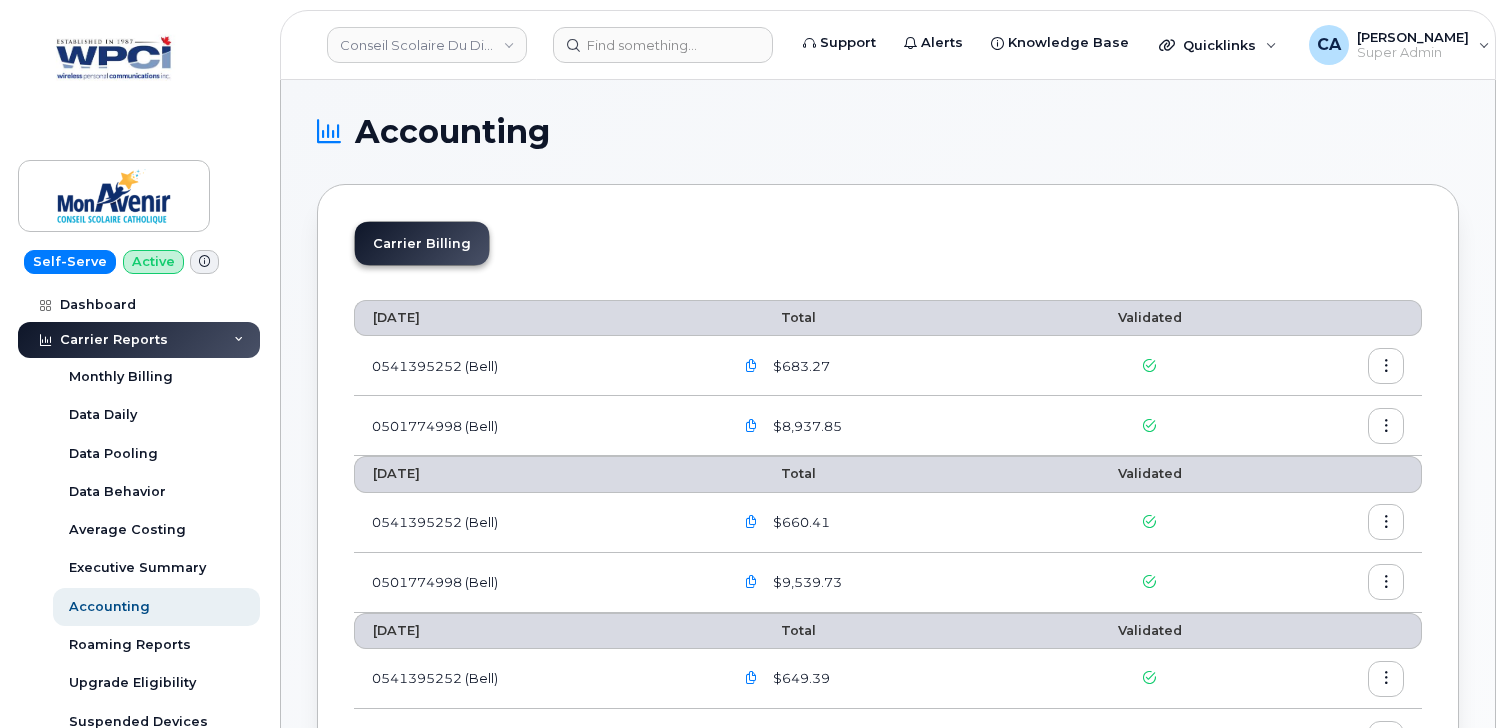 click at bounding box center (751, 426) 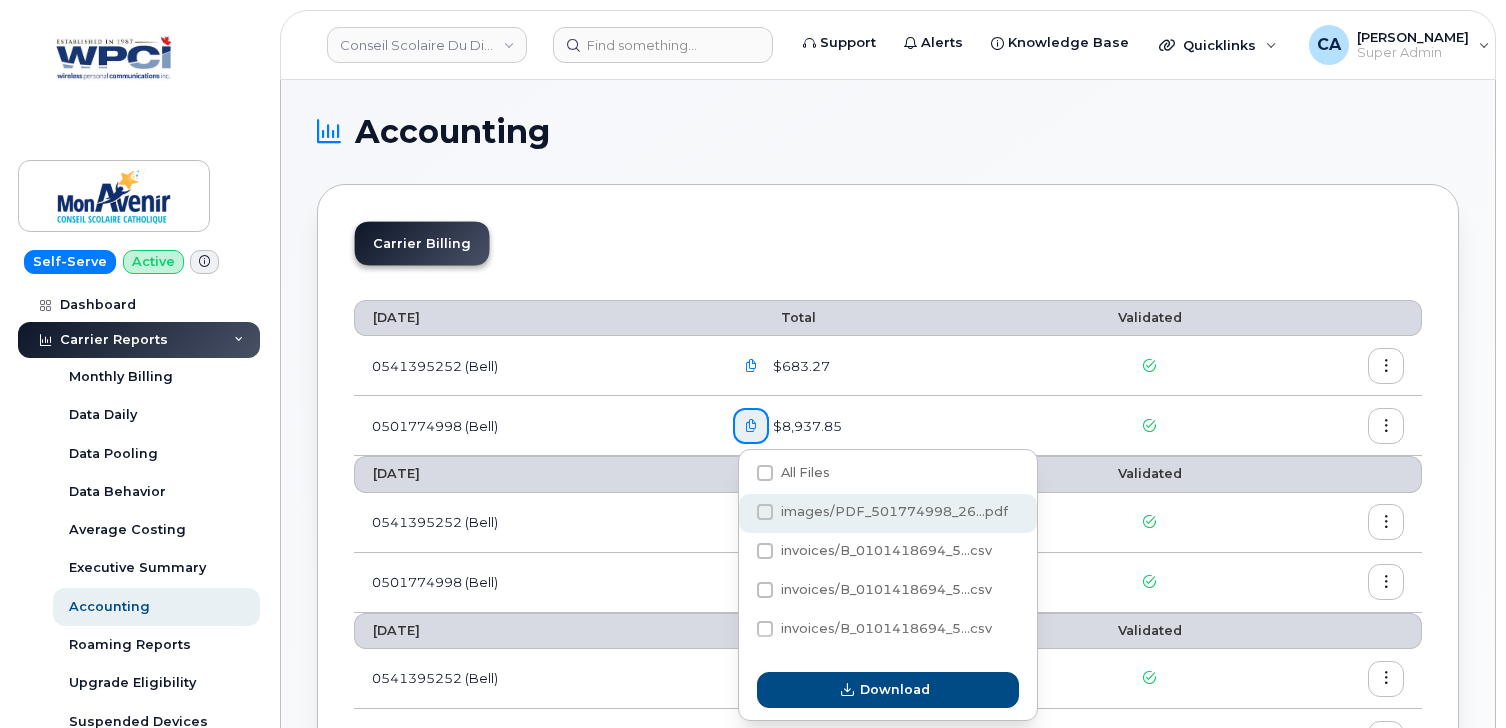 click on "images/PDF_501774998_26...pdf" at bounding box center [894, 511] 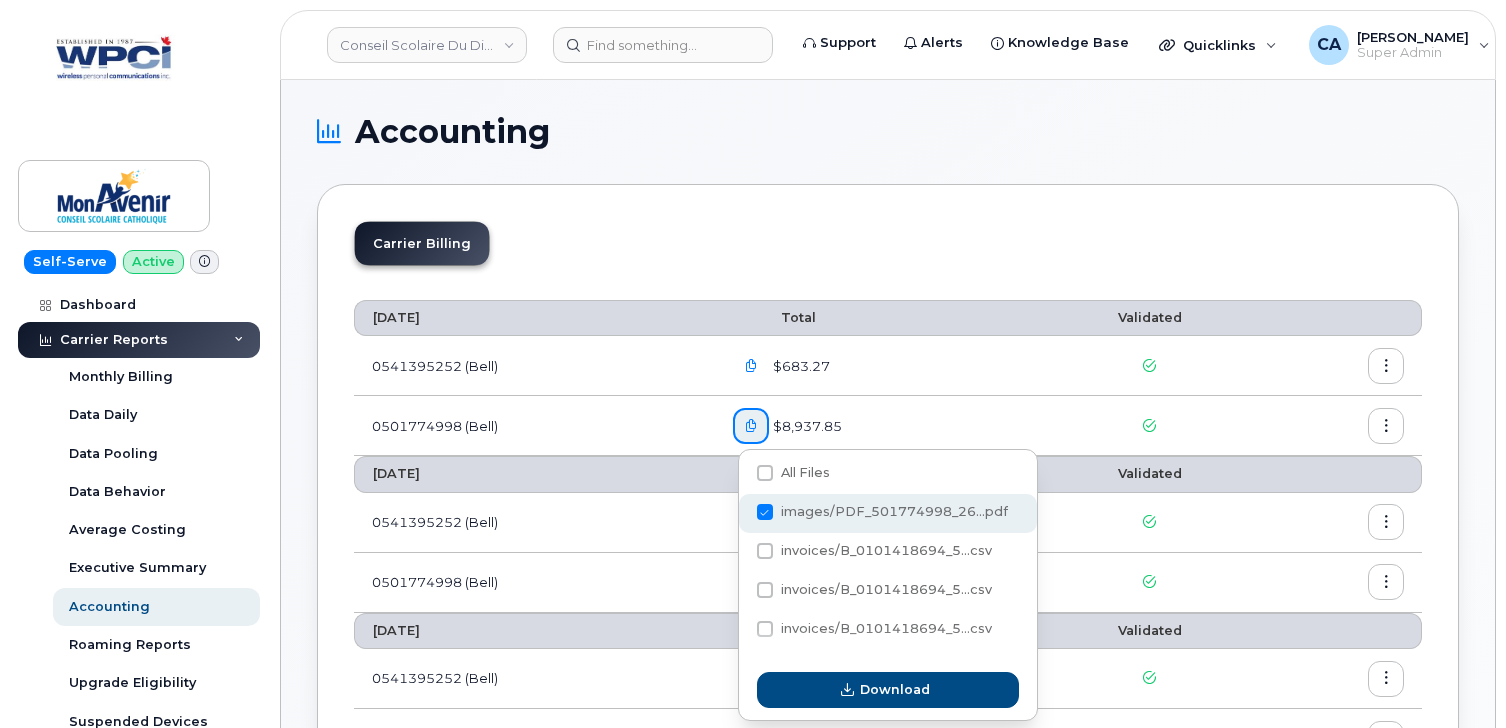 click on "images/PDF_501774998_26...pdf" at bounding box center [738, 513] 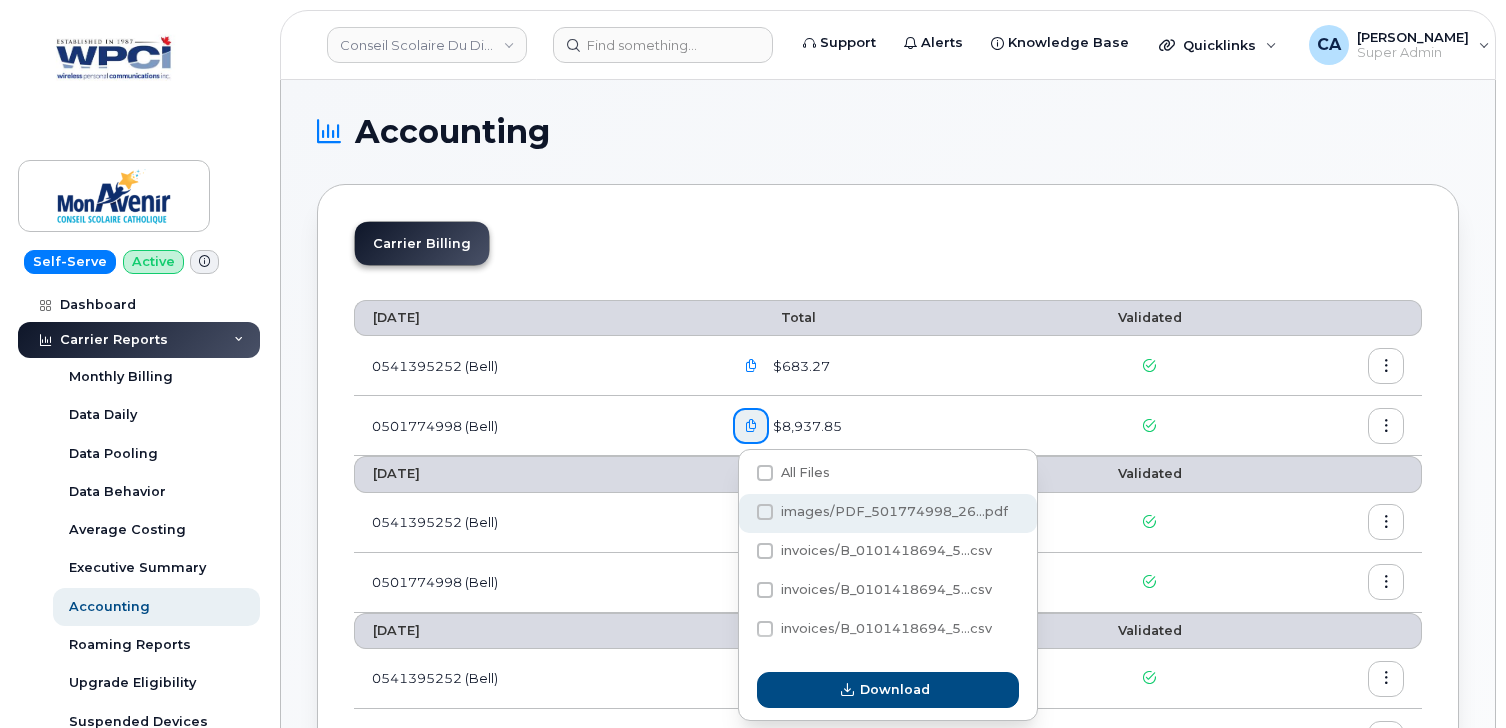 checkbox on "true" 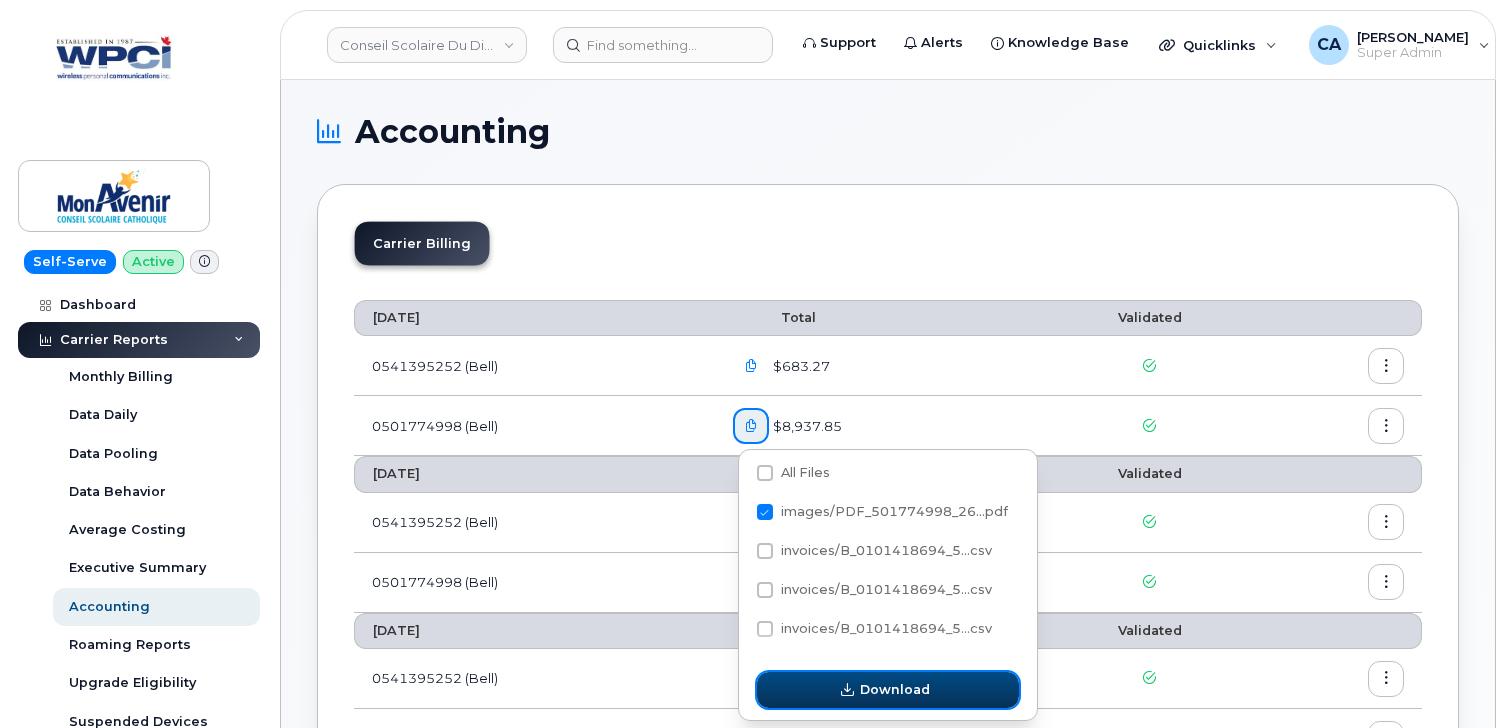 click on "Download" at bounding box center [888, 690] 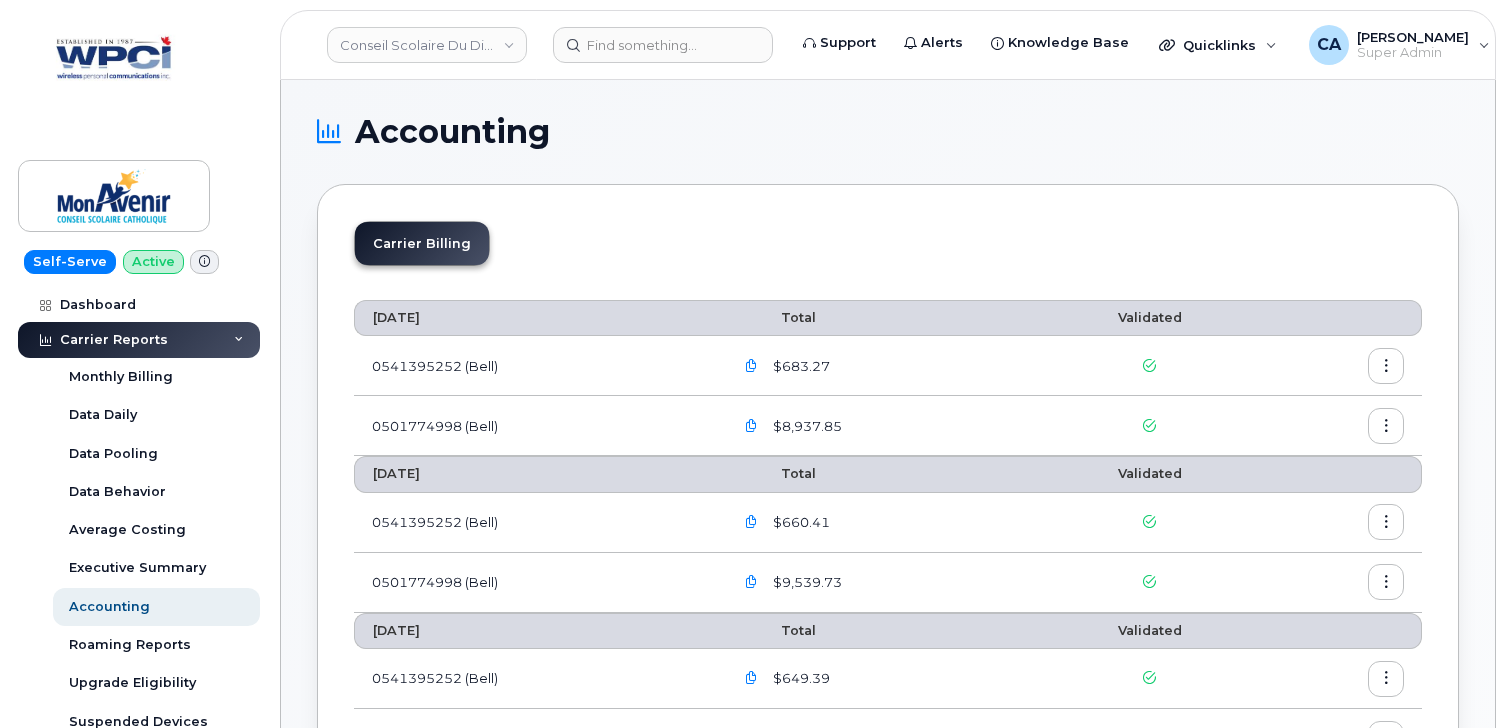 click on "Conseil Scolaire Du District [DEMOGRAPHIC_DATA] No. 64" at bounding box center [427, 45] 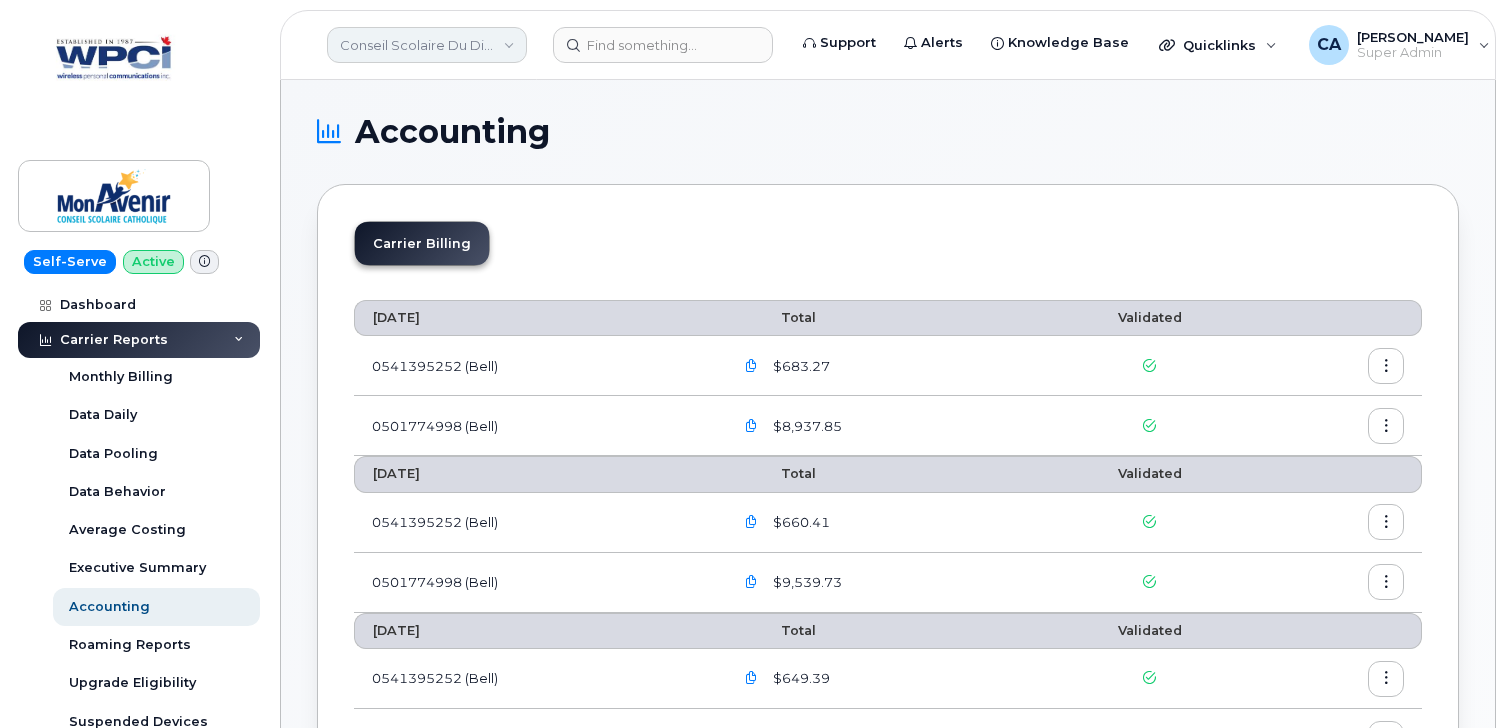click on "Conseil Scolaire Du District [DEMOGRAPHIC_DATA] No. 64" at bounding box center (427, 45) 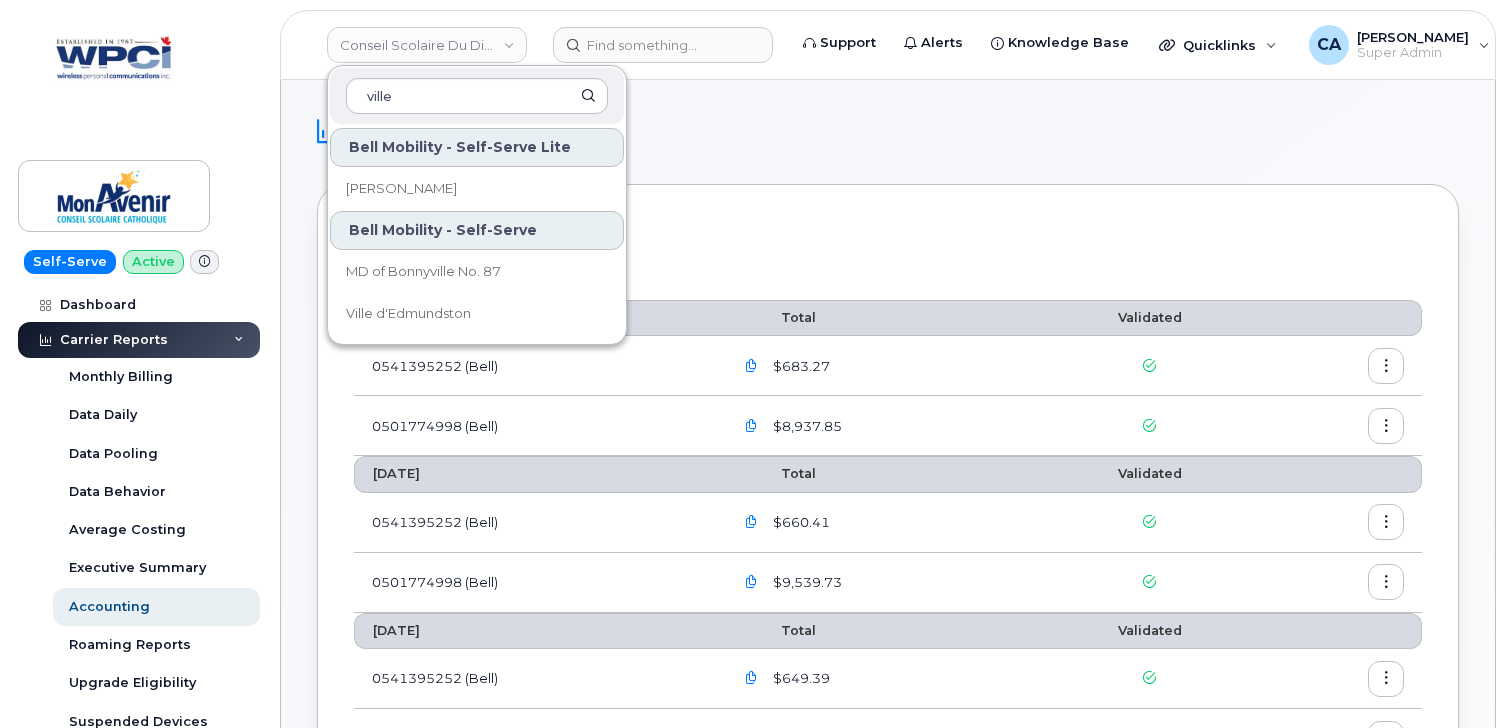 scroll, scrollTop: 62, scrollLeft: 0, axis: vertical 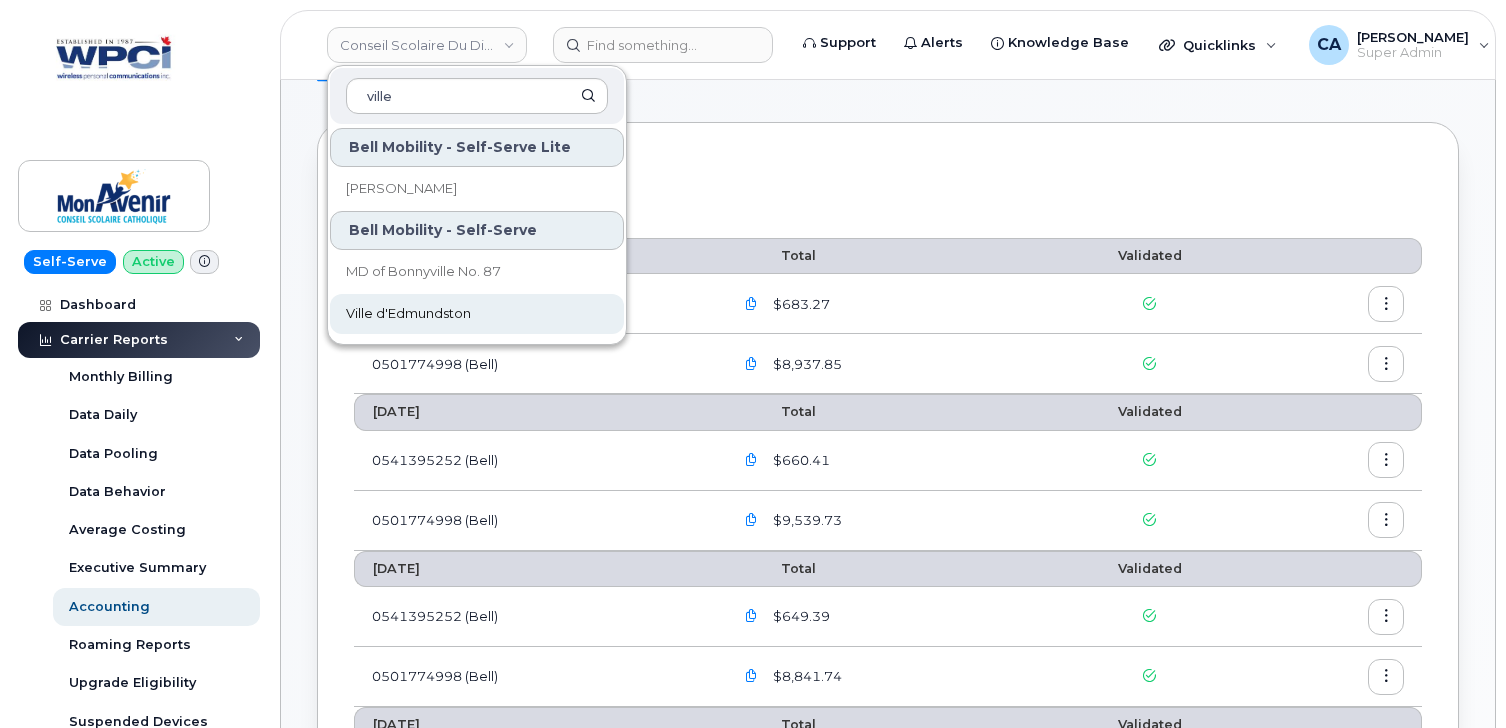 type on "ville" 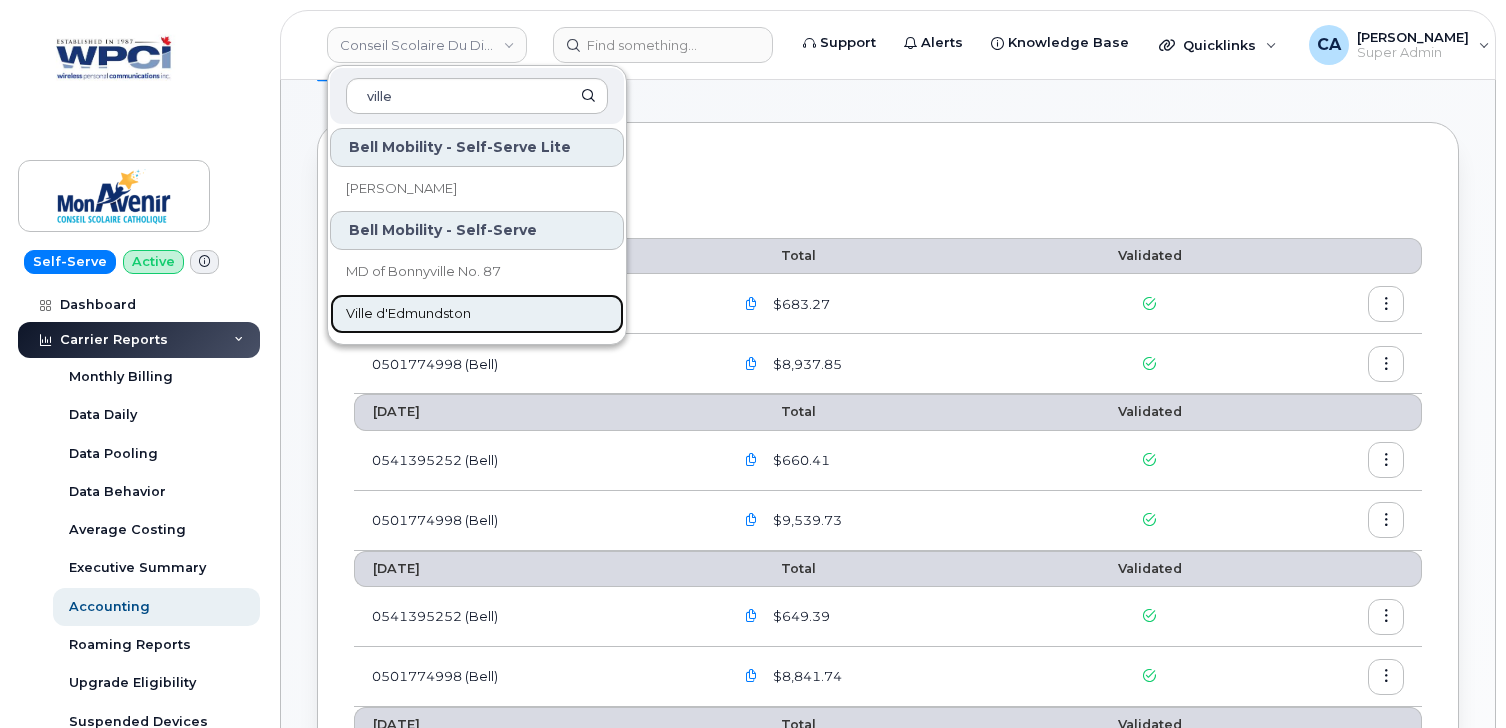 click on "Ville d'Edmundston" at bounding box center (408, 314) 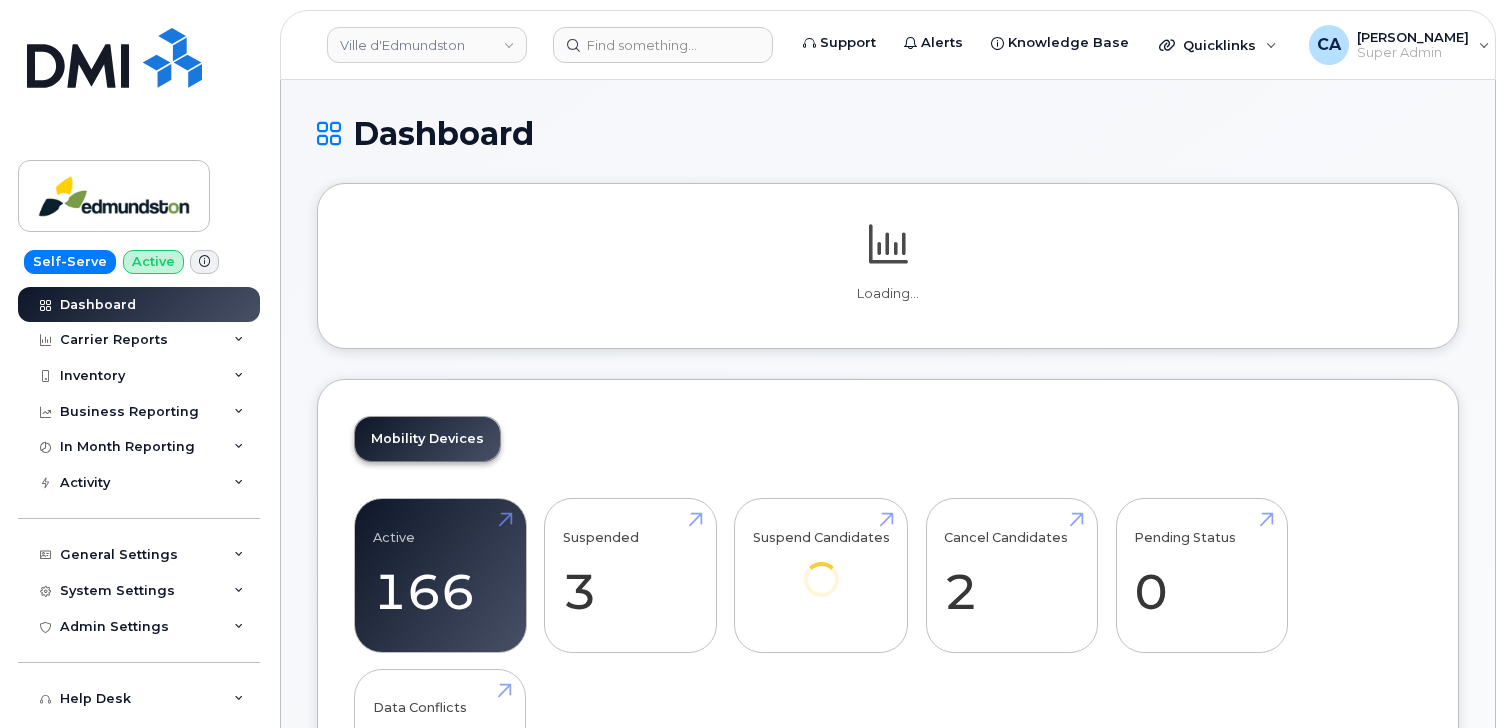 scroll, scrollTop: 0, scrollLeft: 0, axis: both 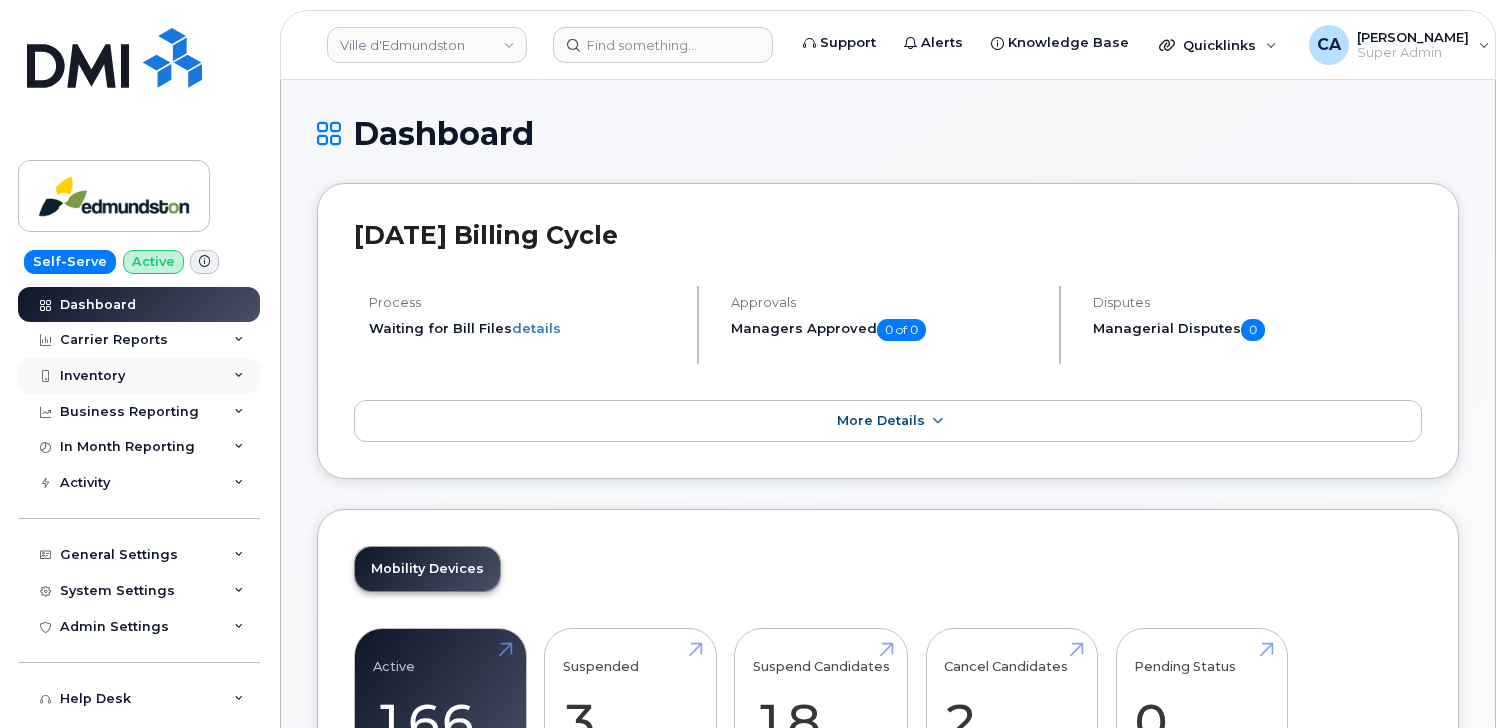 click on "Inventory" 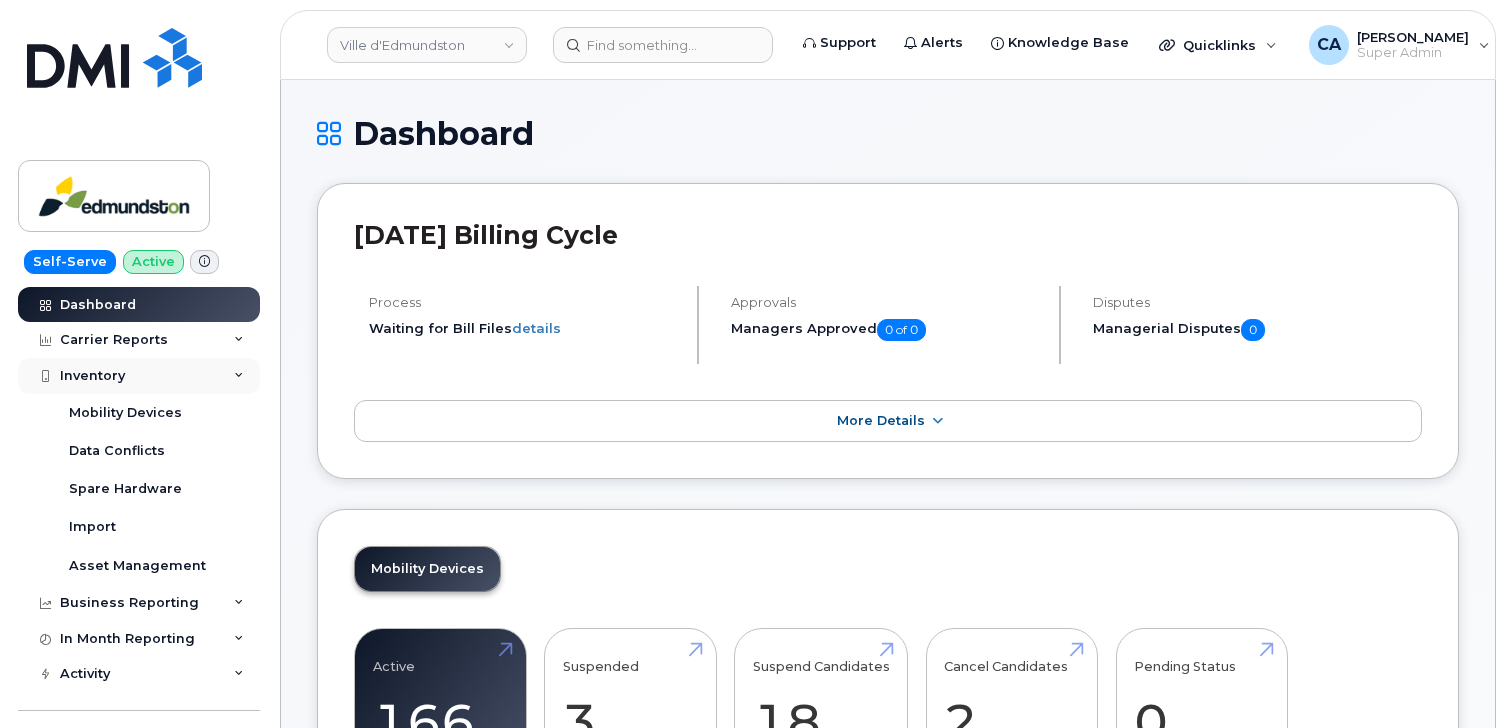click on "Inventory" 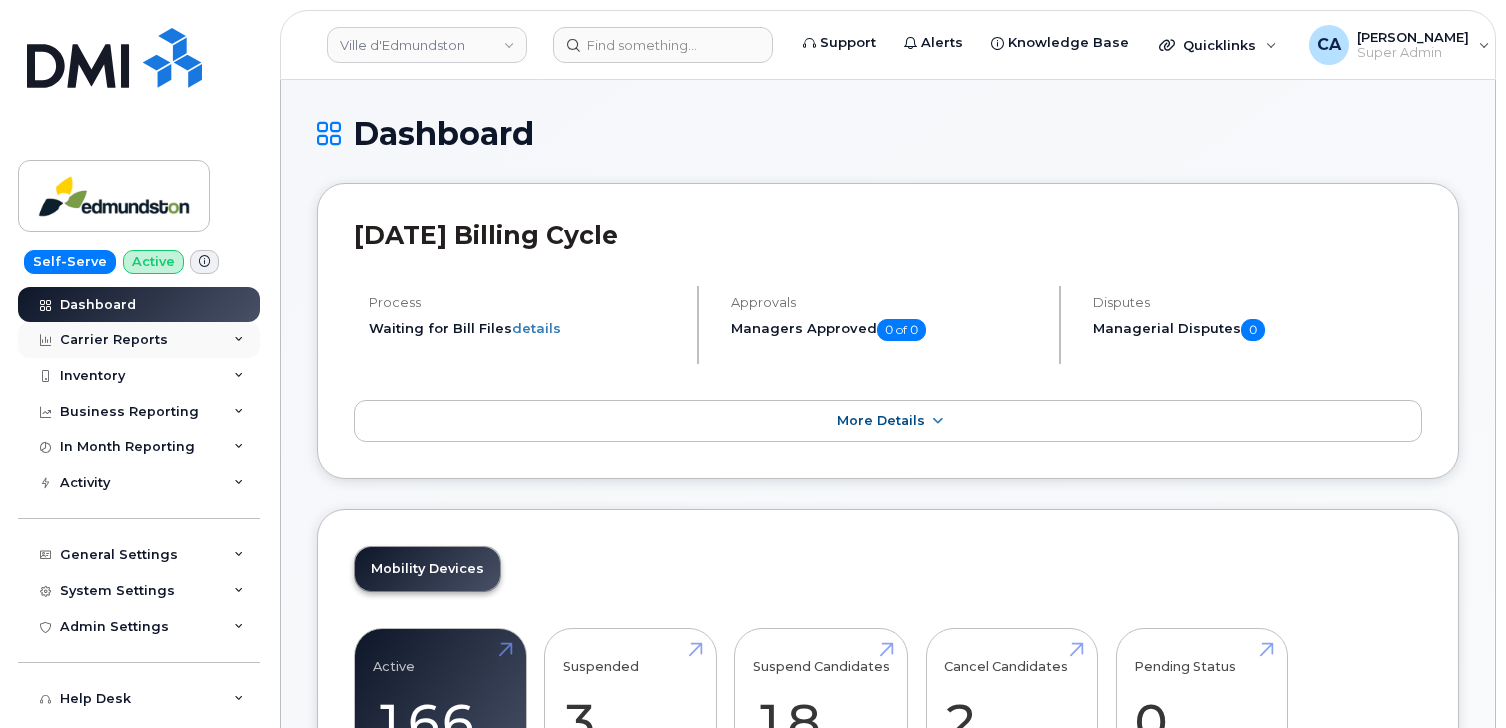 click on "Carrier Reports" 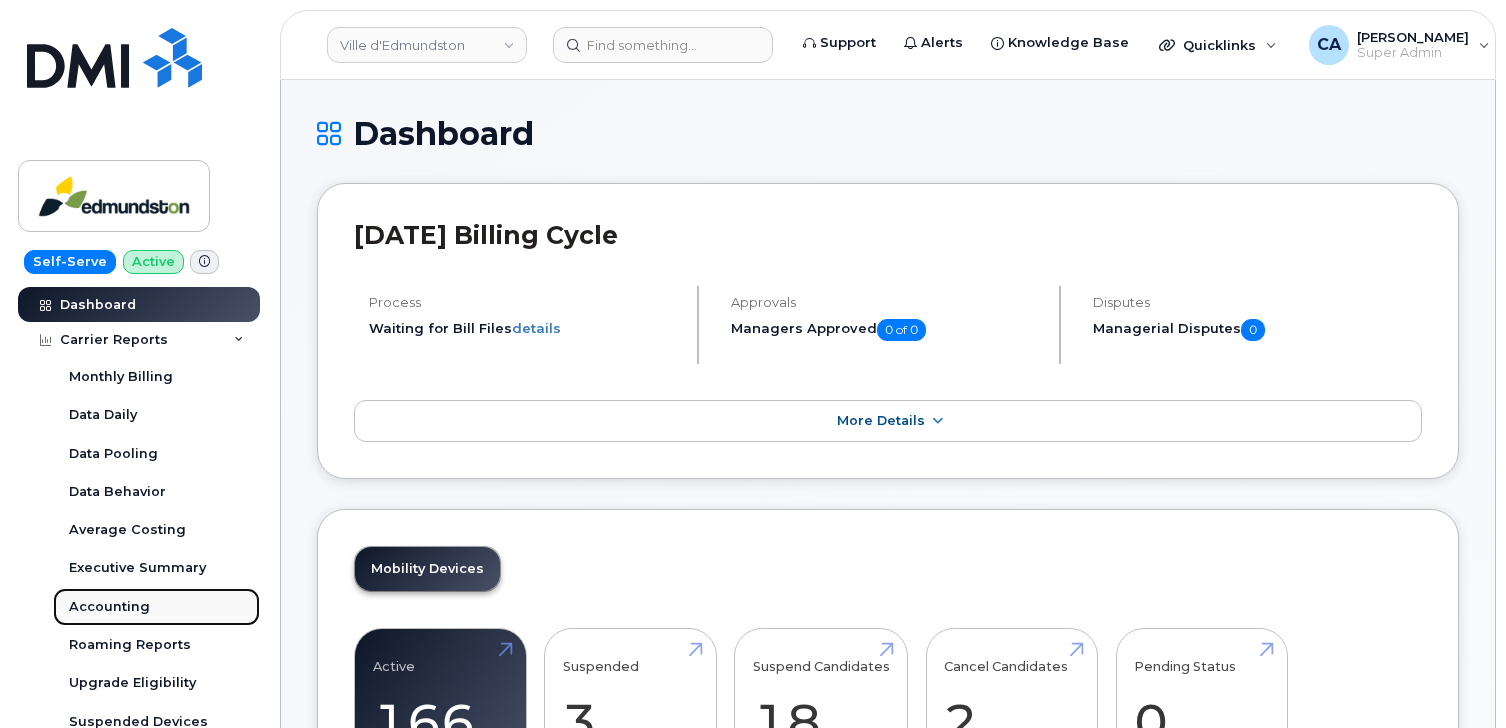 click on "Accounting" 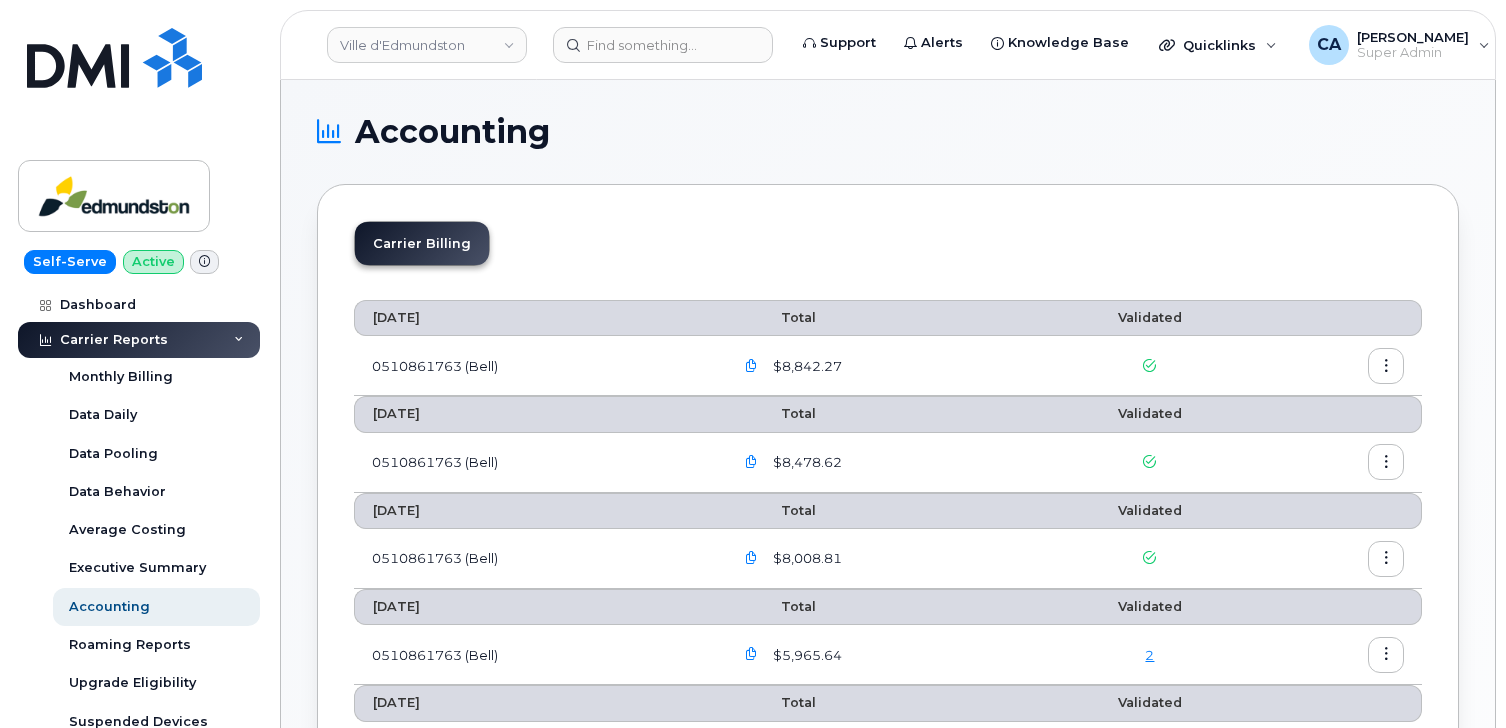 click 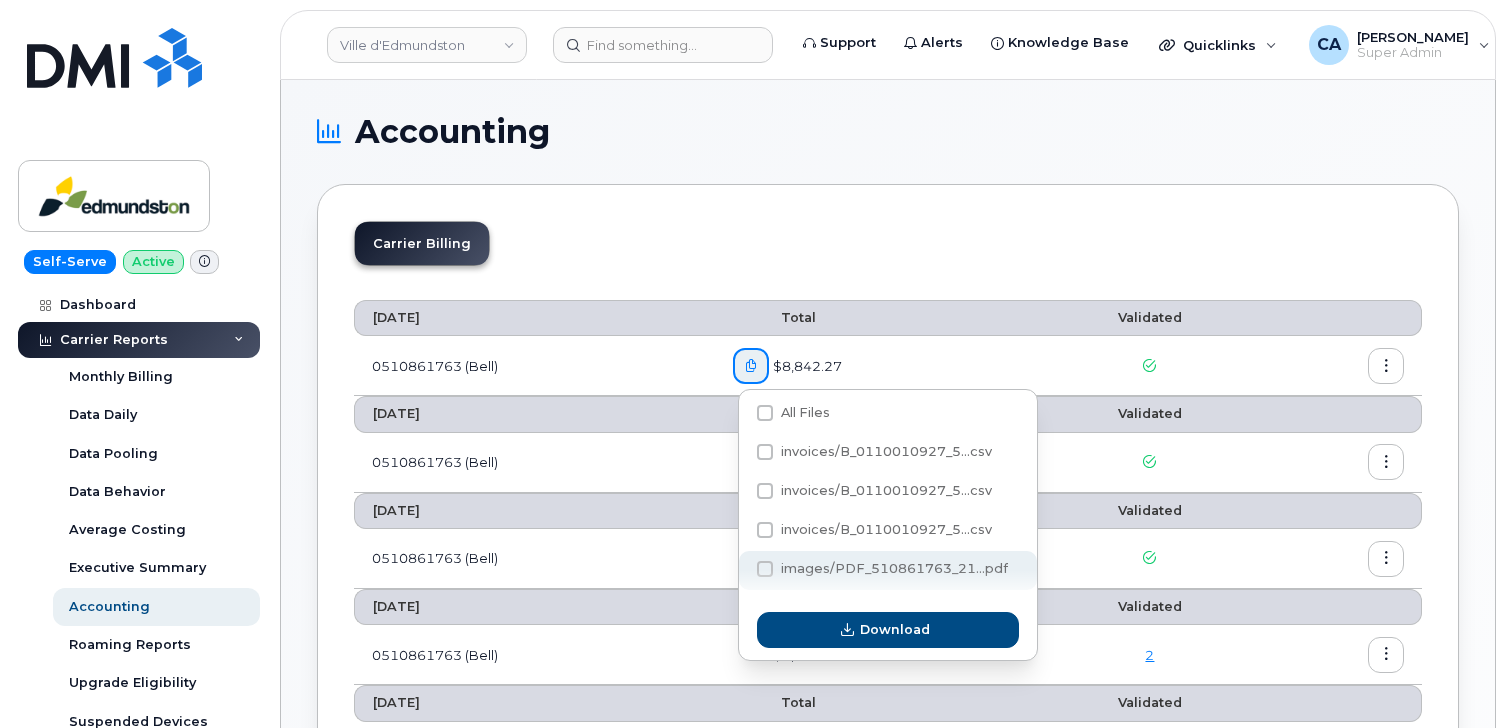 click on "images/PDF_510861763_21...pdf" 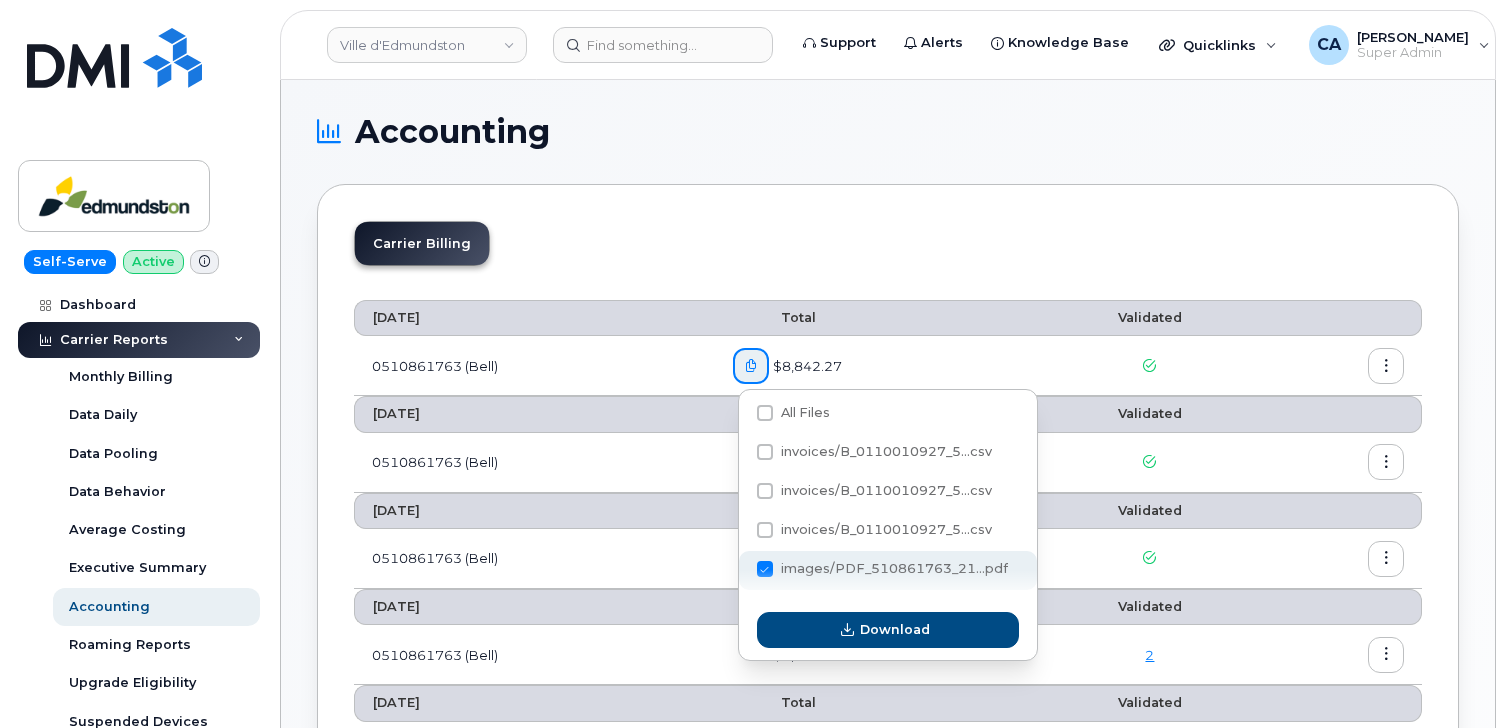 checkbox on "true" 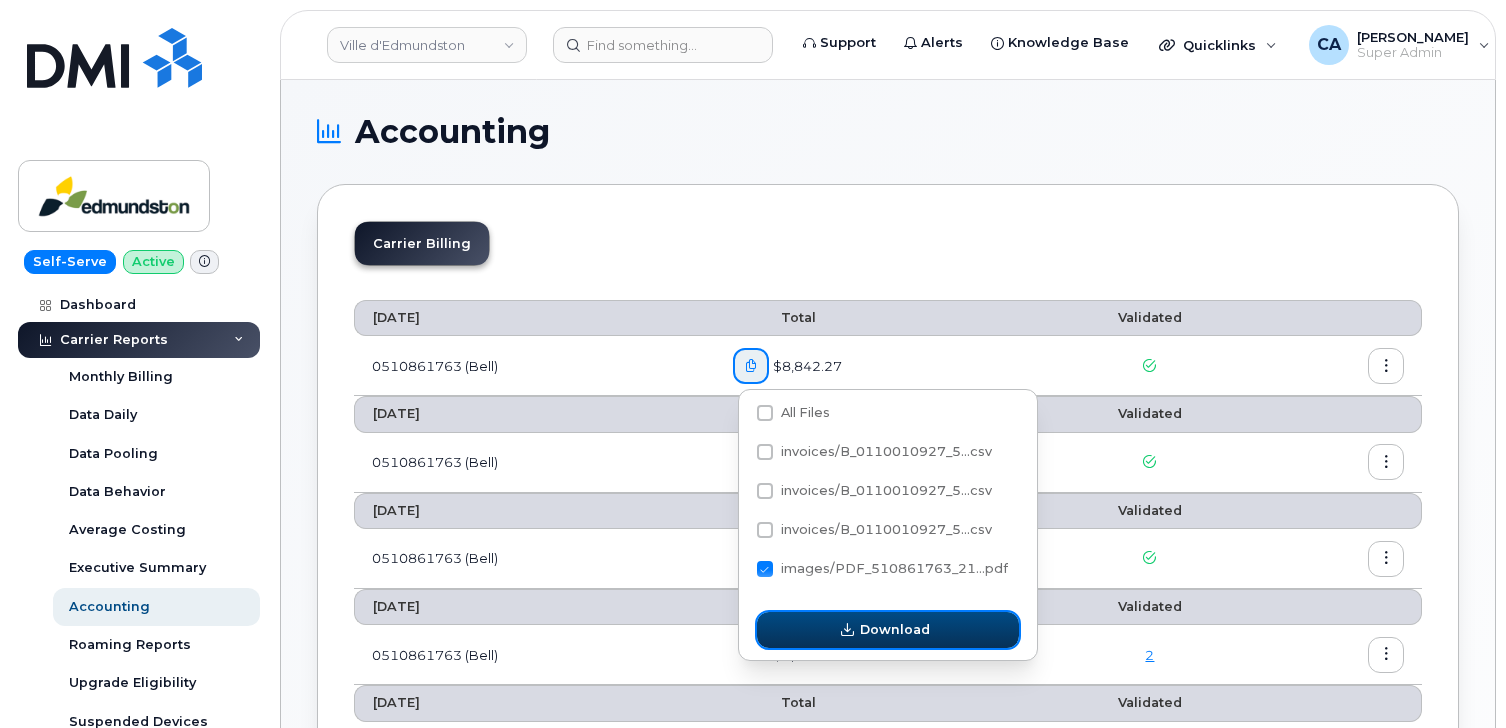 click on "Download" 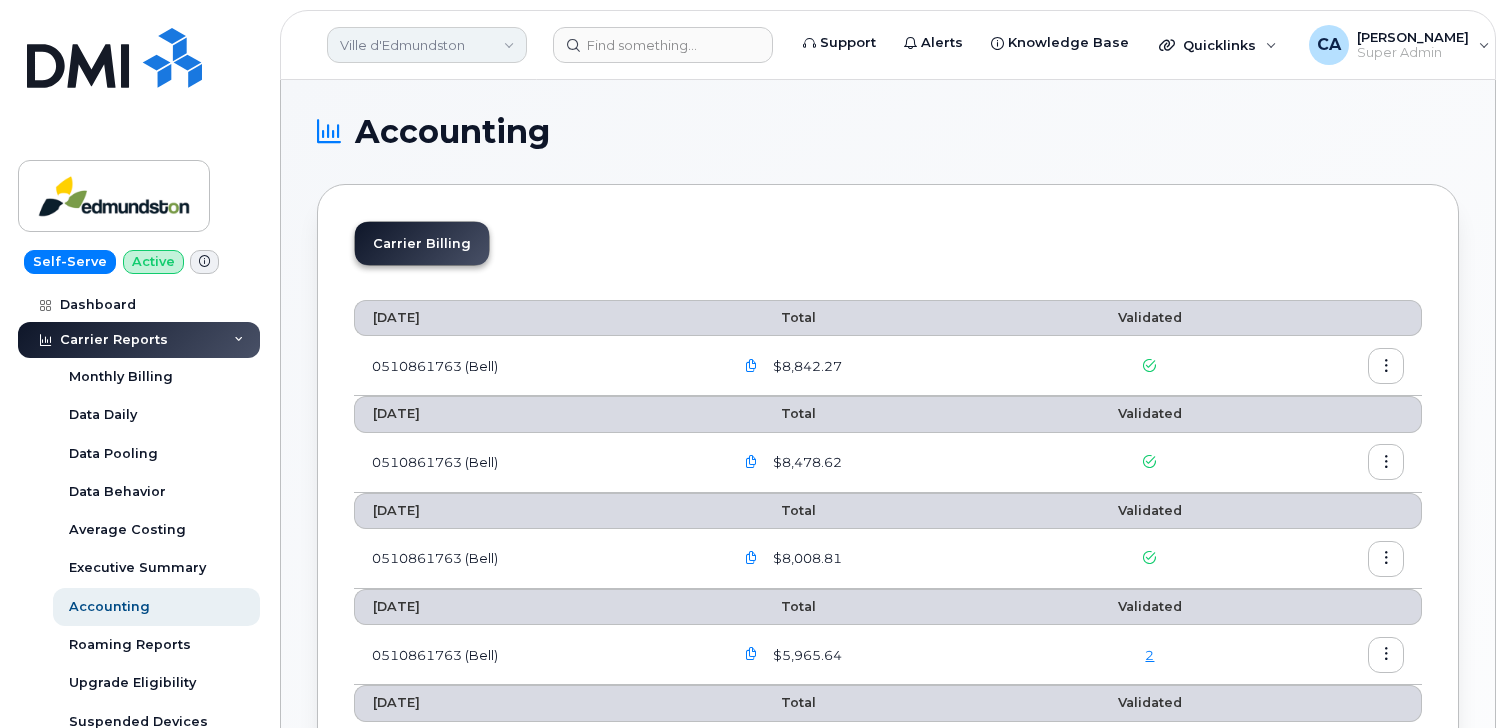 click on "Ville d'Edmundston" 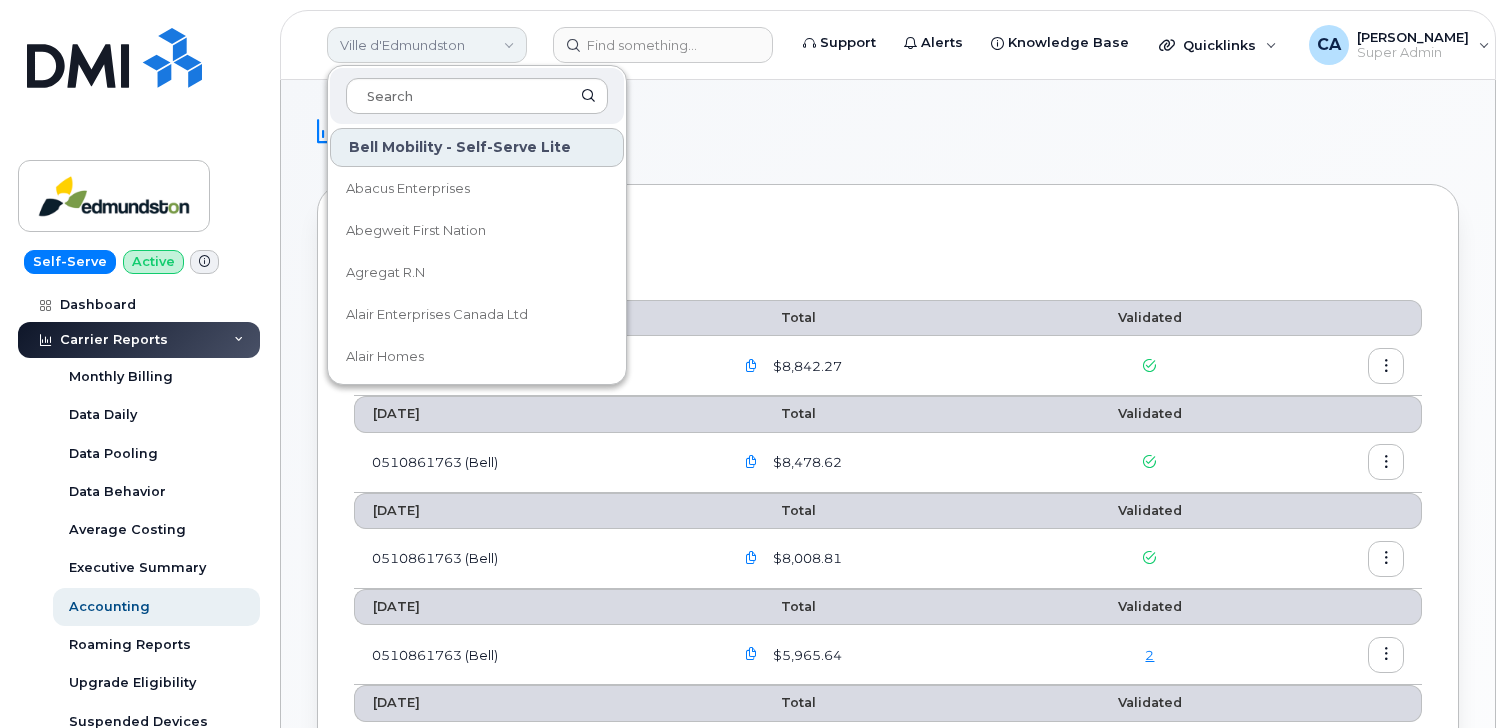 type on "a" 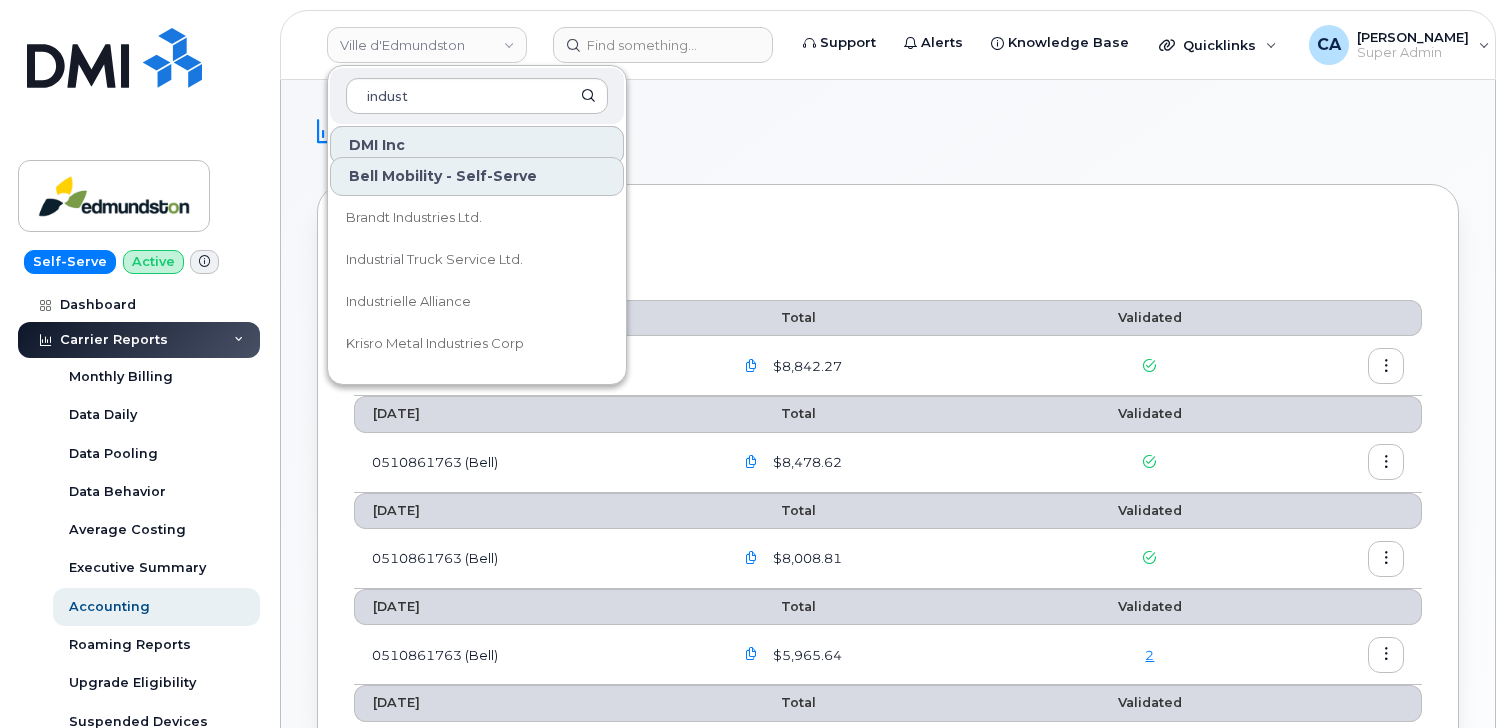 scroll, scrollTop: 232, scrollLeft: 0, axis: vertical 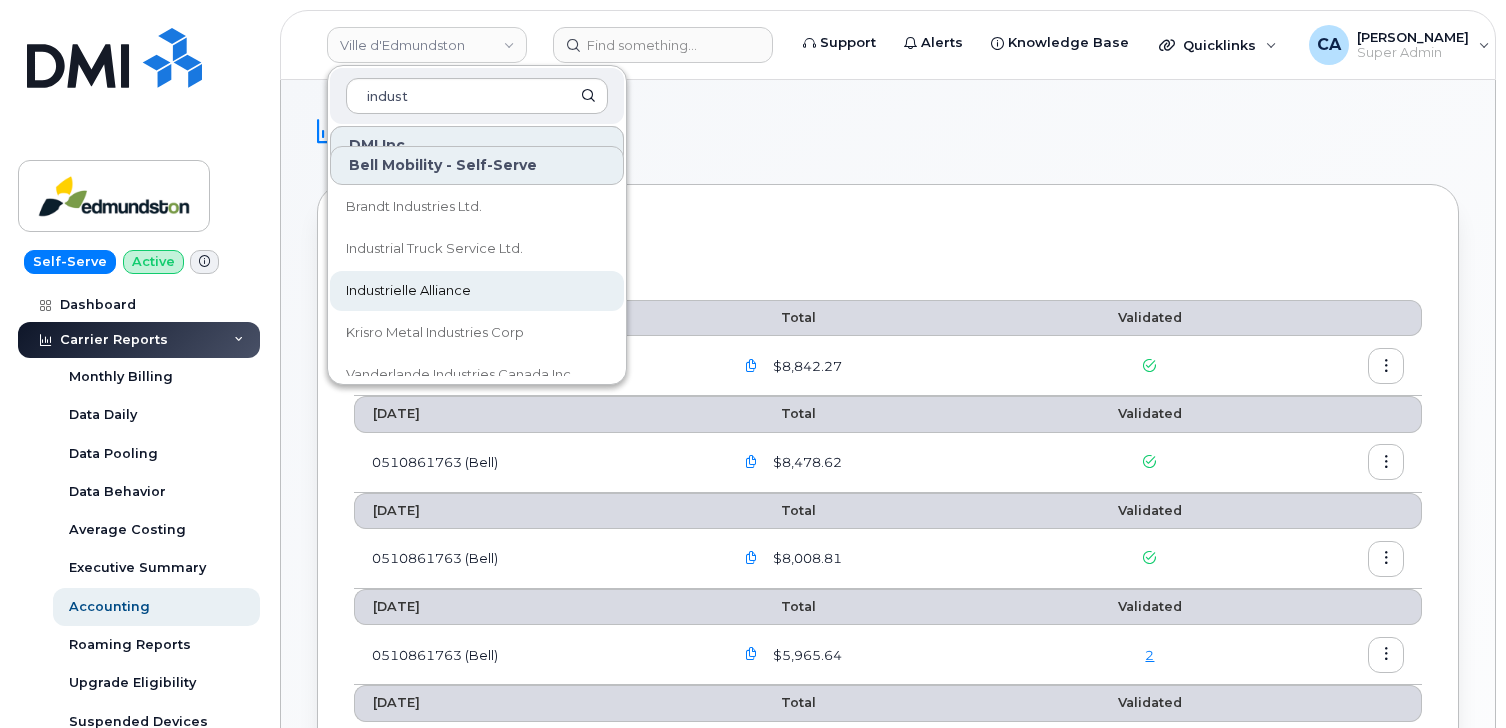 type on "indust" 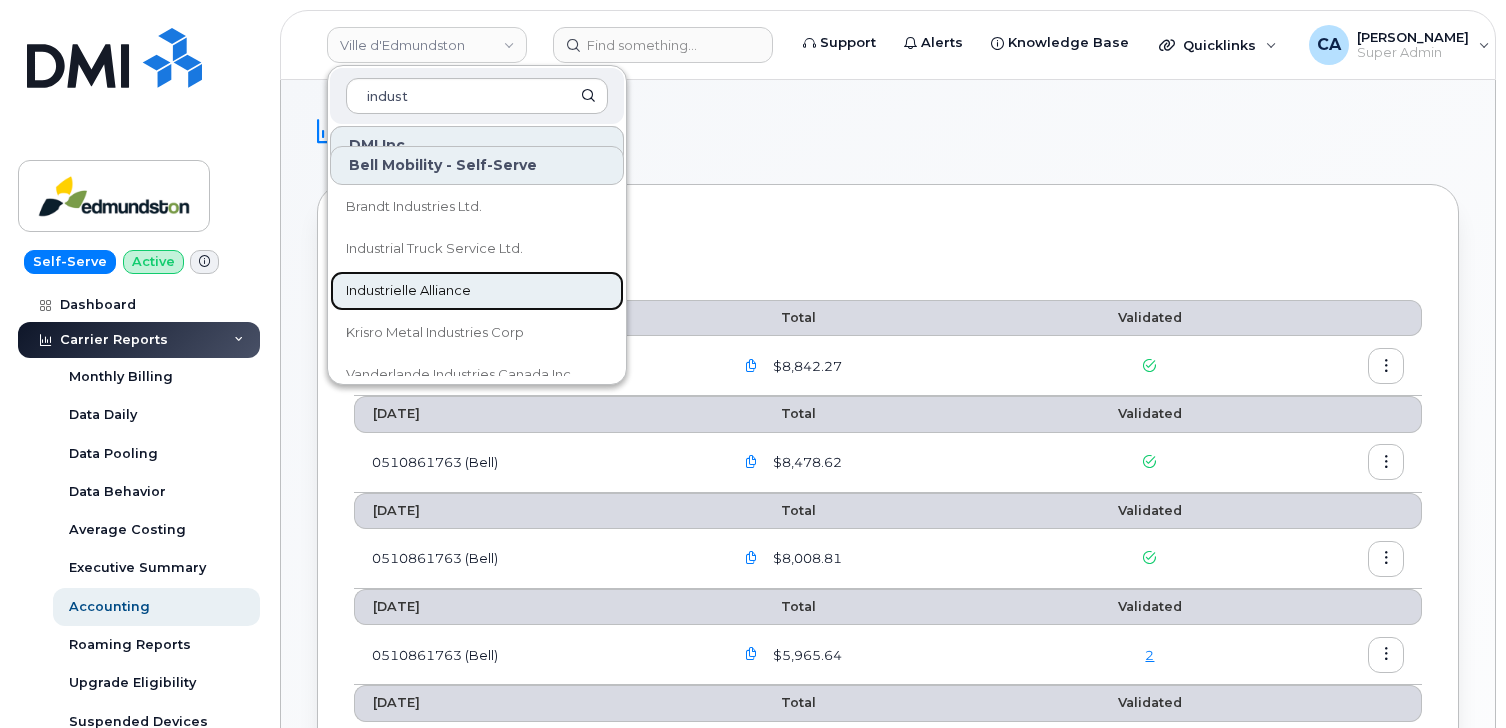 click on "Industrielle Alliance" 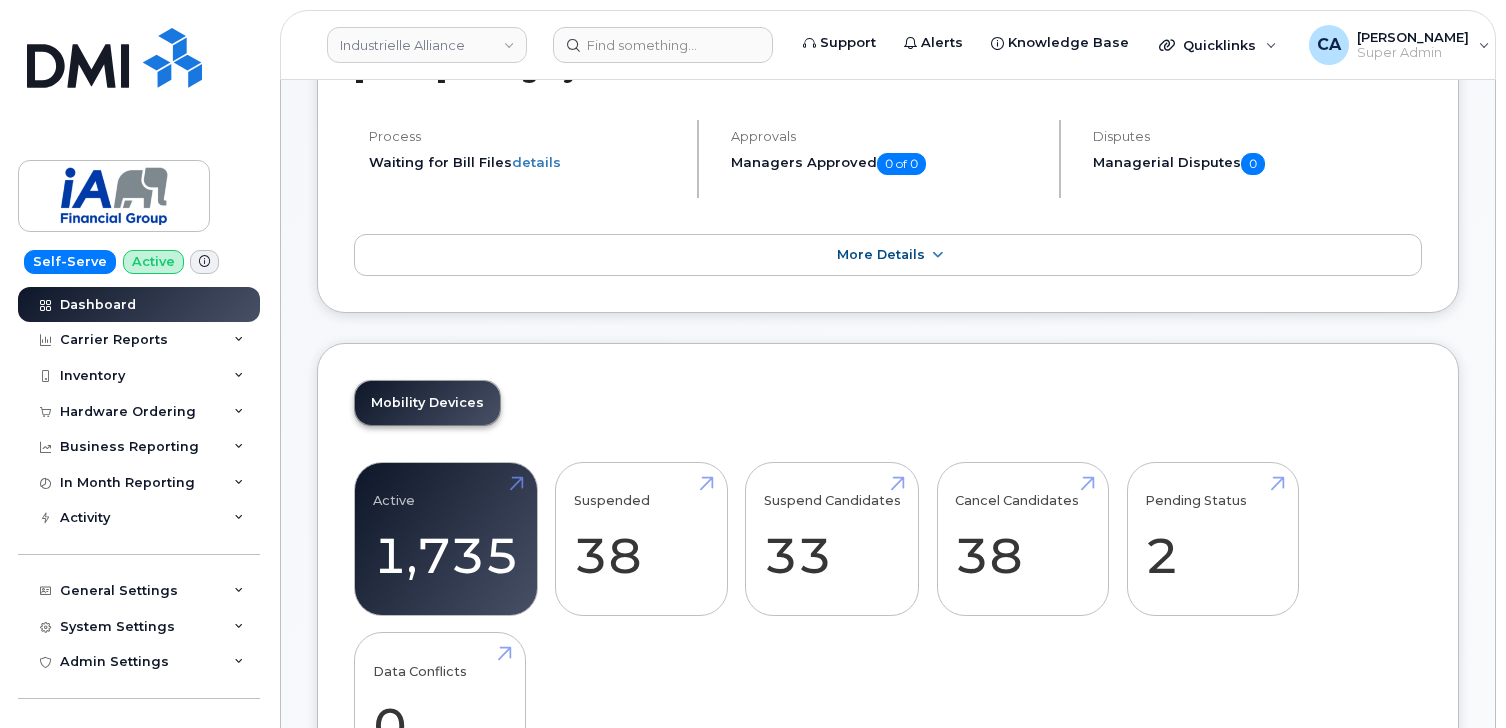 scroll, scrollTop: 168, scrollLeft: 0, axis: vertical 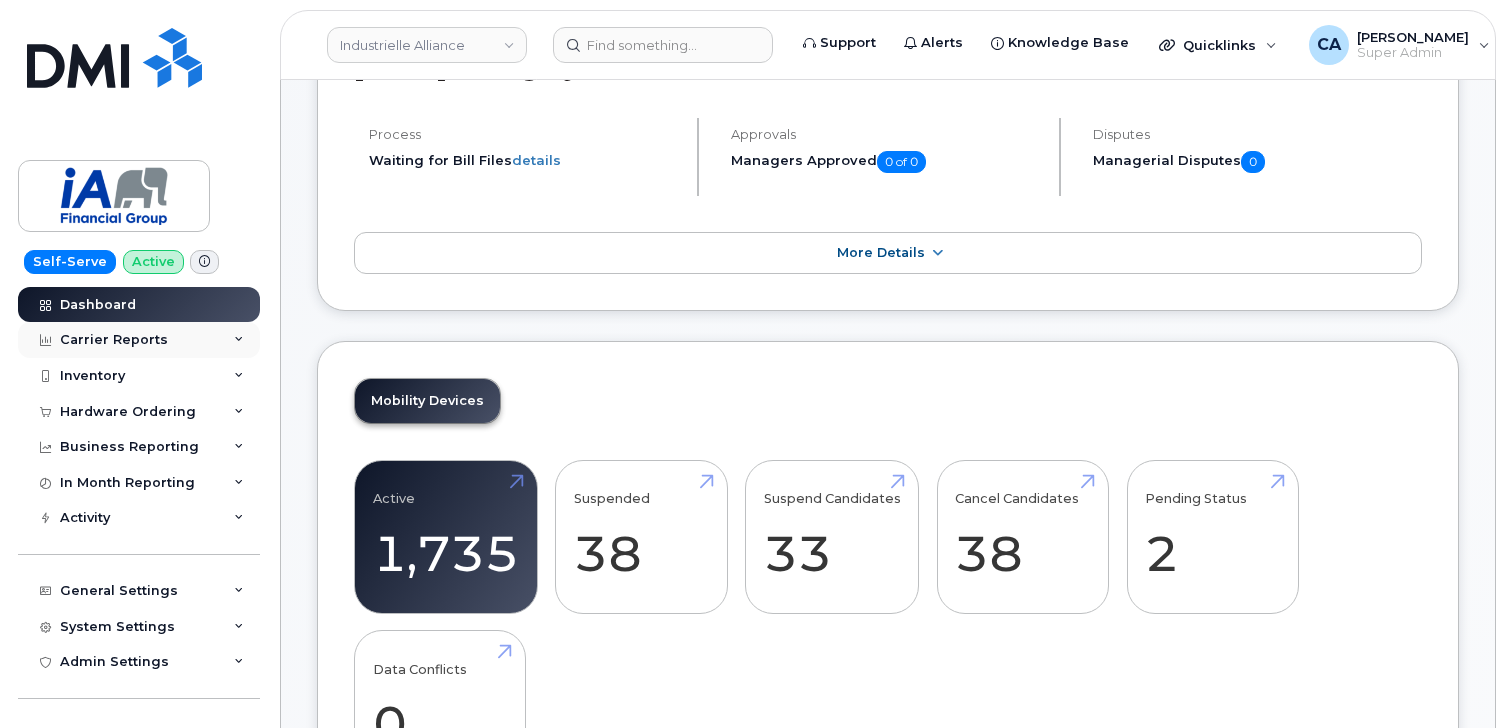 click on "Carrier Reports" at bounding box center [139, 340] 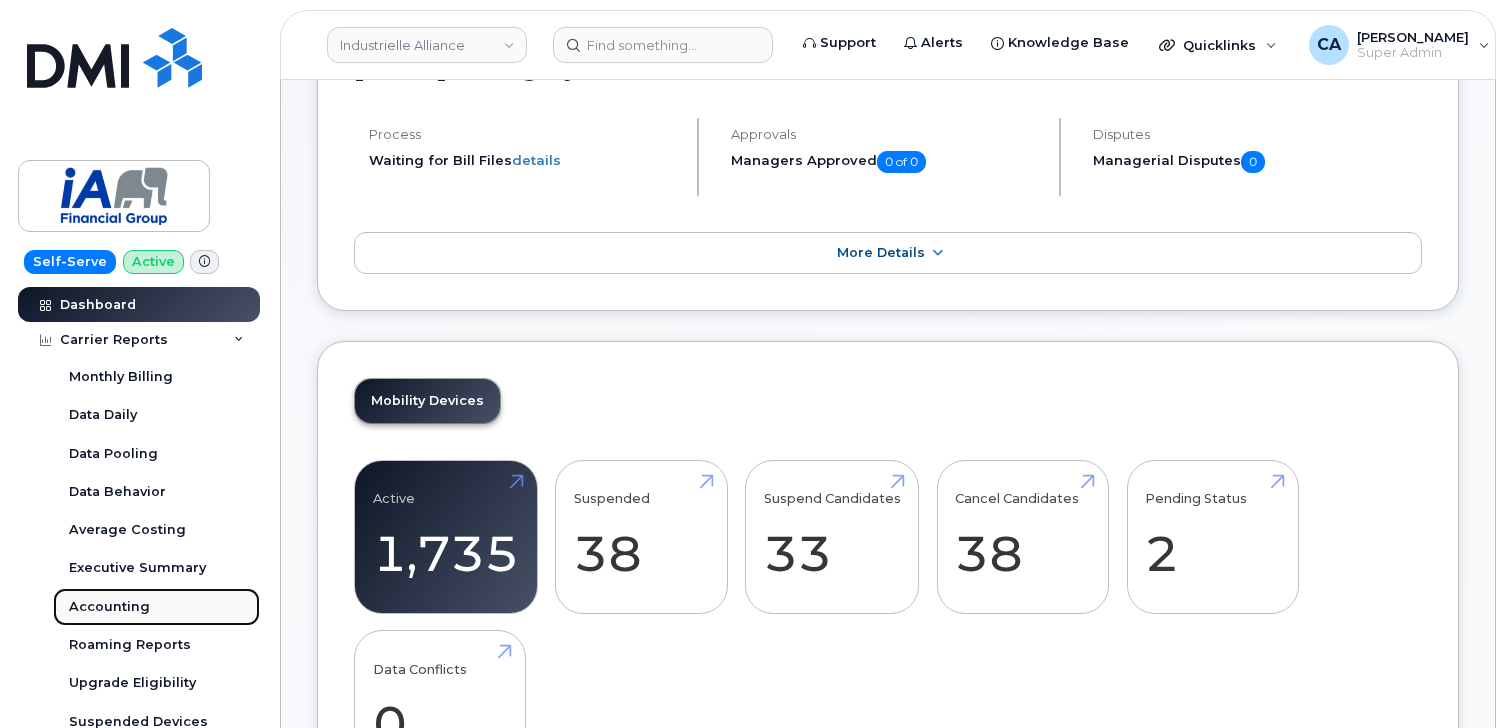 click on "Accounting" at bounding box center [109, 607] 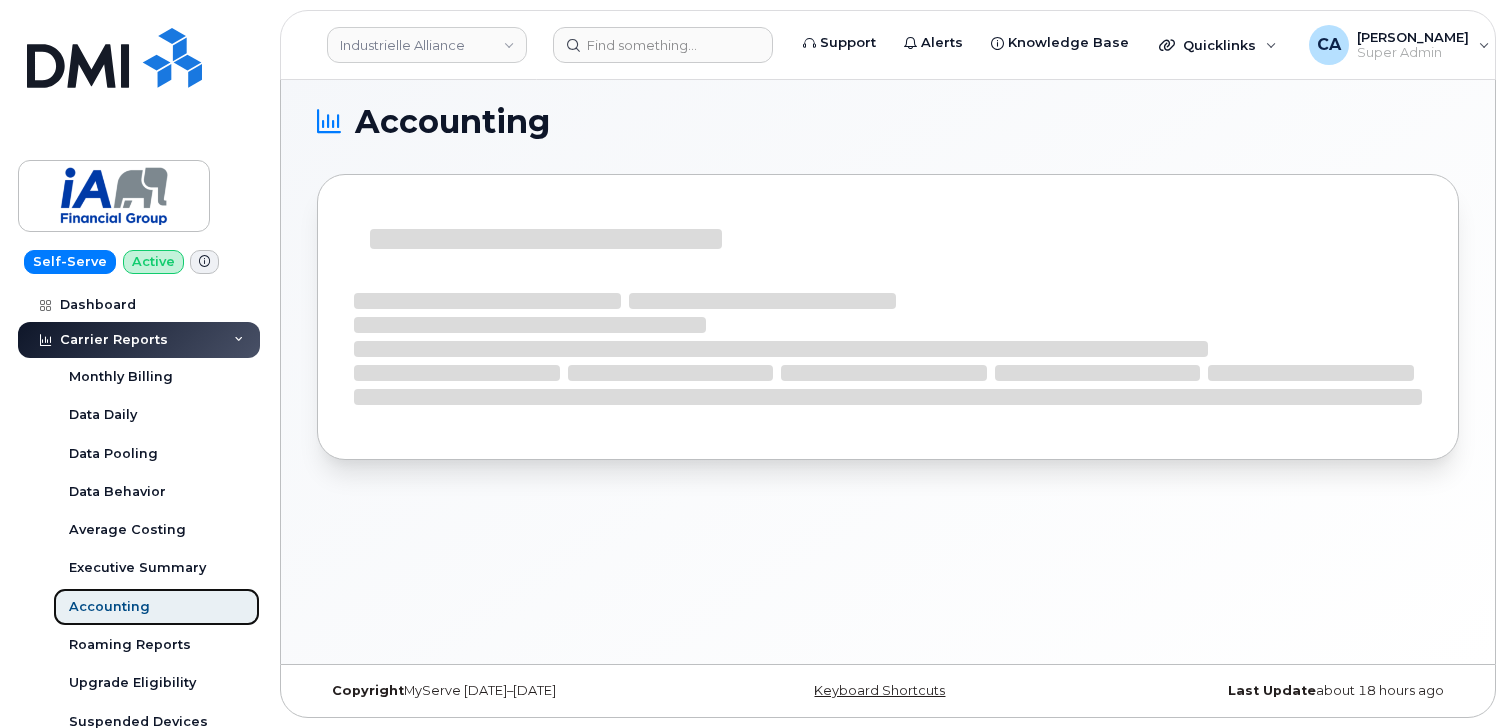 scroll, scrollTop: 0, scrollLeft: 0, axis: both 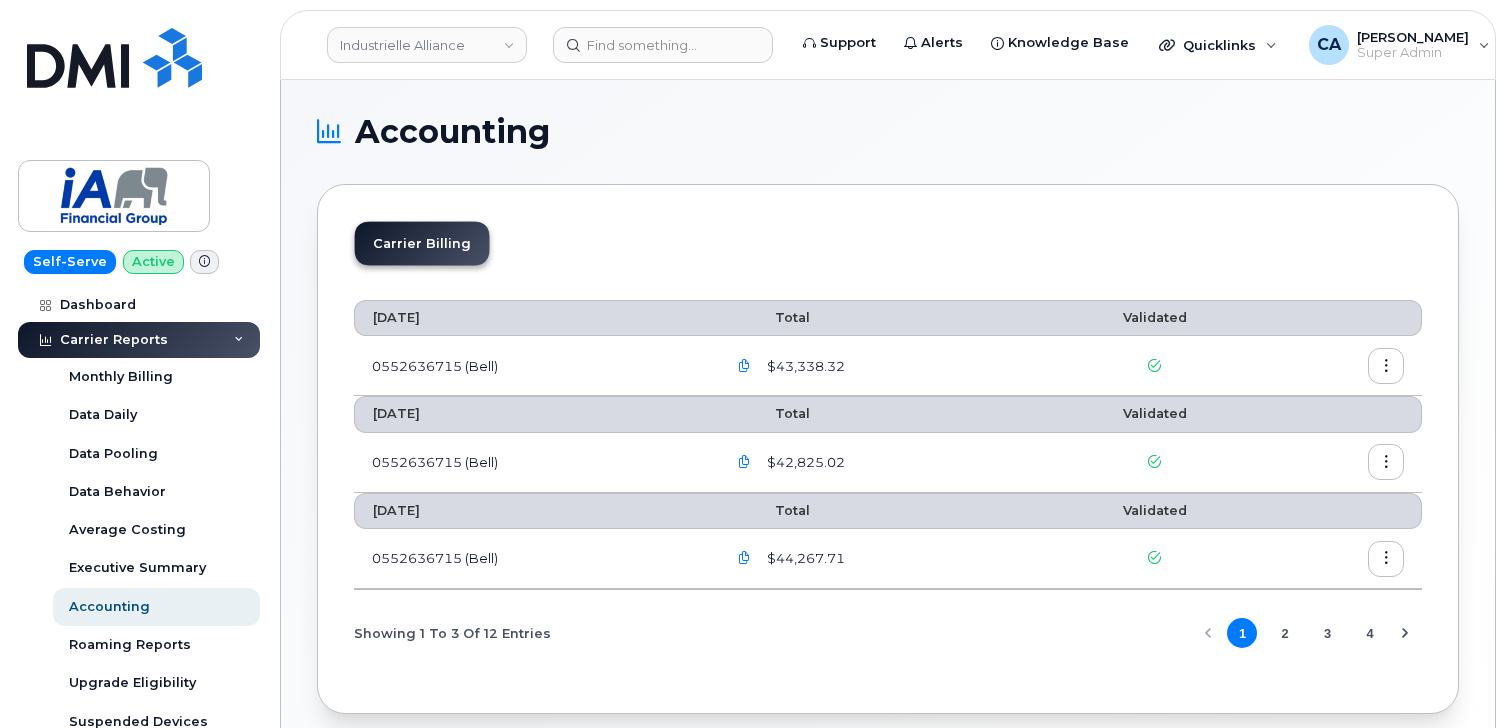 click at bounding box center [744, 366] 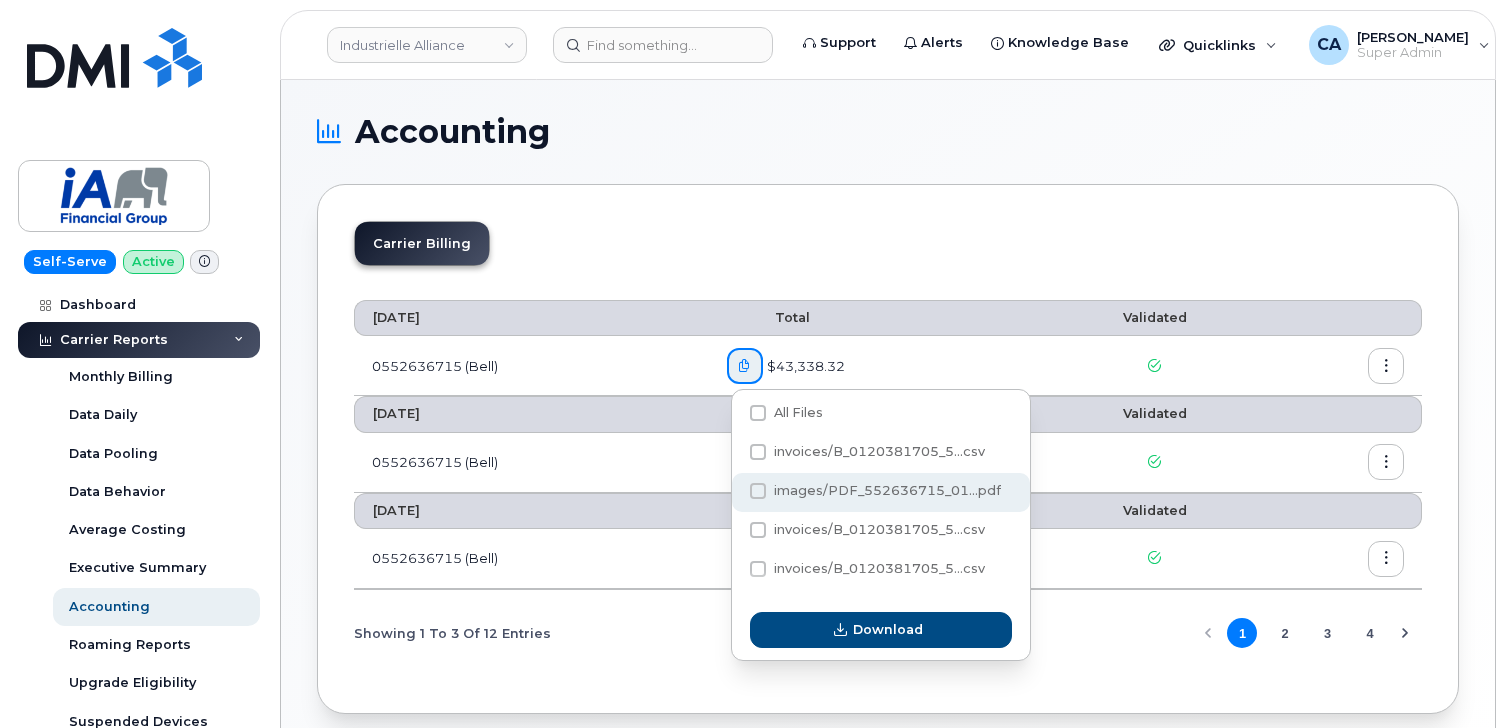 click on "images/PDF_552636715_01...pdf" at bounding box center (887, 490) 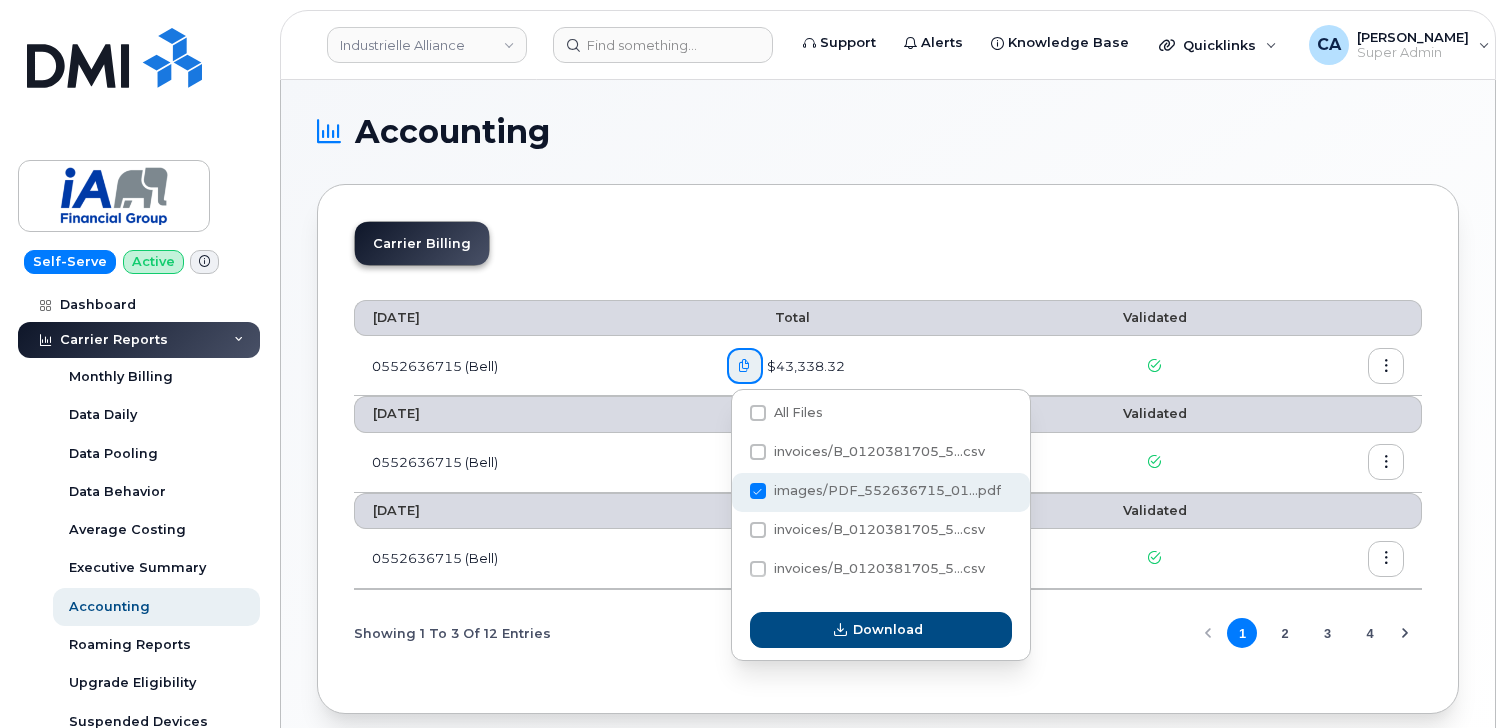 click on "images/PDF_552636715_01...pdf" at bounding box center [731, 492] 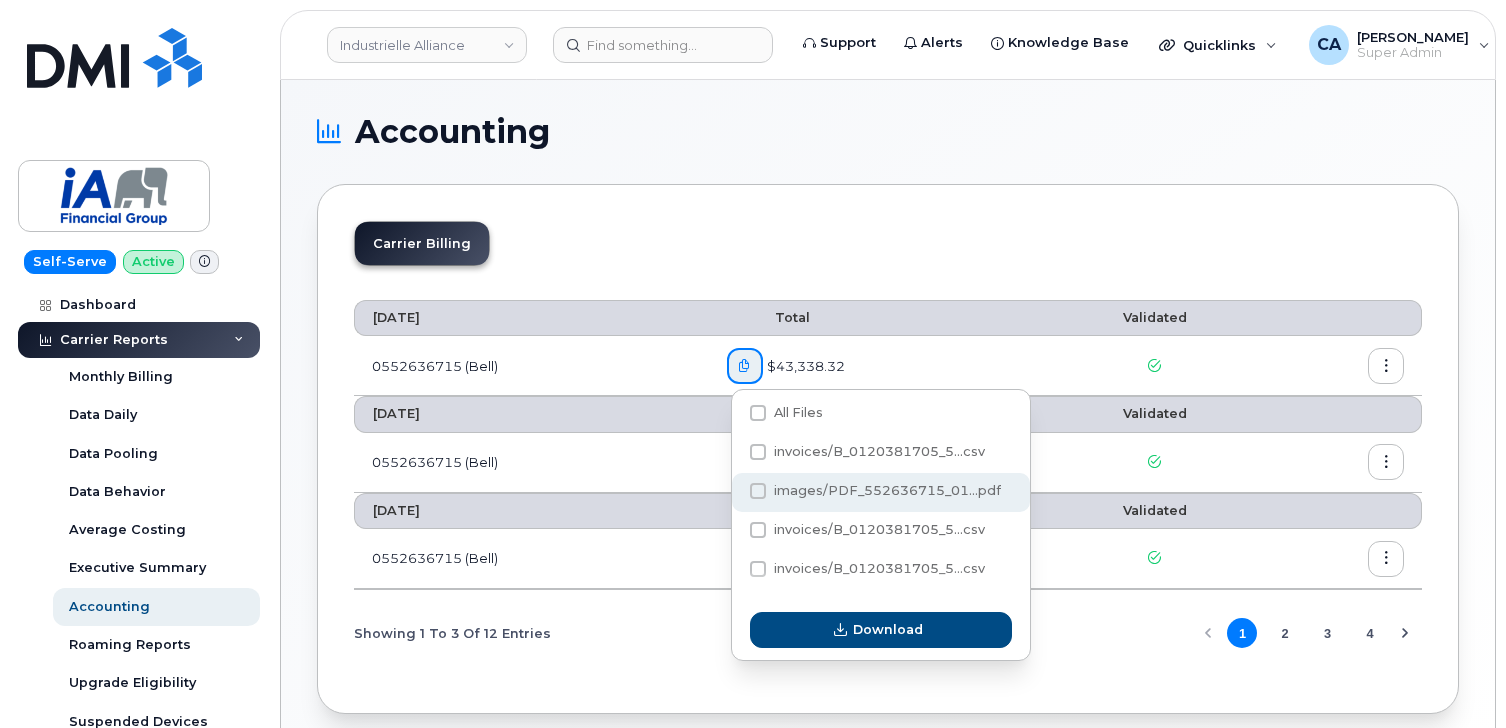checkbox on "true" 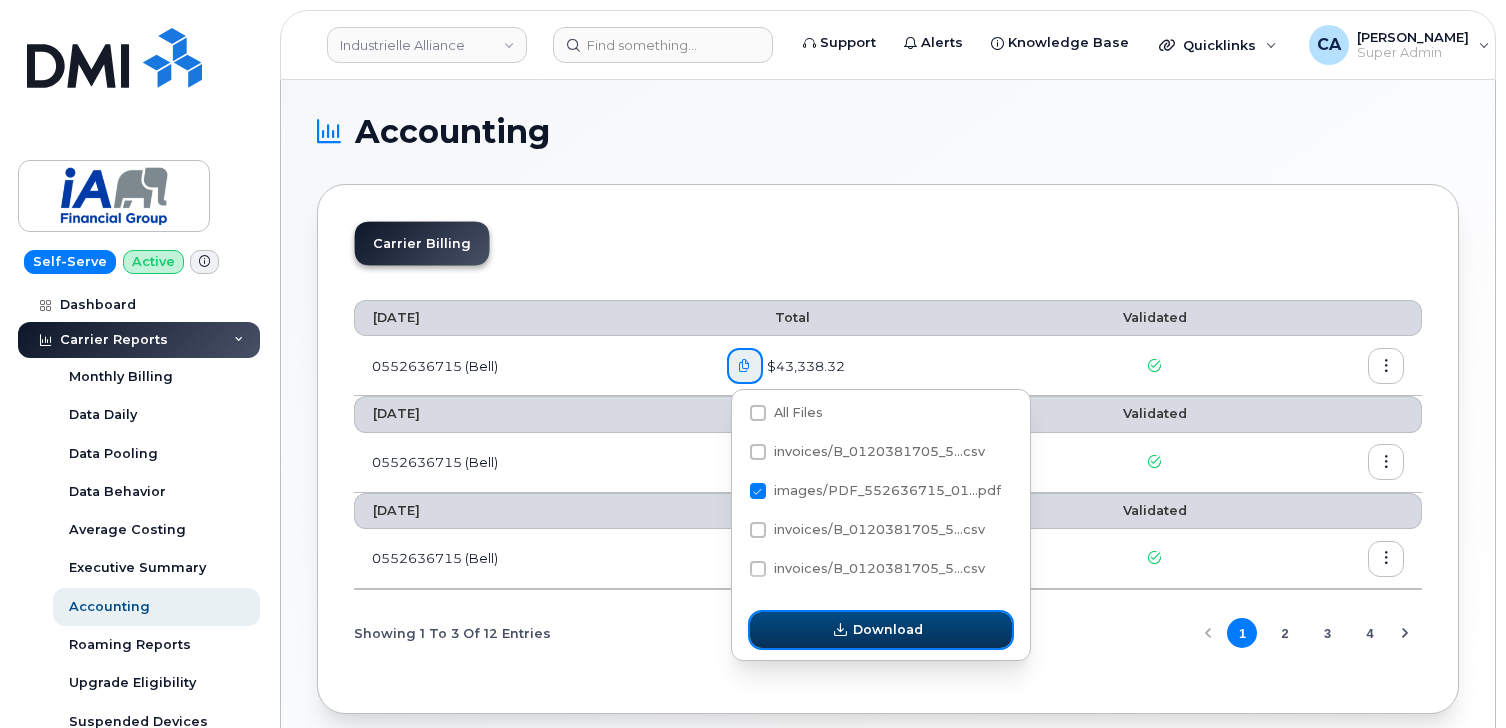 click on "Download" at bounding box center [881, 630] 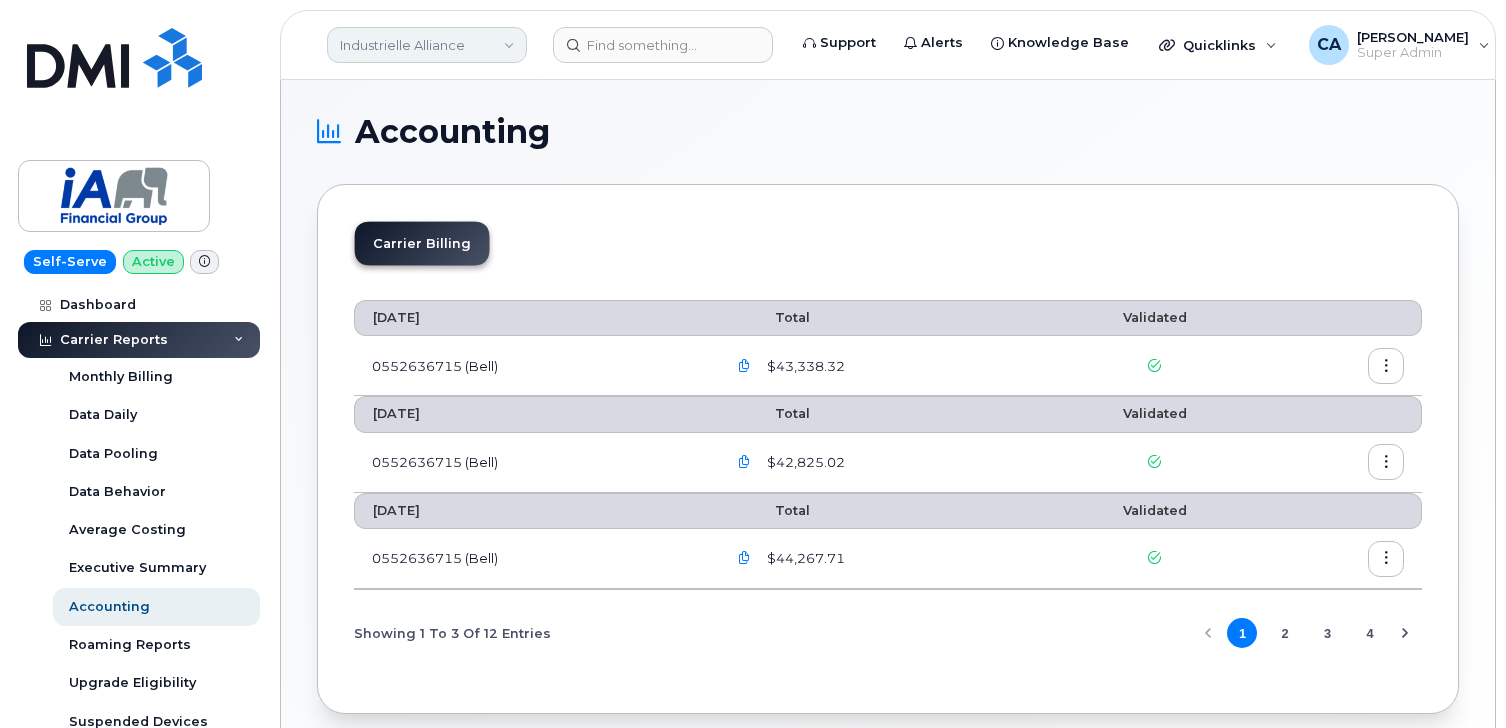 click on "Industrielle Alliance" at bounding box center (427, 45) 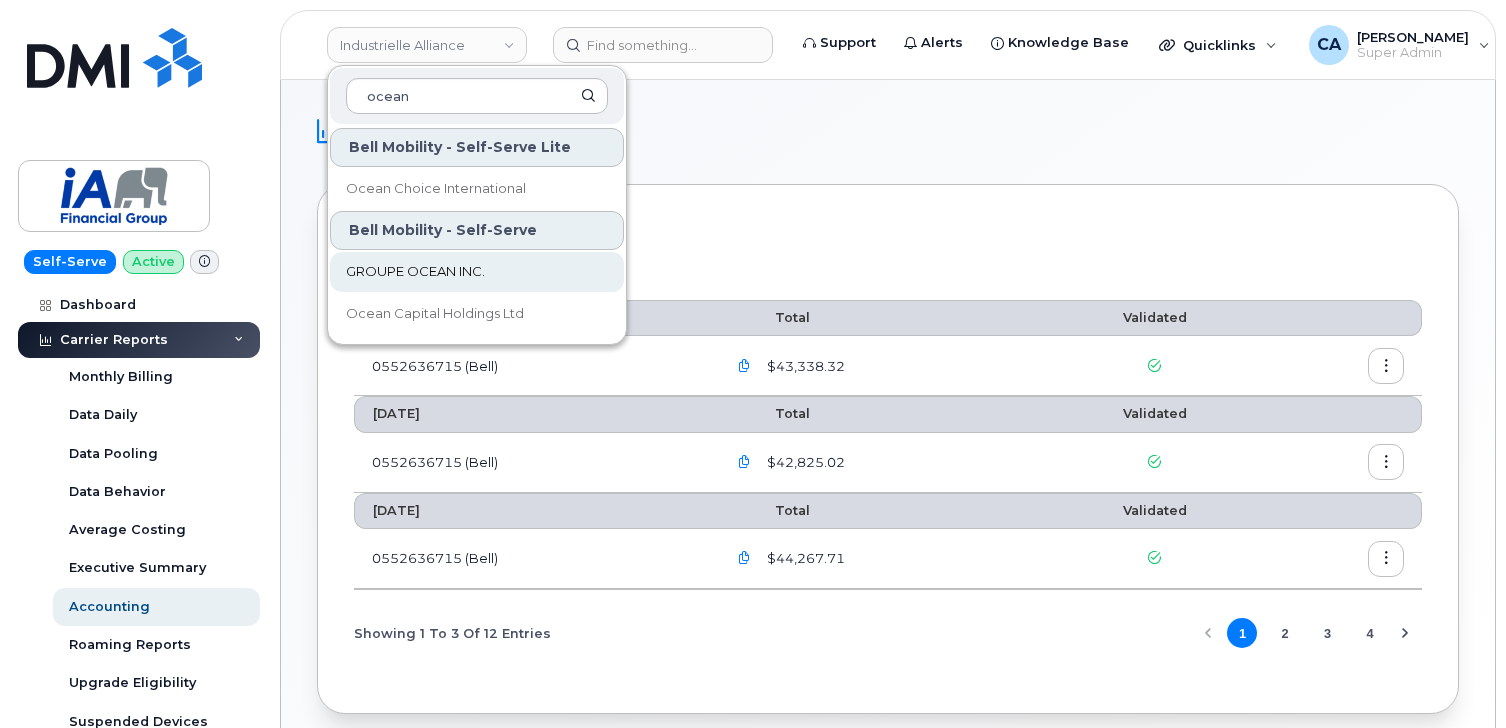 type on "ocean" 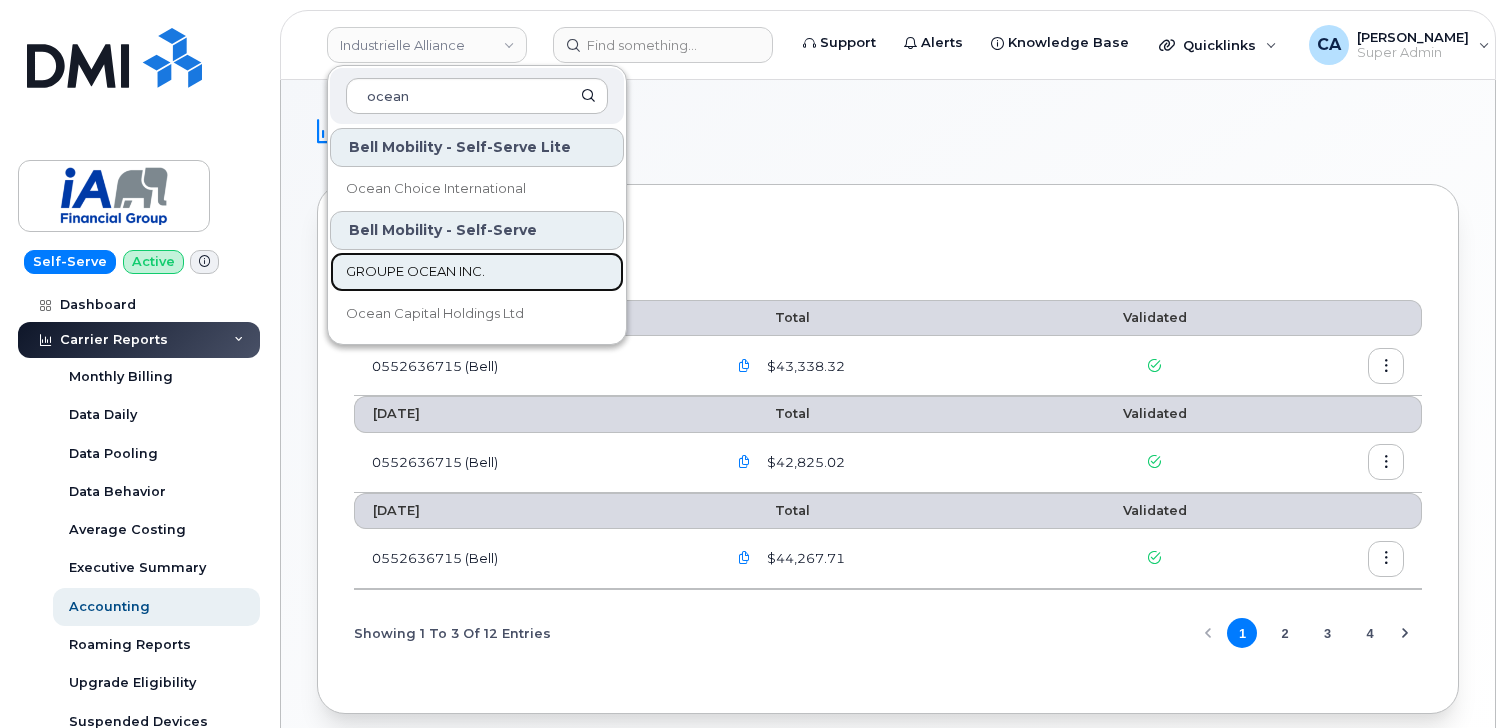 click on "GROUPE OCEAN INC." at bounding box center (415, 272) 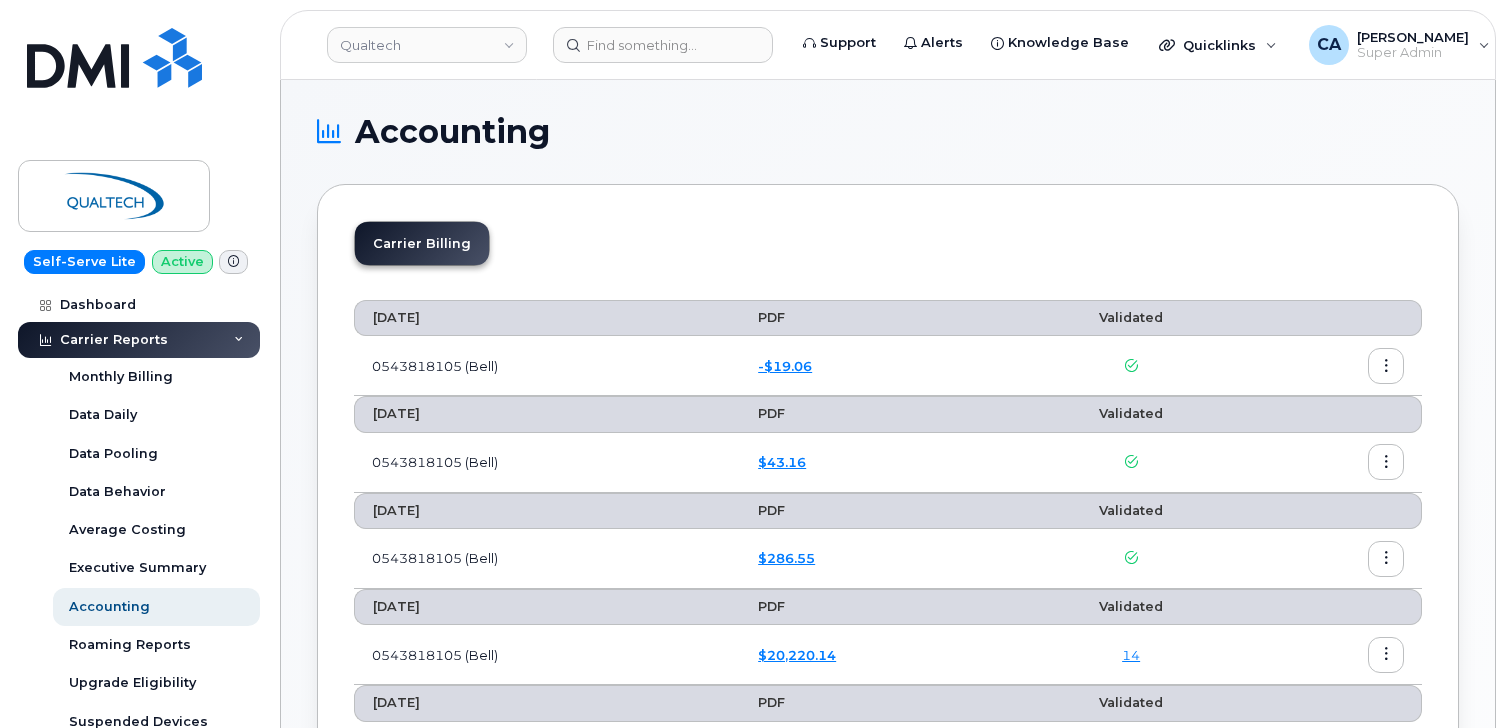 scroll, scrollTop: 0, scrollLeft: 0, axis: both 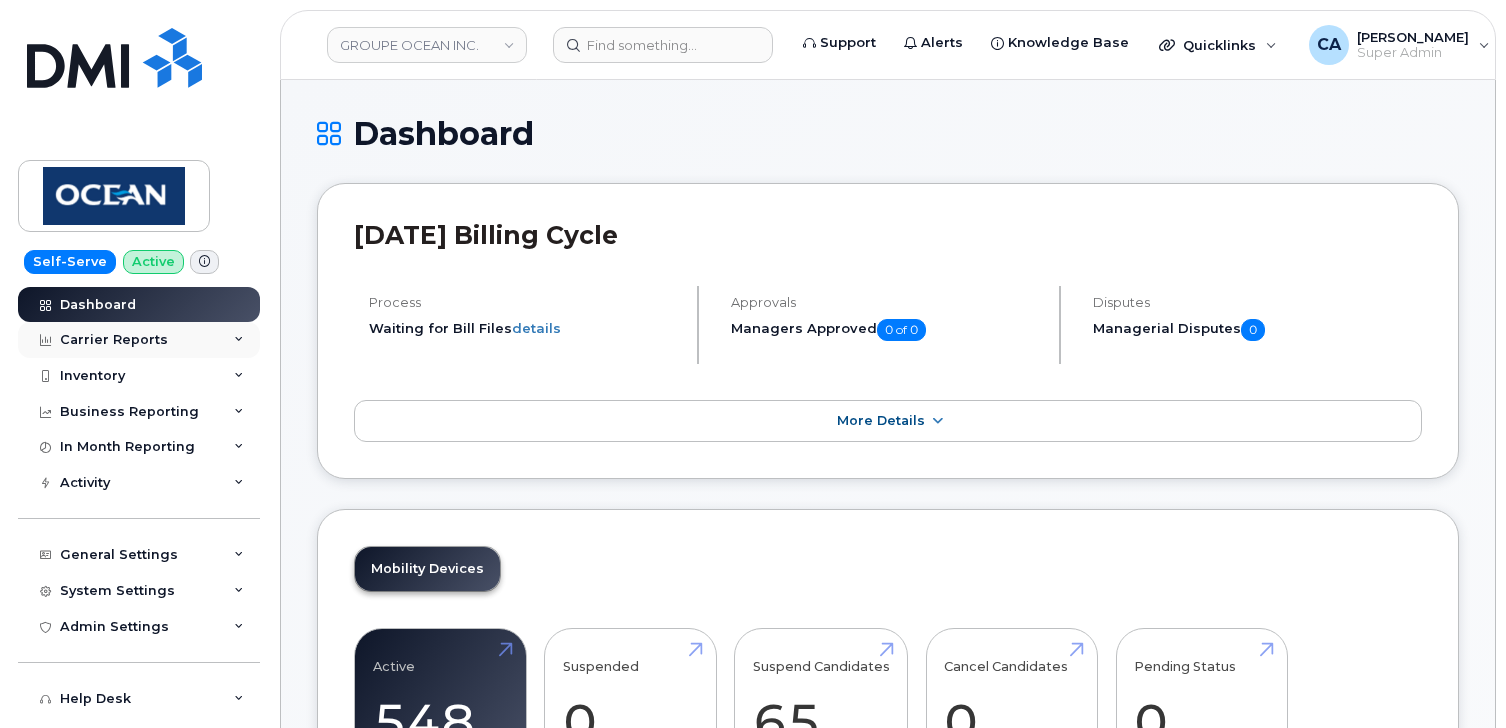 click on "Carrier Reports" at bounding box center (114, 340) 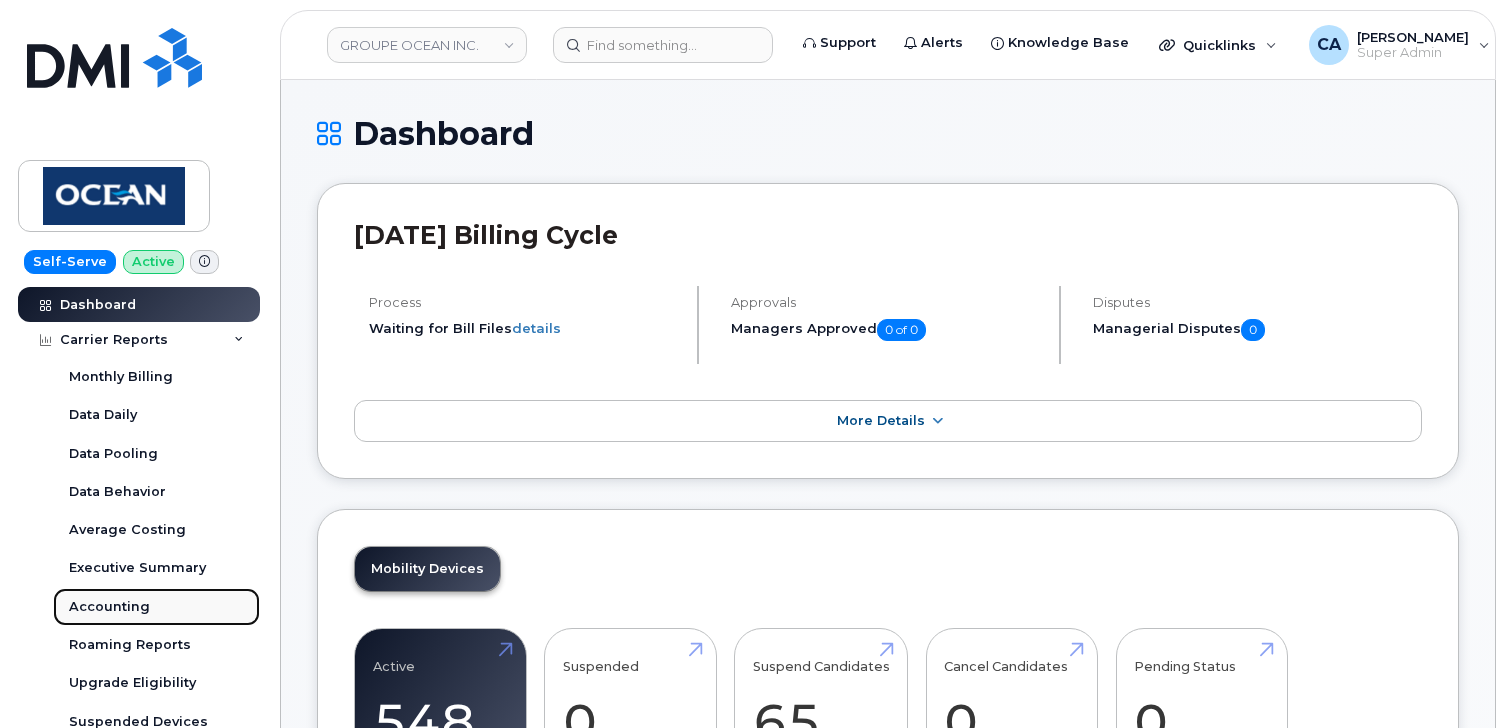 click on "Accounting" at bounding box center [109, 607] 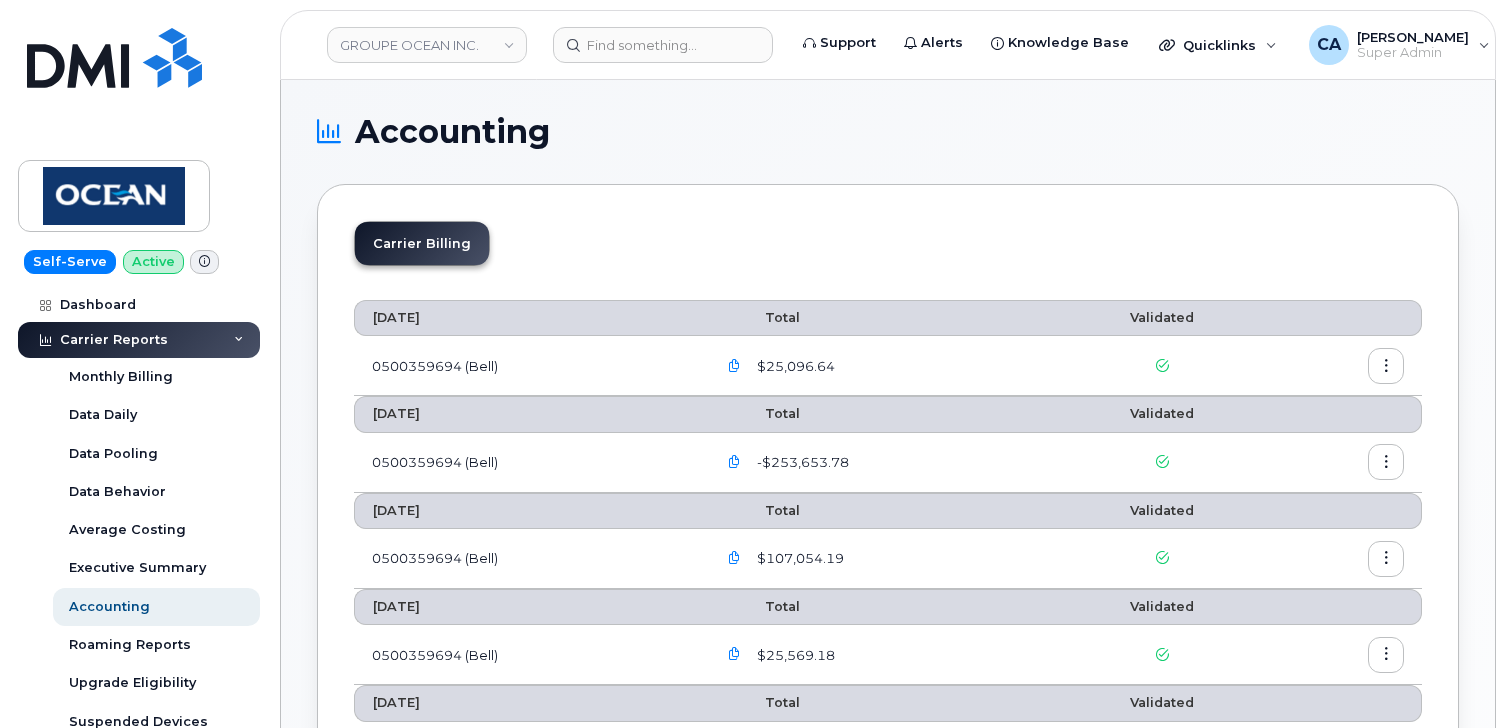 click at bounding box center [734, 366] 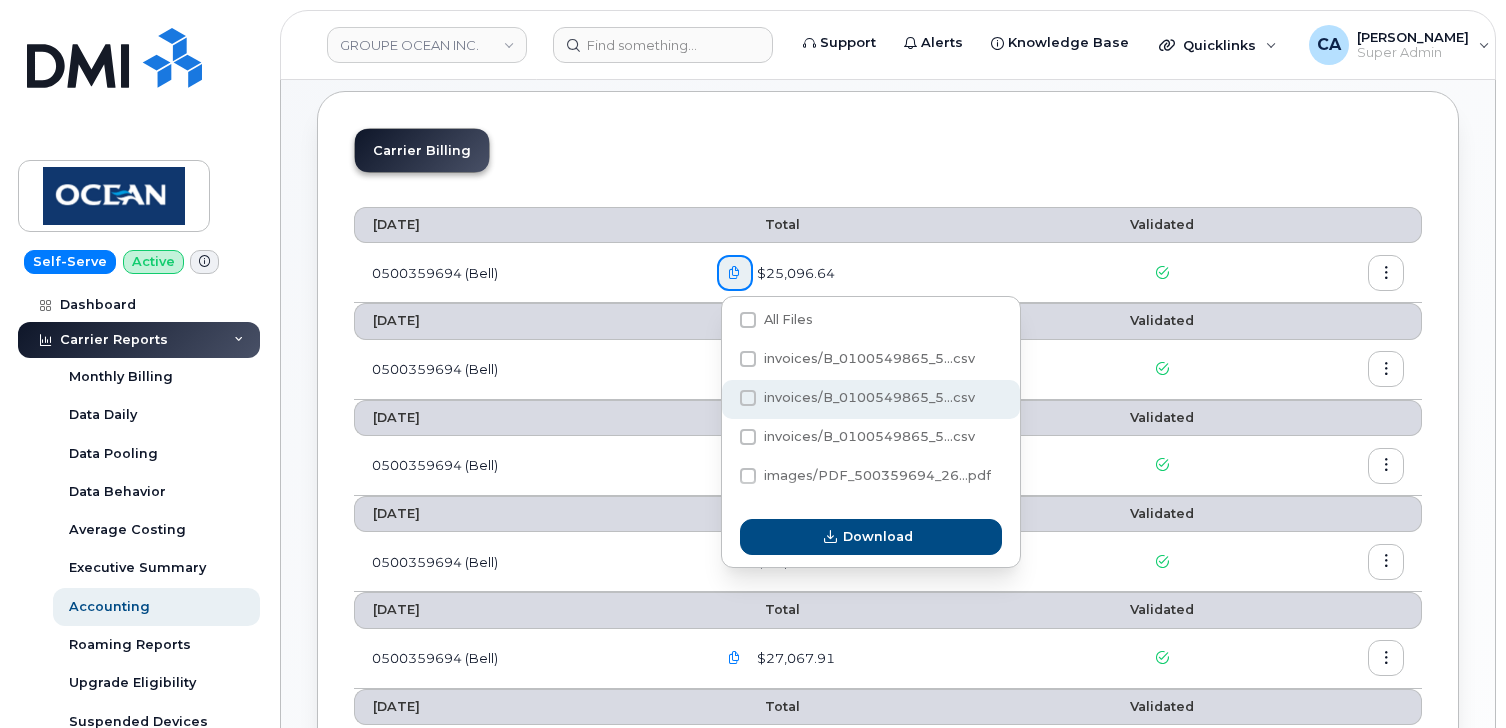 scroll, scrollTop: 94, scrollLeft: 0, axis: vertical 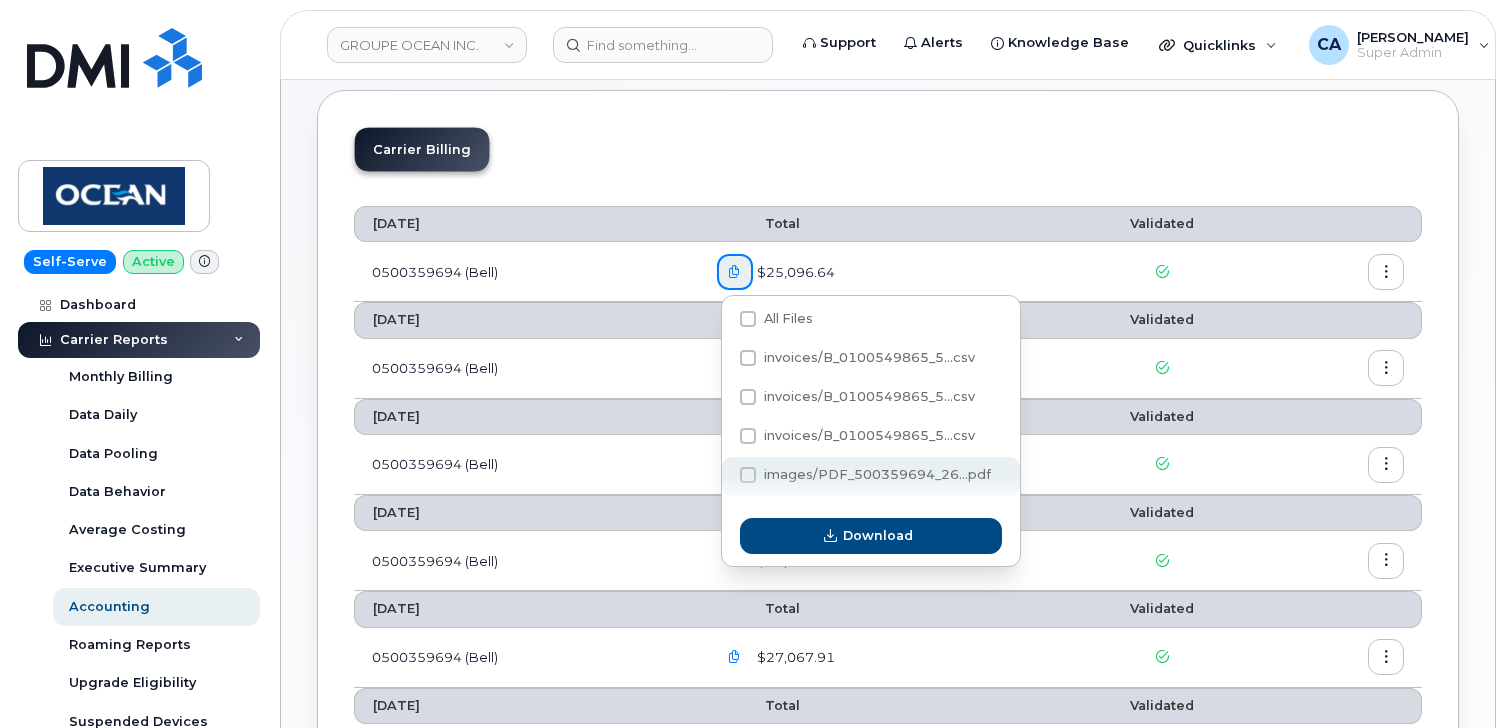 click on "images/PDF_500359694_26...pdf" at bounding box center [877, 474] 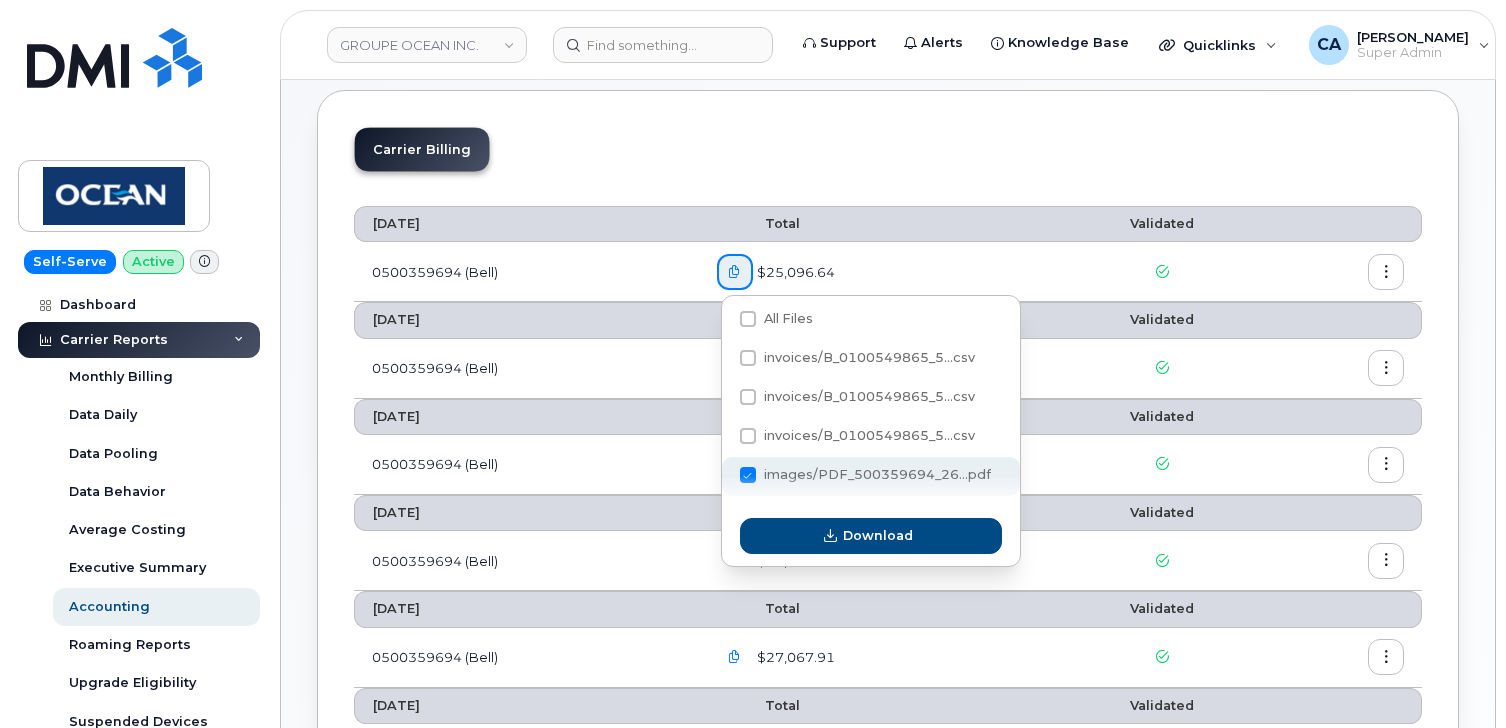 click on "images/PDF_500359694_26...pdf" at bounding box center [721, 476] 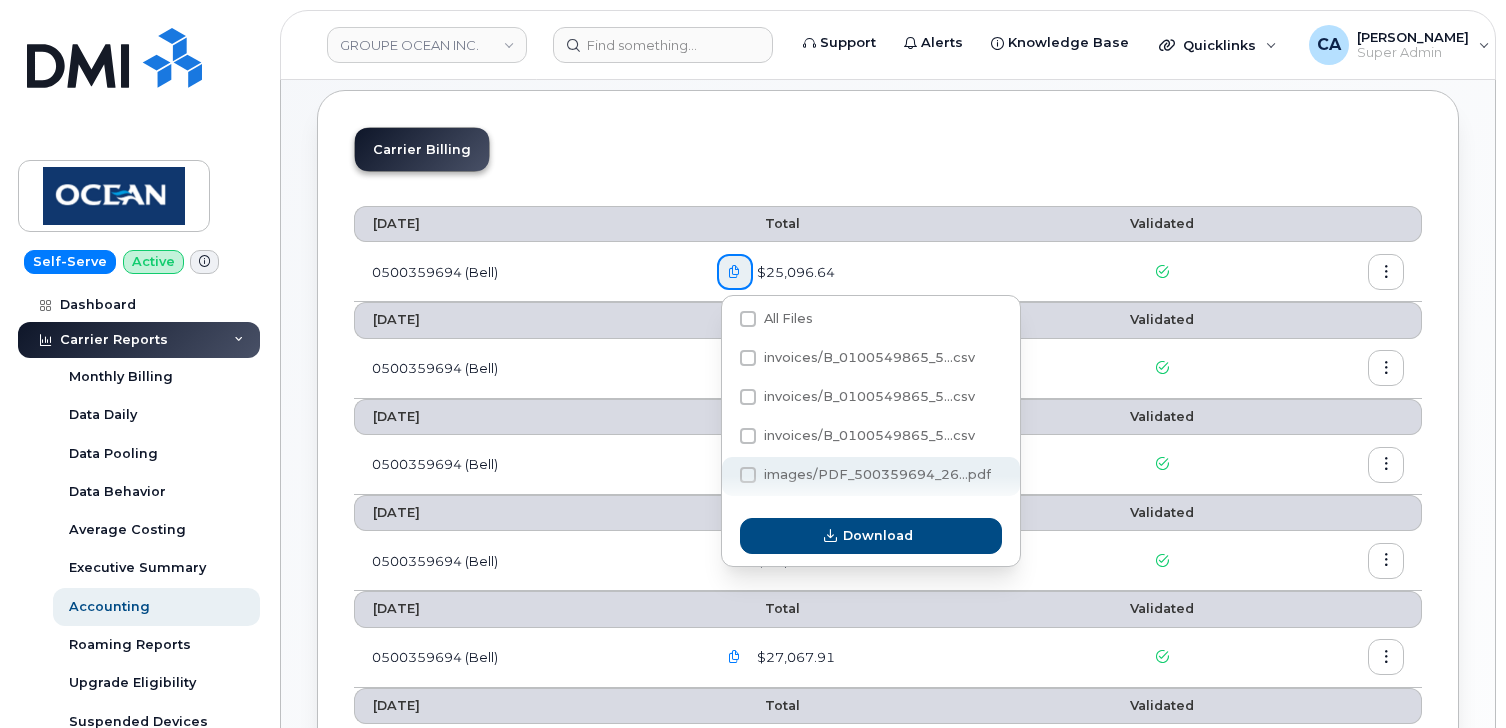 checkbox on "true" 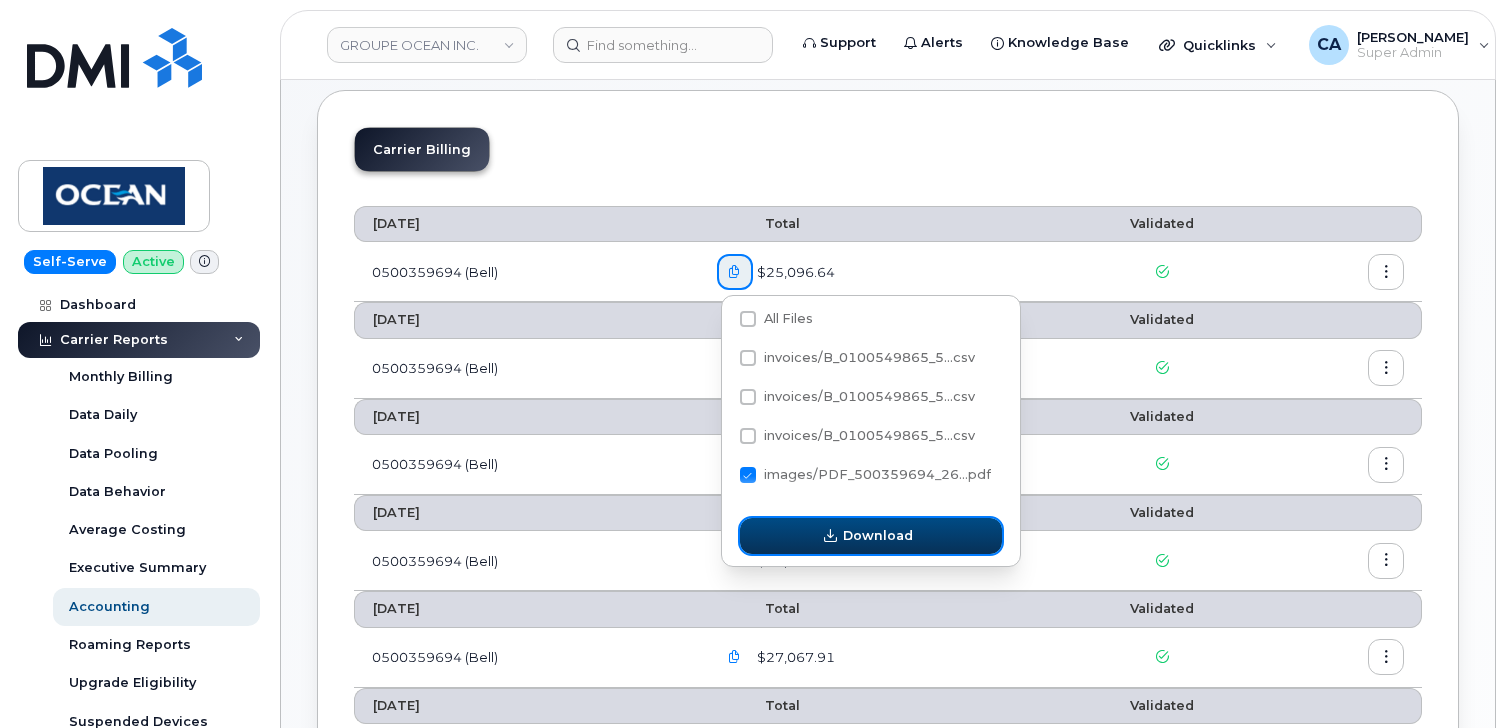 click on "Download" at bounding box center (871, 536) 